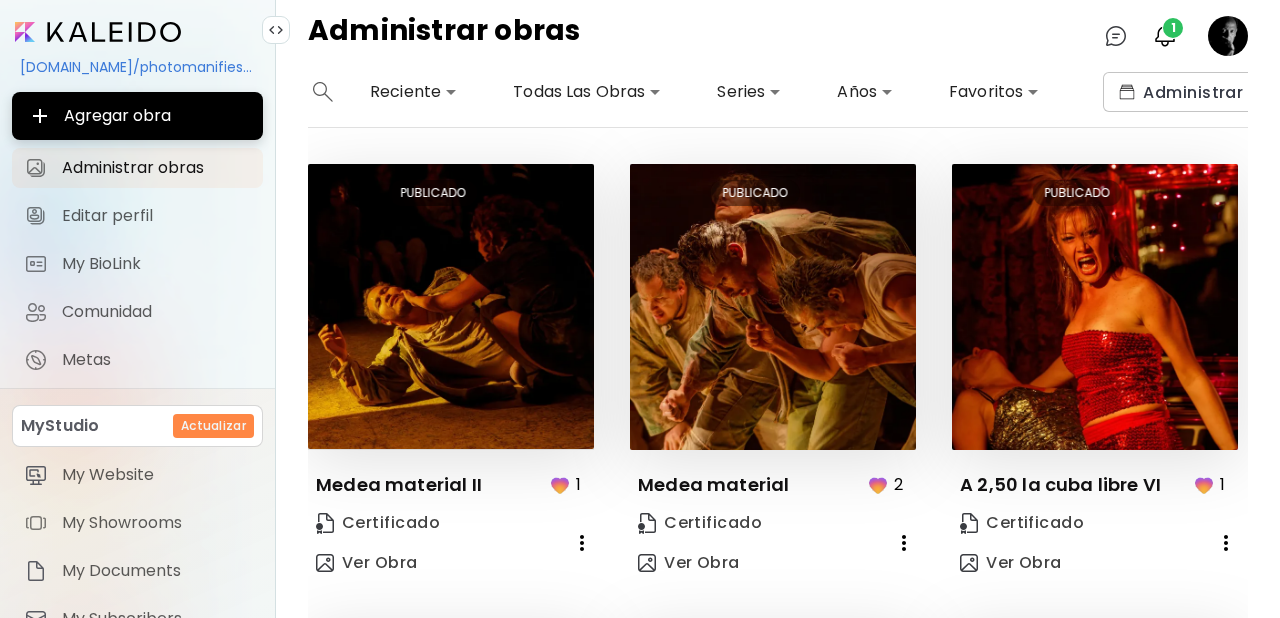 scroll, scrollTop: 0, scrollLeft: 0, axis: both 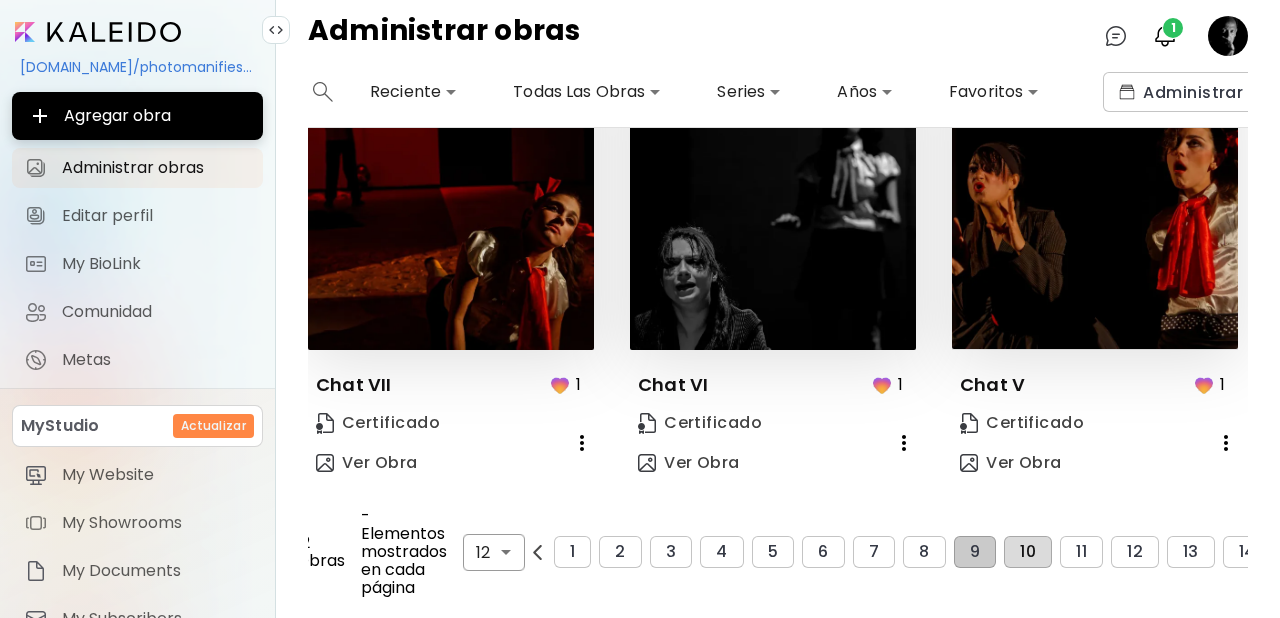 click on "10" at bounding box center (1028, 552) 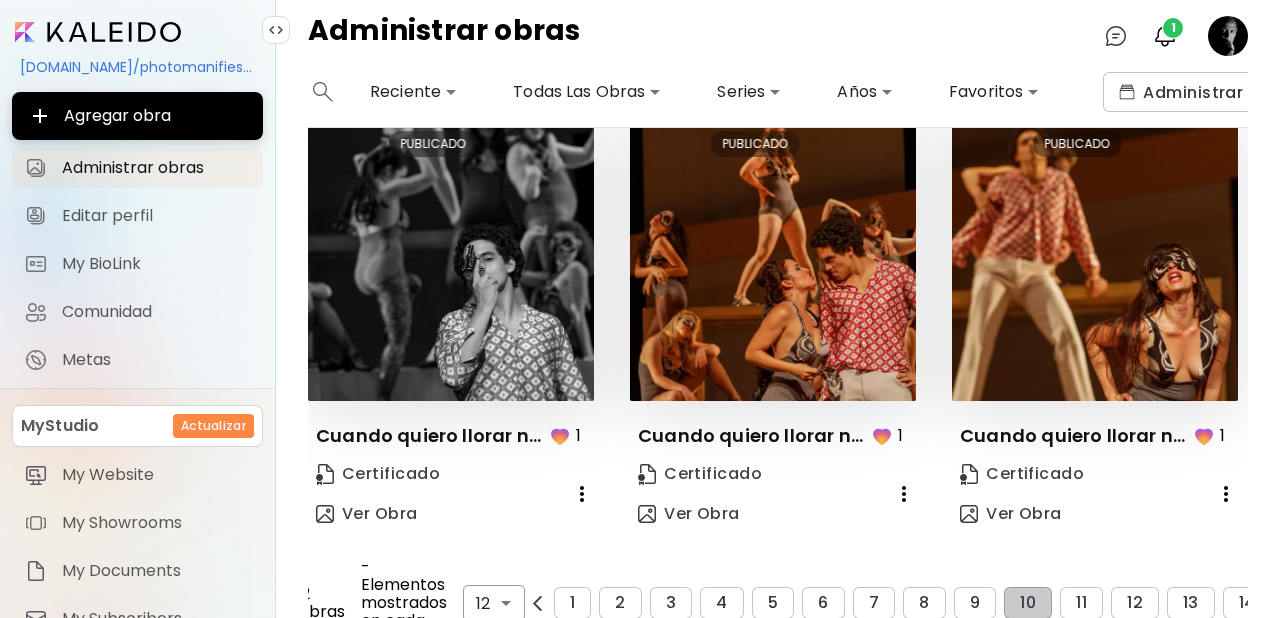 scroll, scrollTop: 1465, scrollLeft: 0, axis: vertical 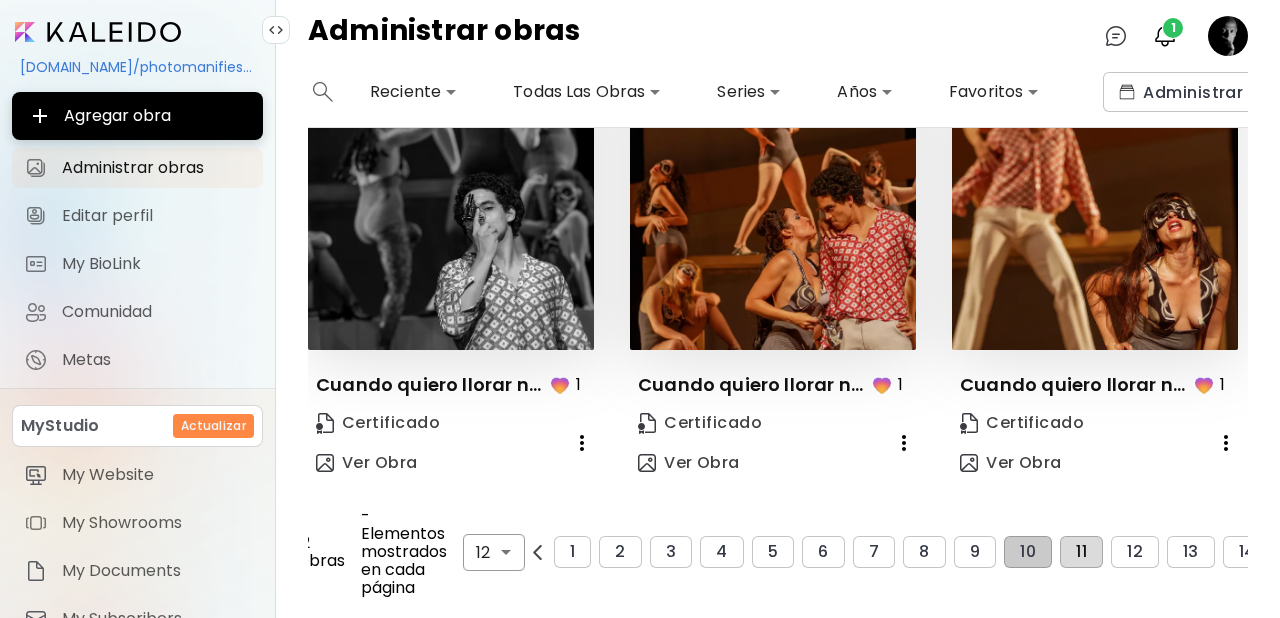 click on "11" at bounding box center [1081, 552] 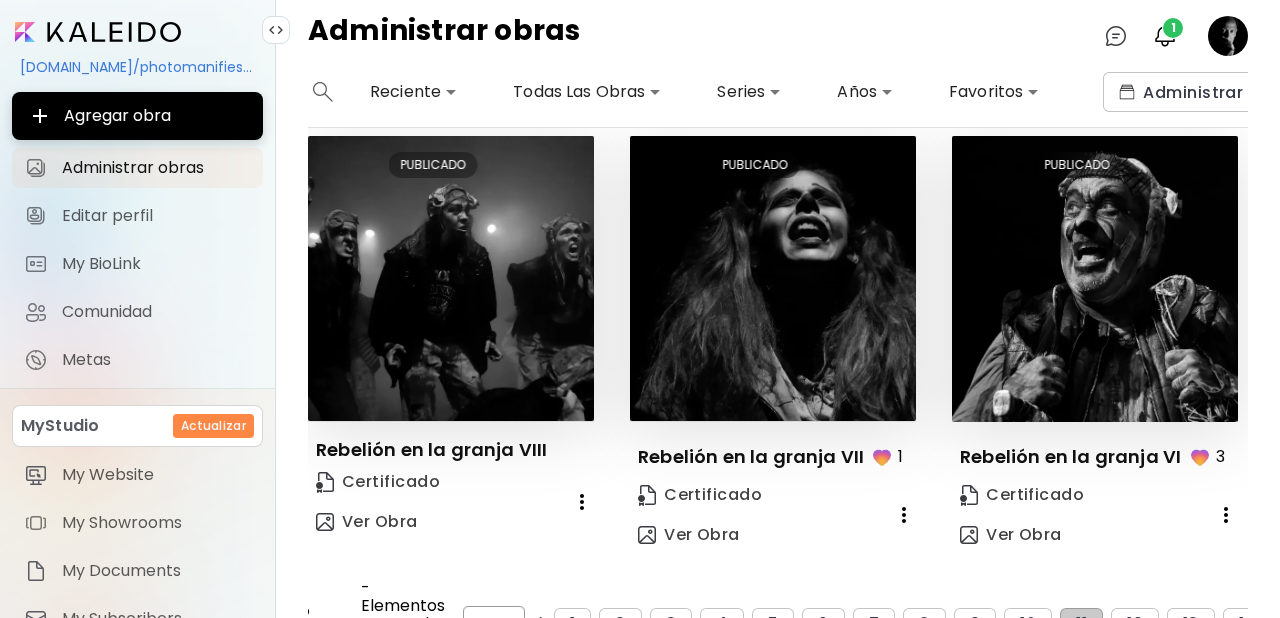 scroll, scrollTop: 1465, scrollLeft: 0, axis: vertical 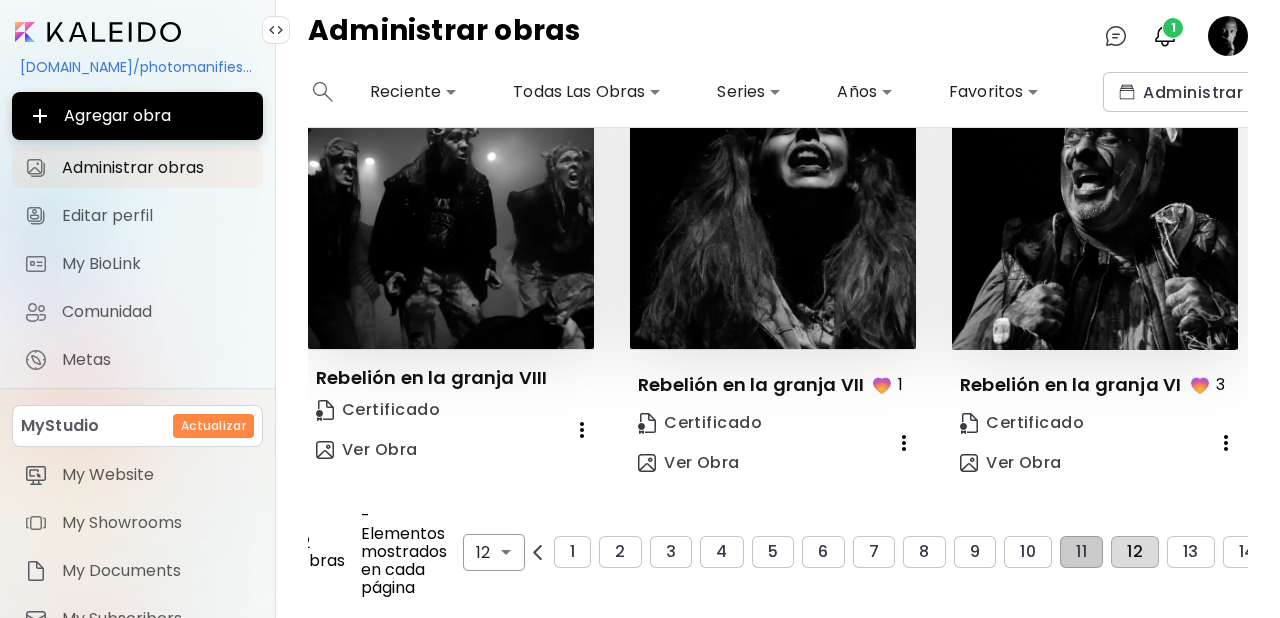 click on "12" at bounding box center (1135, 552) 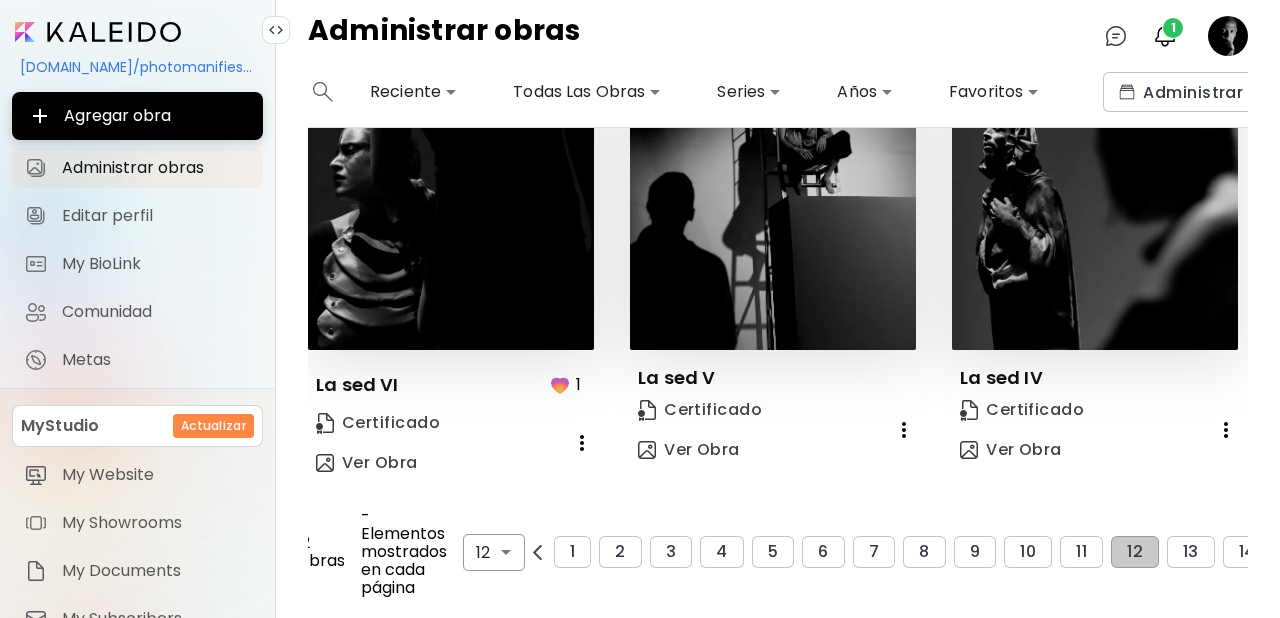 click on "Editar PUBLICADO La sed IV Certificado Ver Obra" at bounding box center [1077, 267] 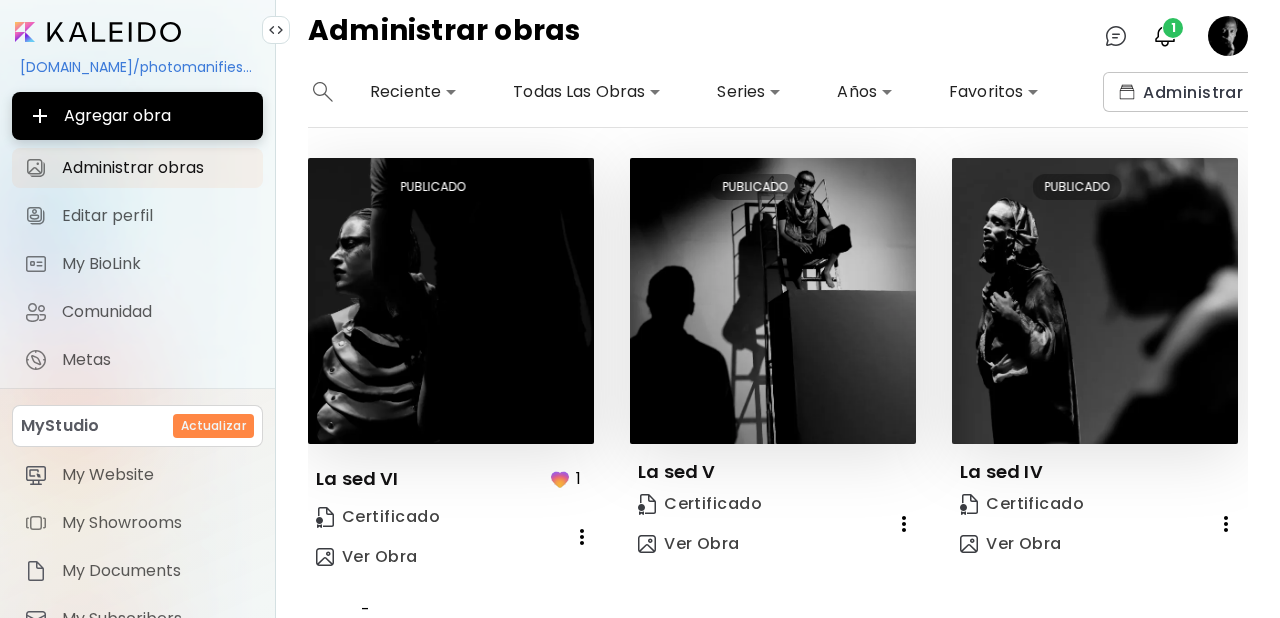 scroll, scrollTop: 1465, scrollLeft: 0, axis: vertical 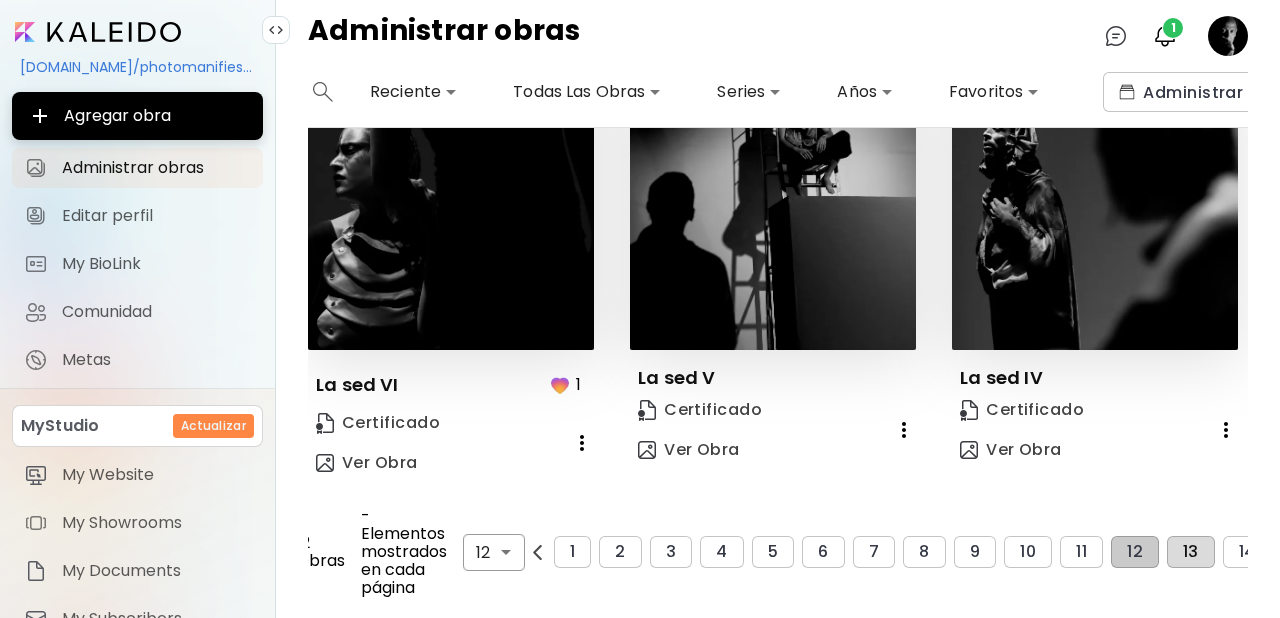 click on "13" at bounding box center (1191, 552) 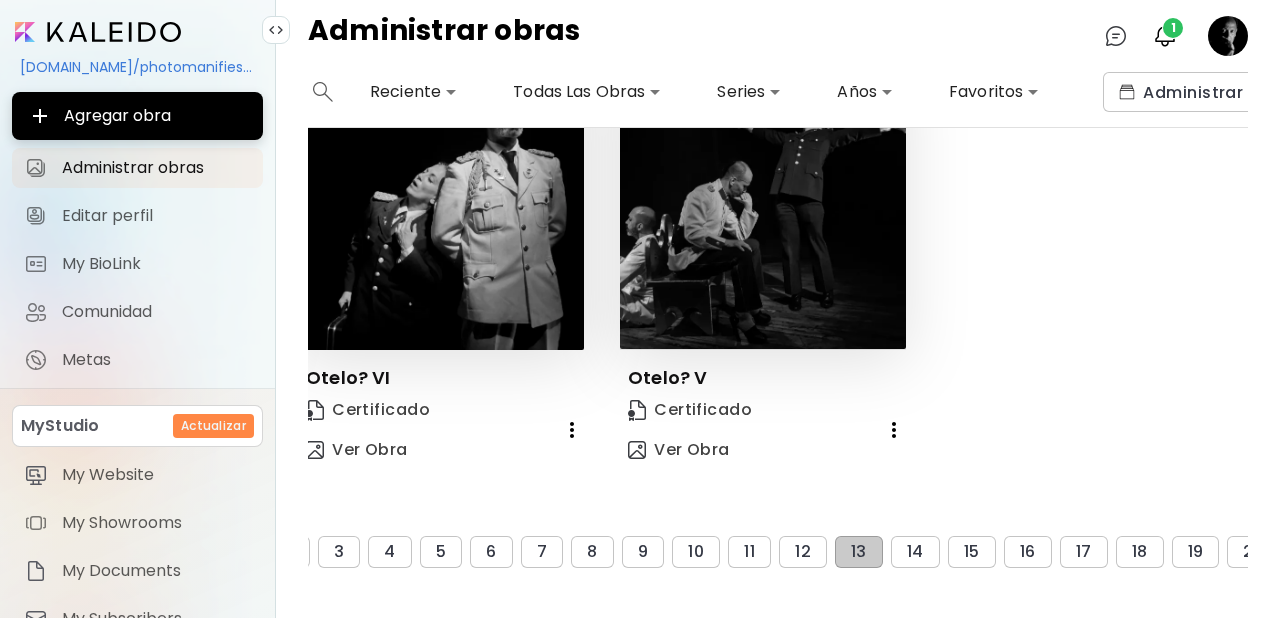 scroll, scrollTop: 1452, scrollLeft: 333, axis: both 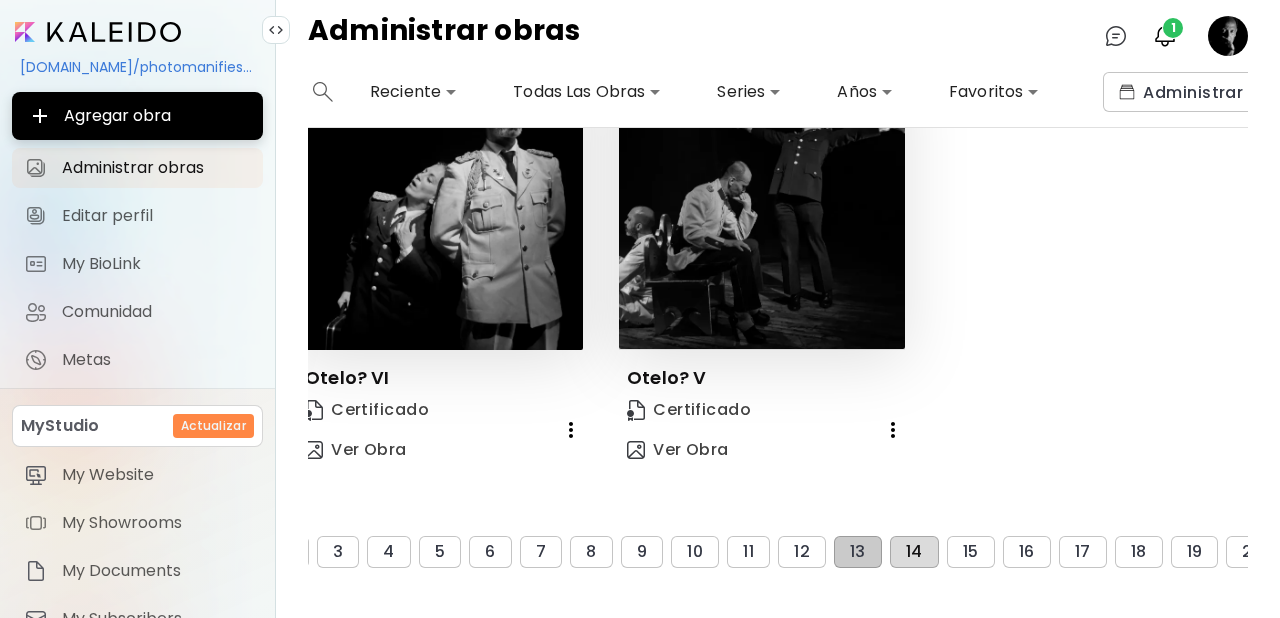 click on "14" at bounding box center (914, 552) 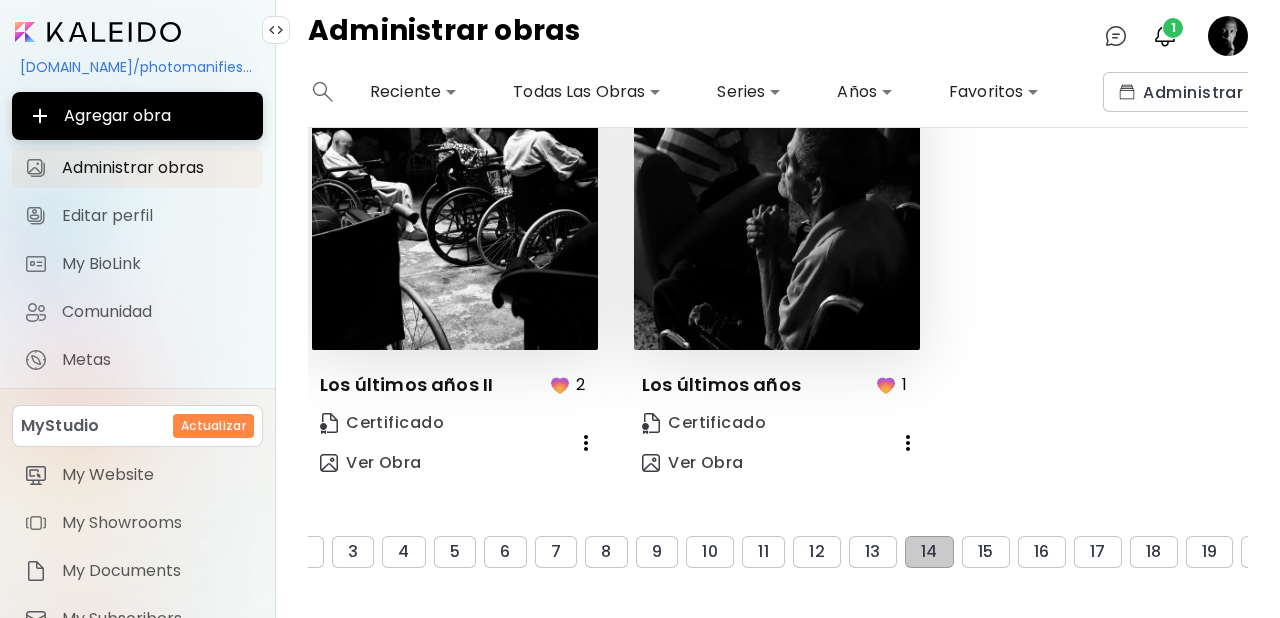 scroll, scrollTop: 1452, scrollLeft: 323, axis: both 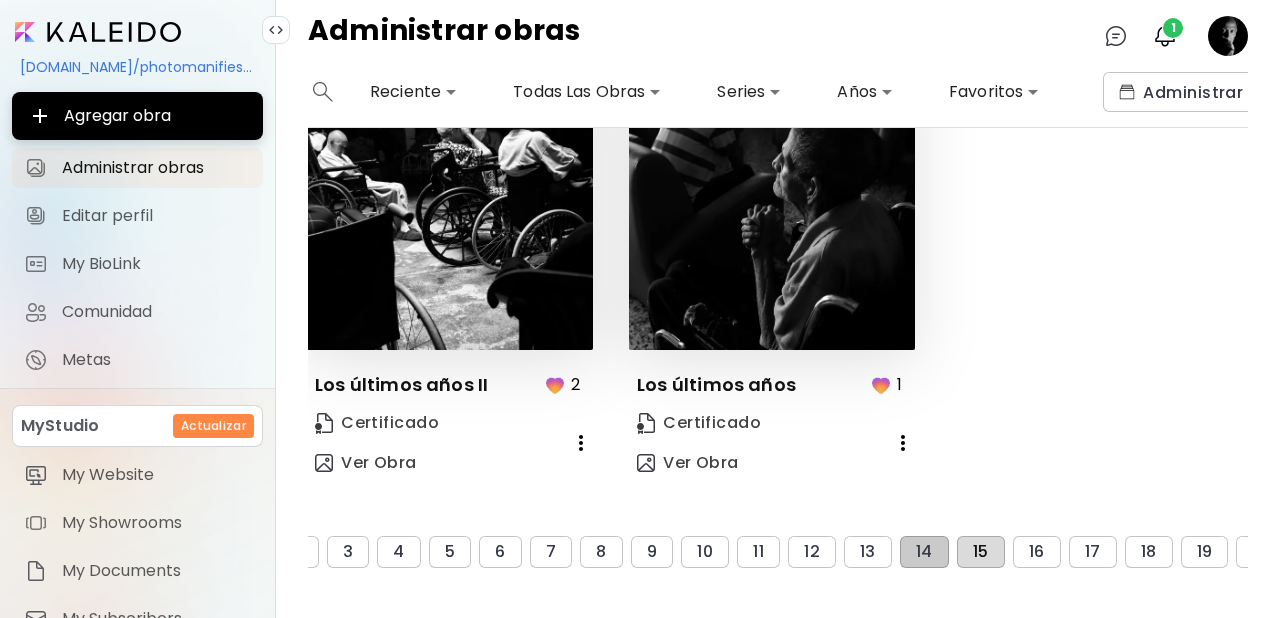 click on "15" at bounding box center (981, 552) 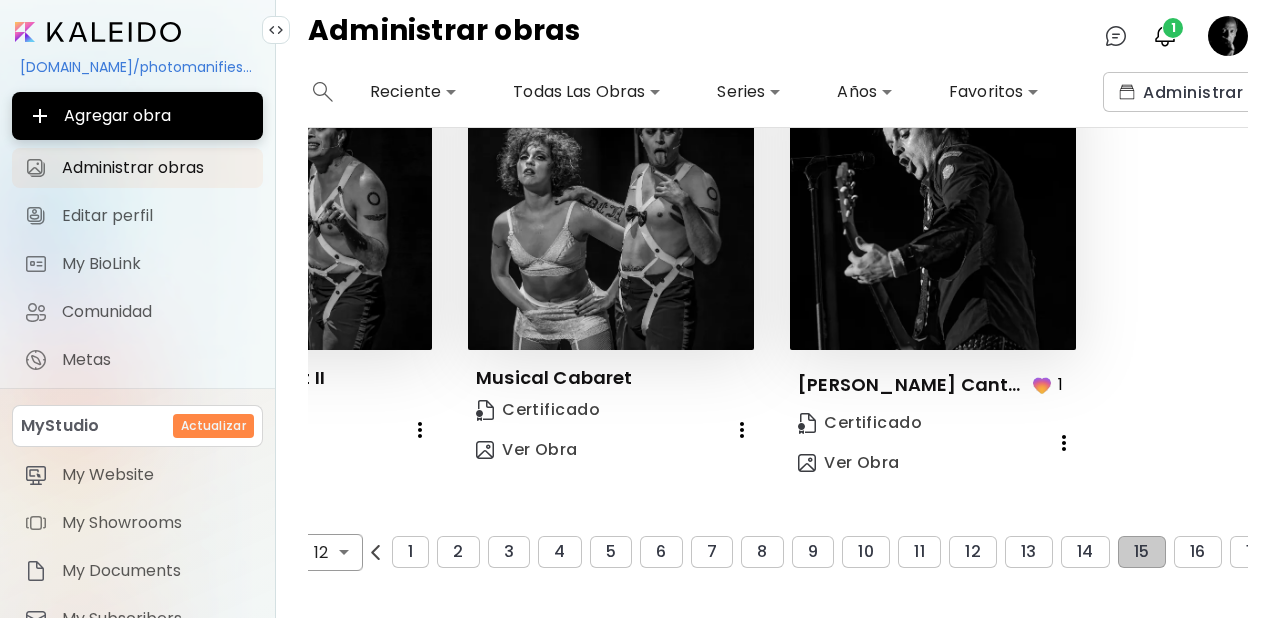 scroll, scrollTop: 1439, scrollLeft: 164, axis: both 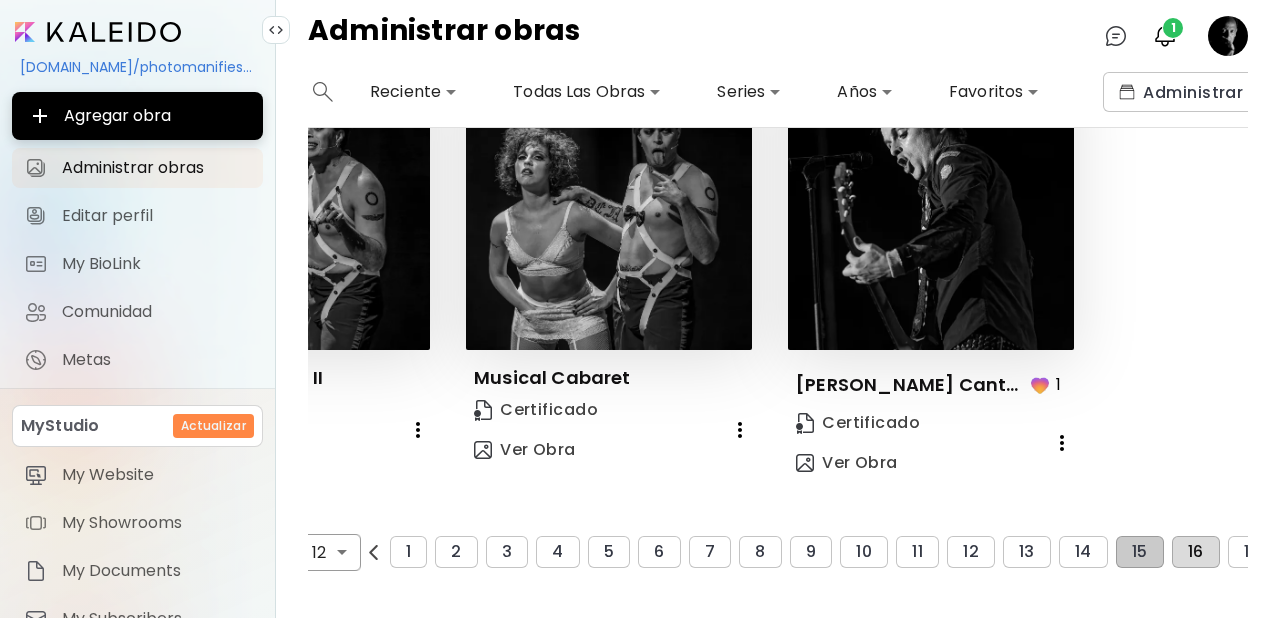 click on "16" at bounding box center (1196, 552) 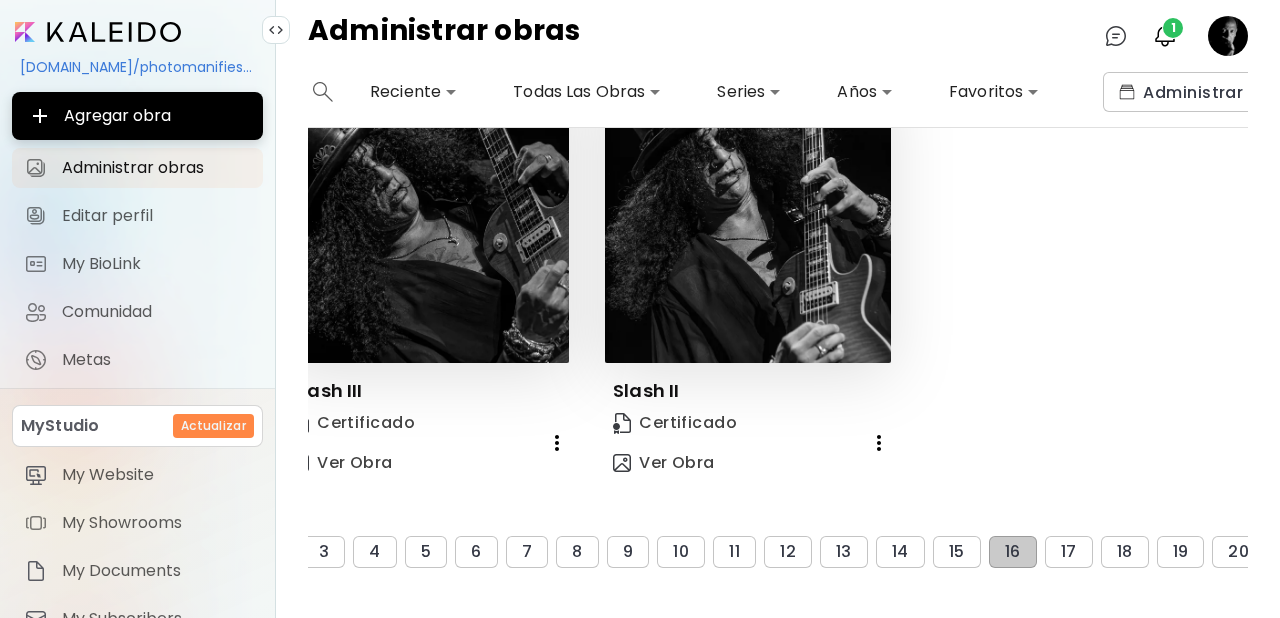 scroll, scrollTop: 1426, scrollLeft: 396, axis: both 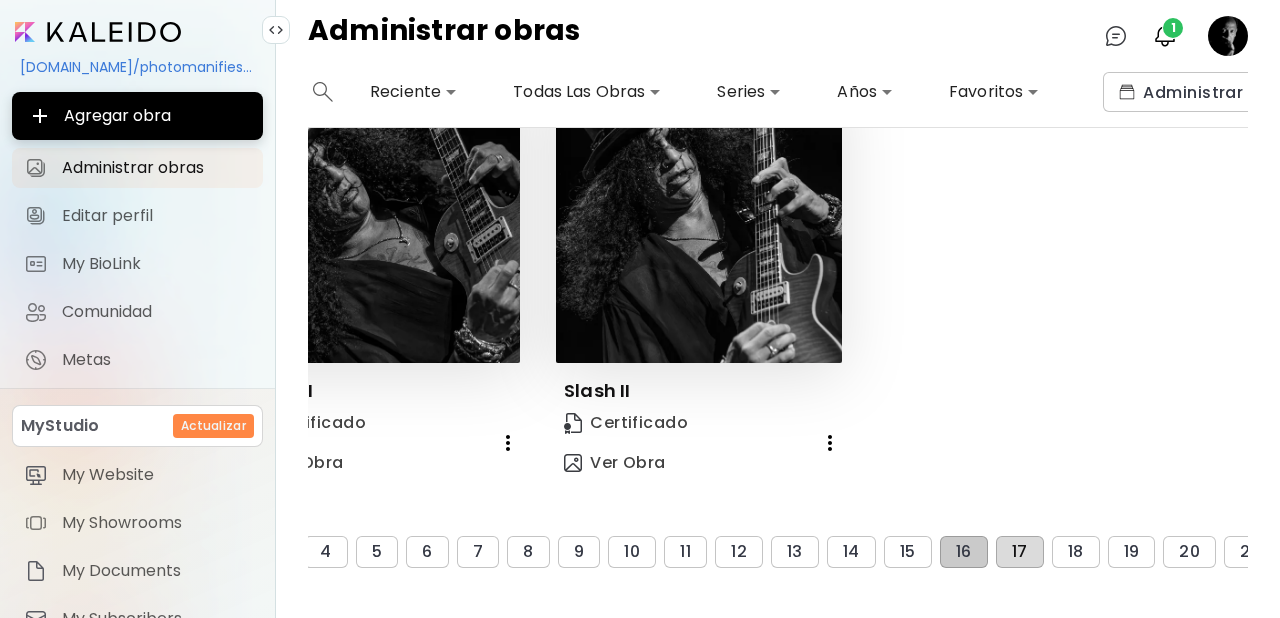 click on "17" at bounding box center [1020, 552] 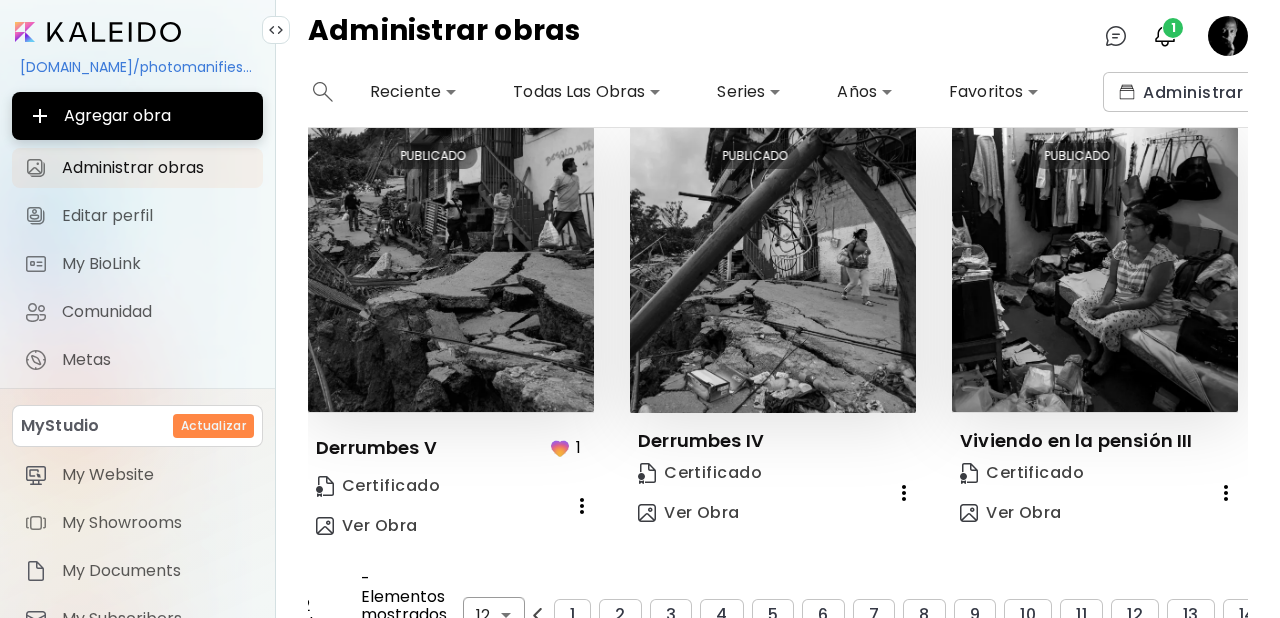 scroll, scrollTop: 1452, scrollLeft: 0, axis: vertical 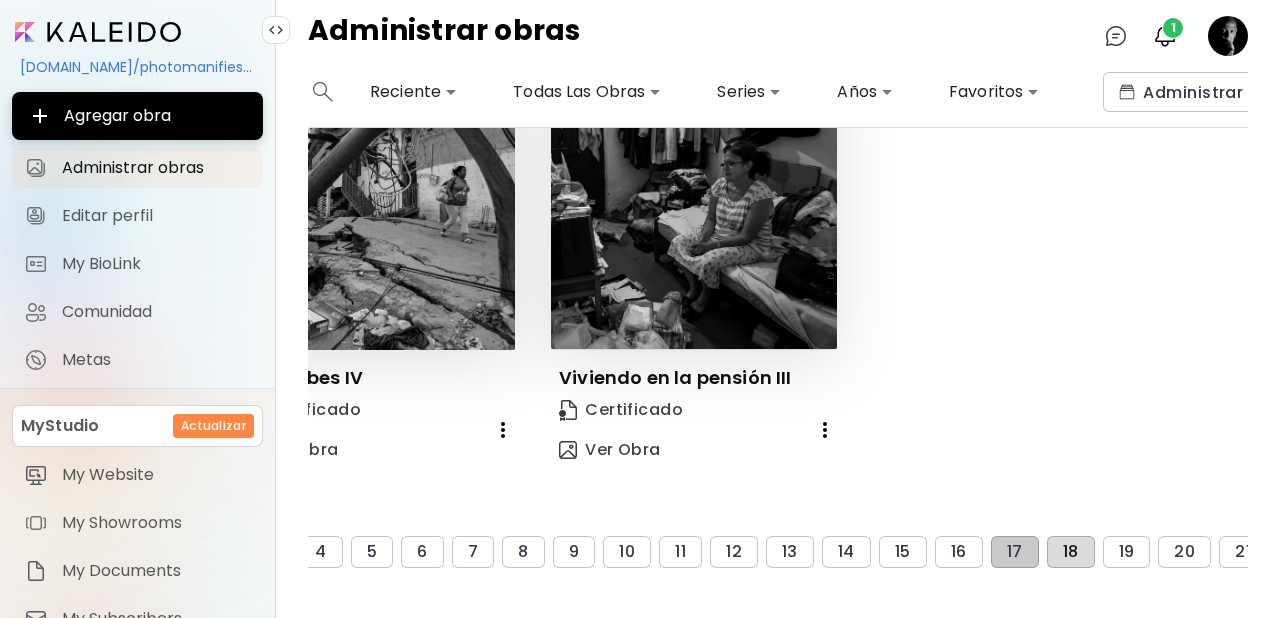 click on "18" at bounding box center (1071, 552) 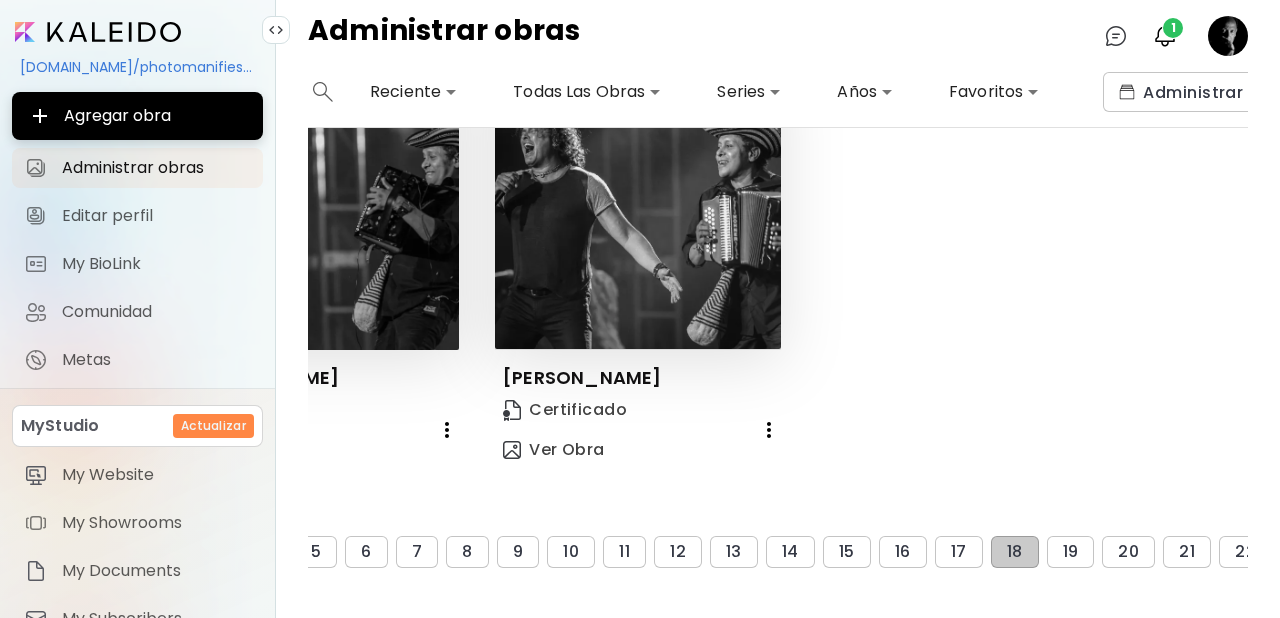 scroll, scrollTop: 1439, scrollLeft: 478, axis: both 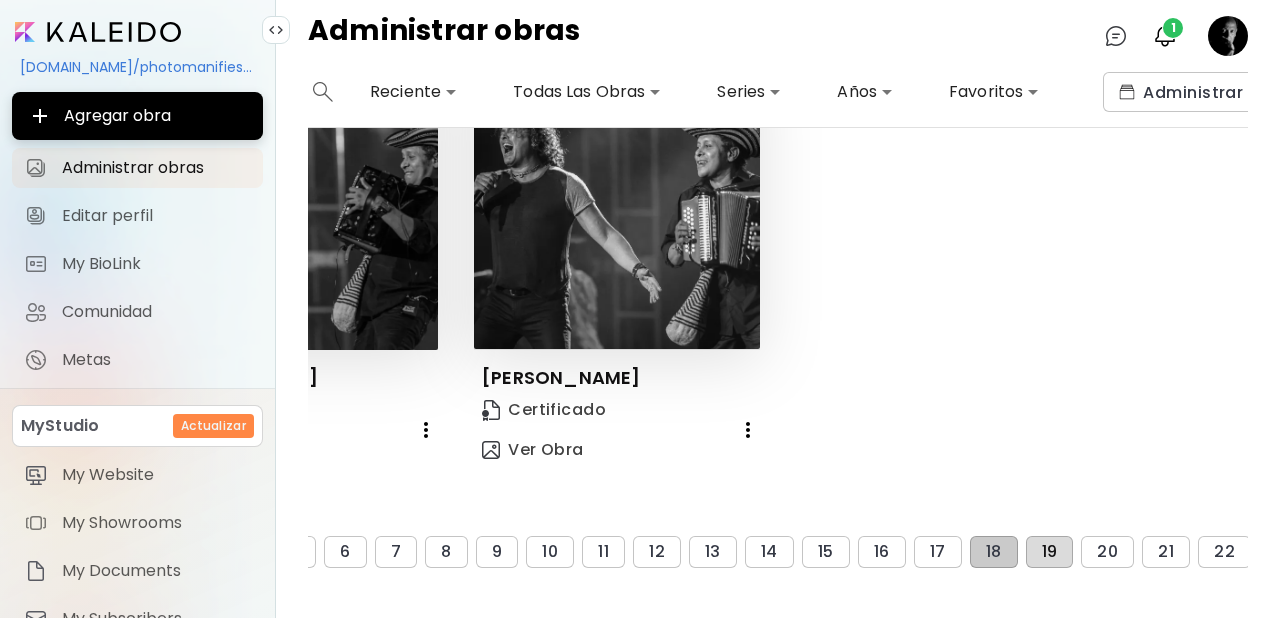 click on "19" at bounding box center [1050, 552] 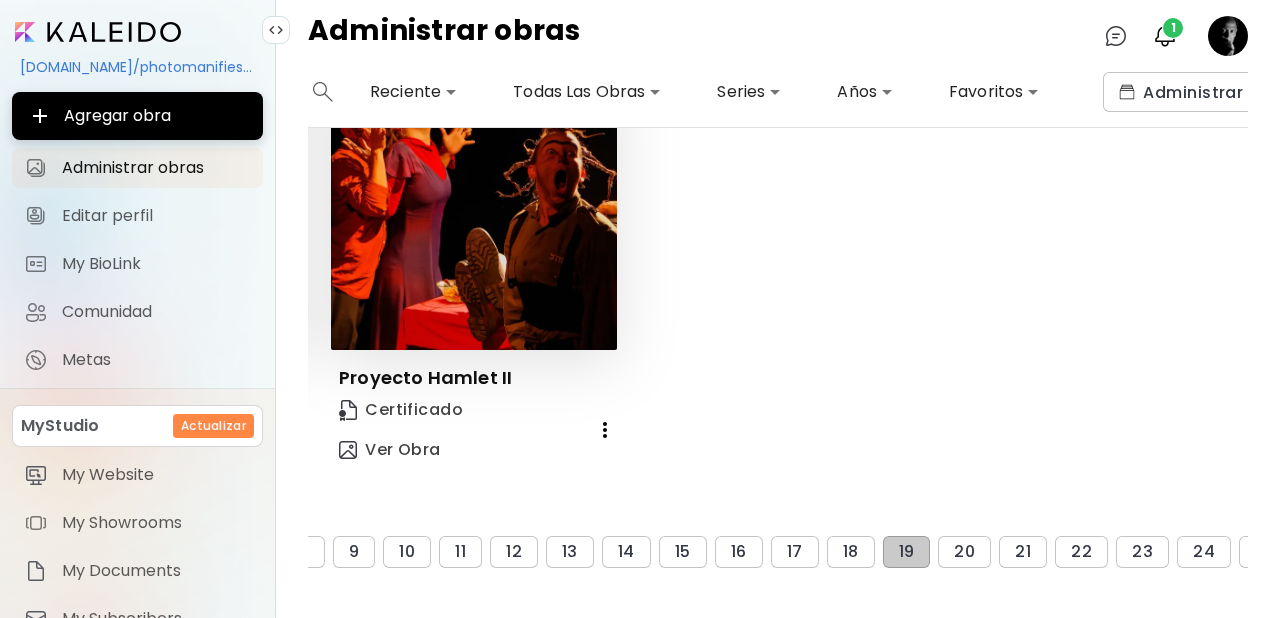 scroll, scrollTop: 1452, scrollLeft: 644, axis: both 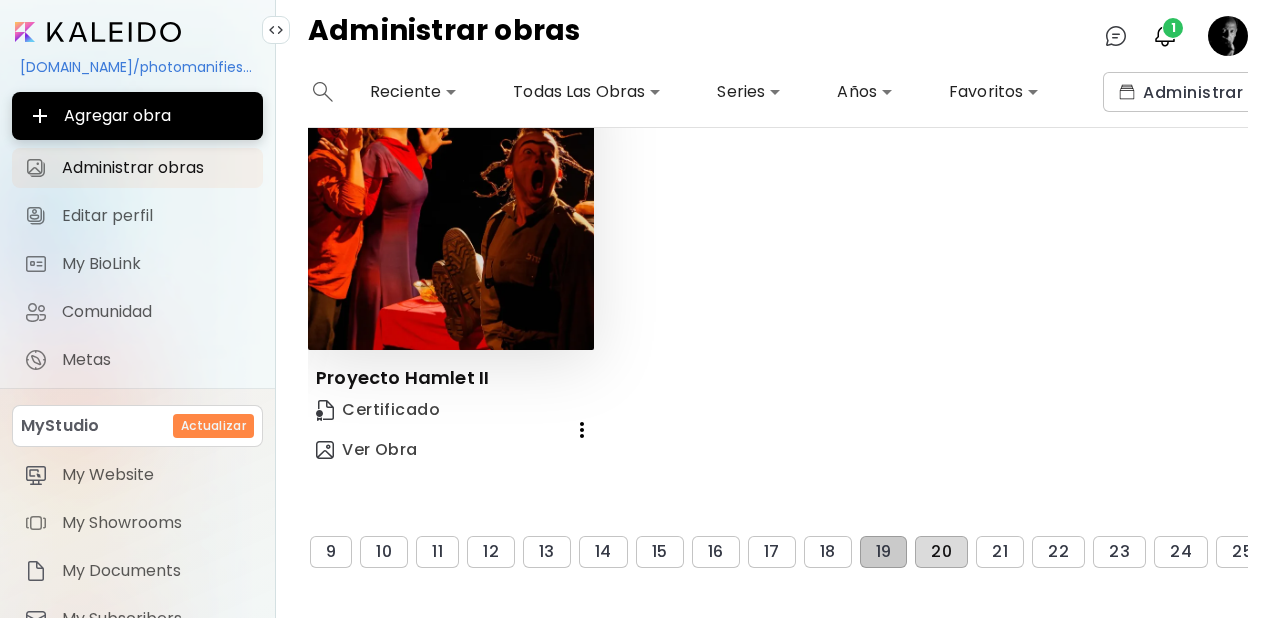 click on "20" at bounding box center (941, 552) 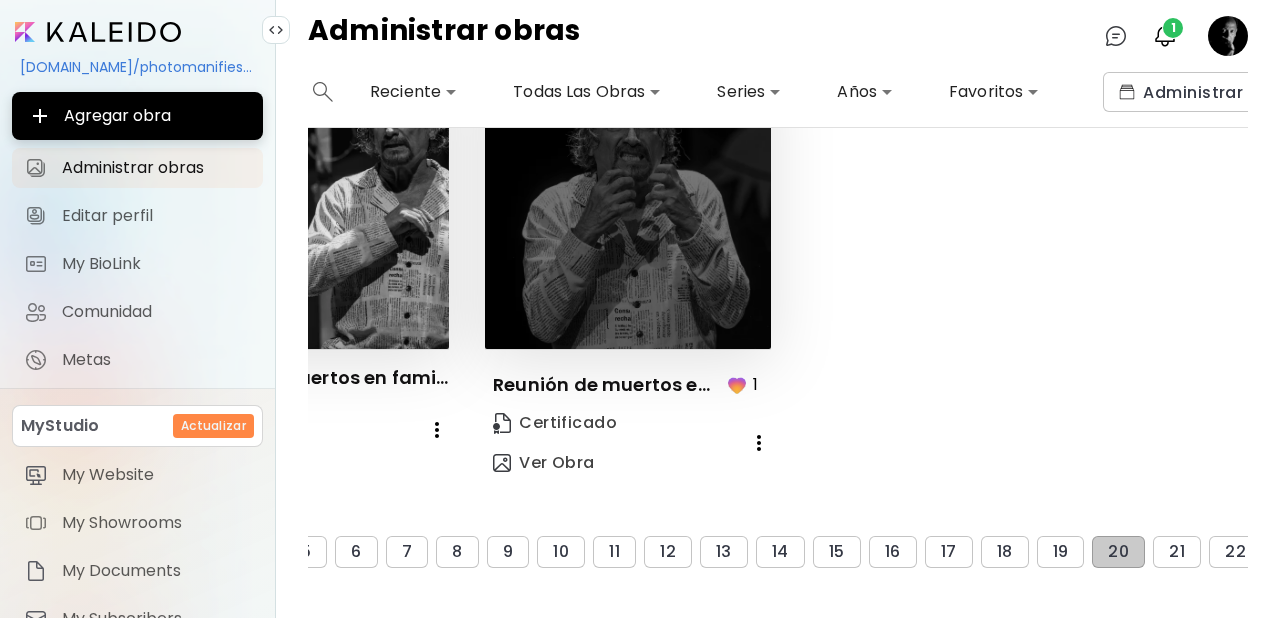 scroll, scrollTop: 1465, scrollLeft: 485, axis: both 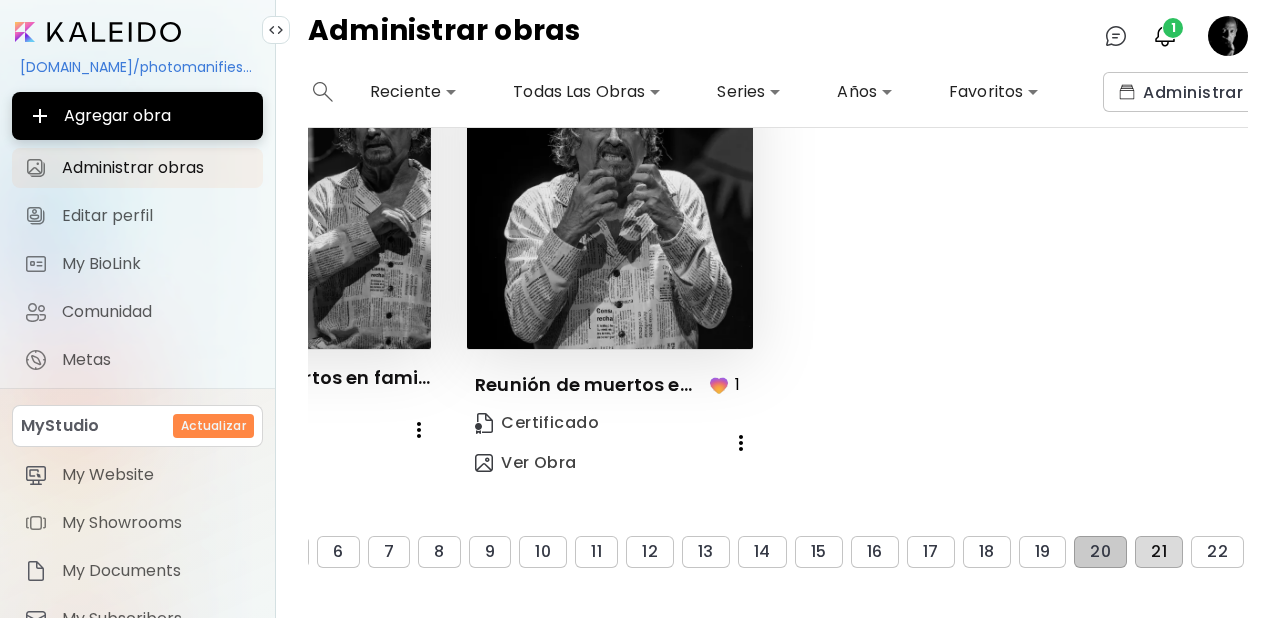 click on "21" at bounding box center [1159, 552] 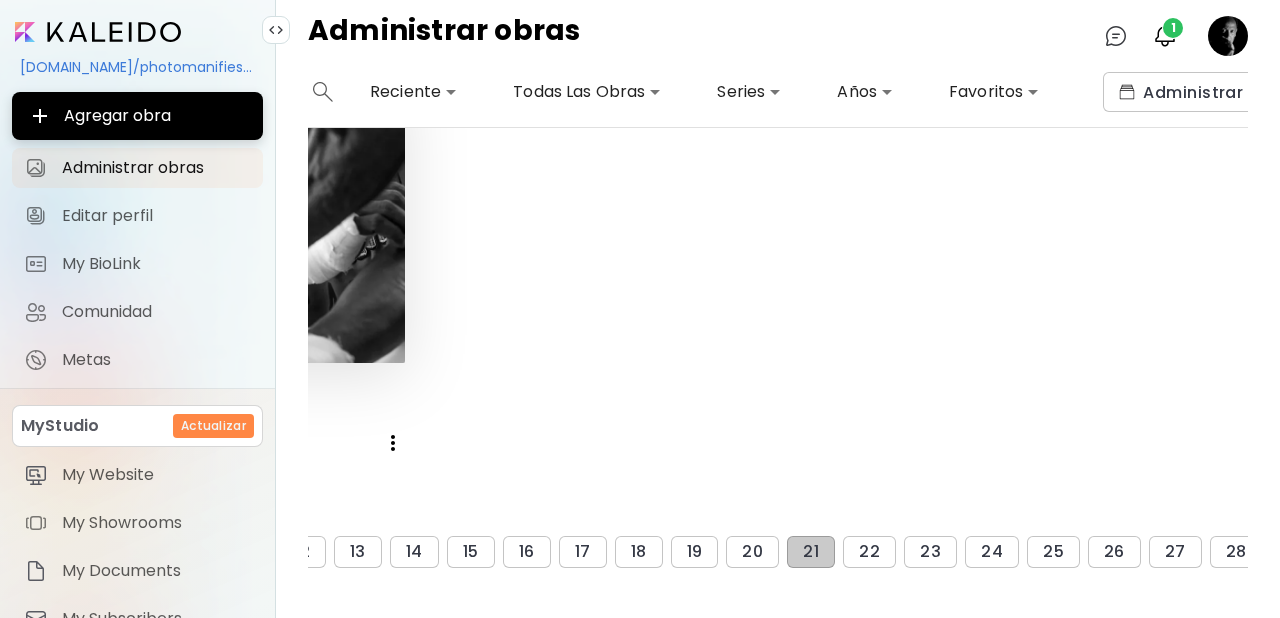 scroll, scrollTop: 1426, scrollLeft: 854, axis: both 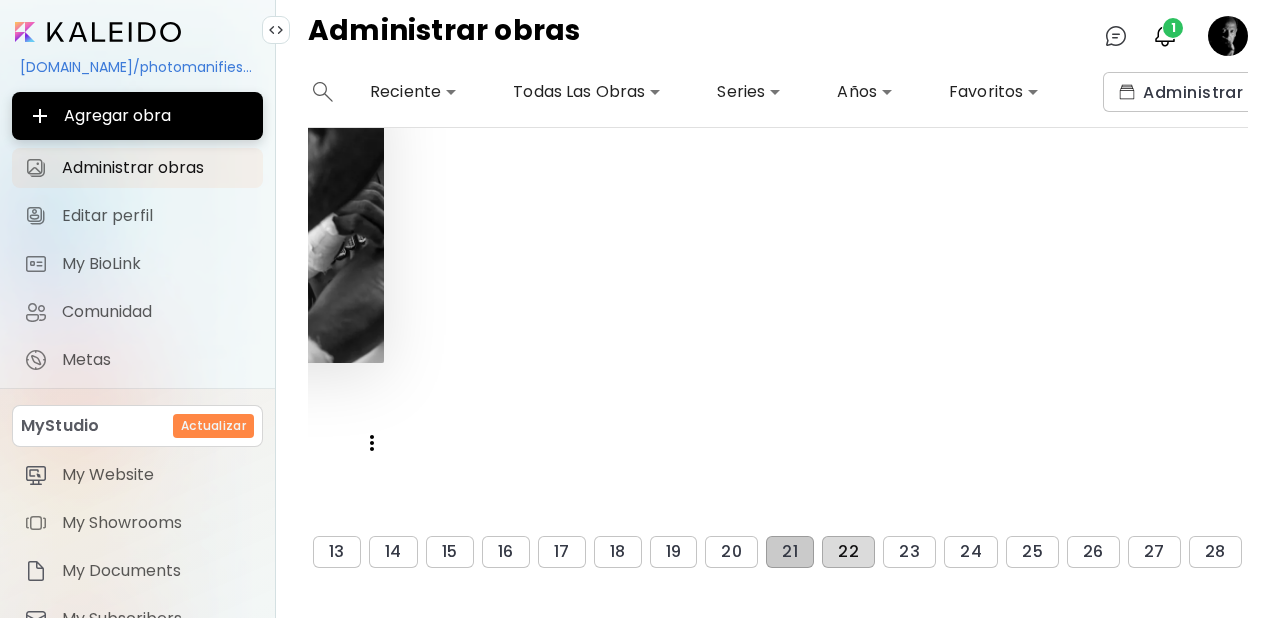 click on "22" at bounding box center (848, 552) 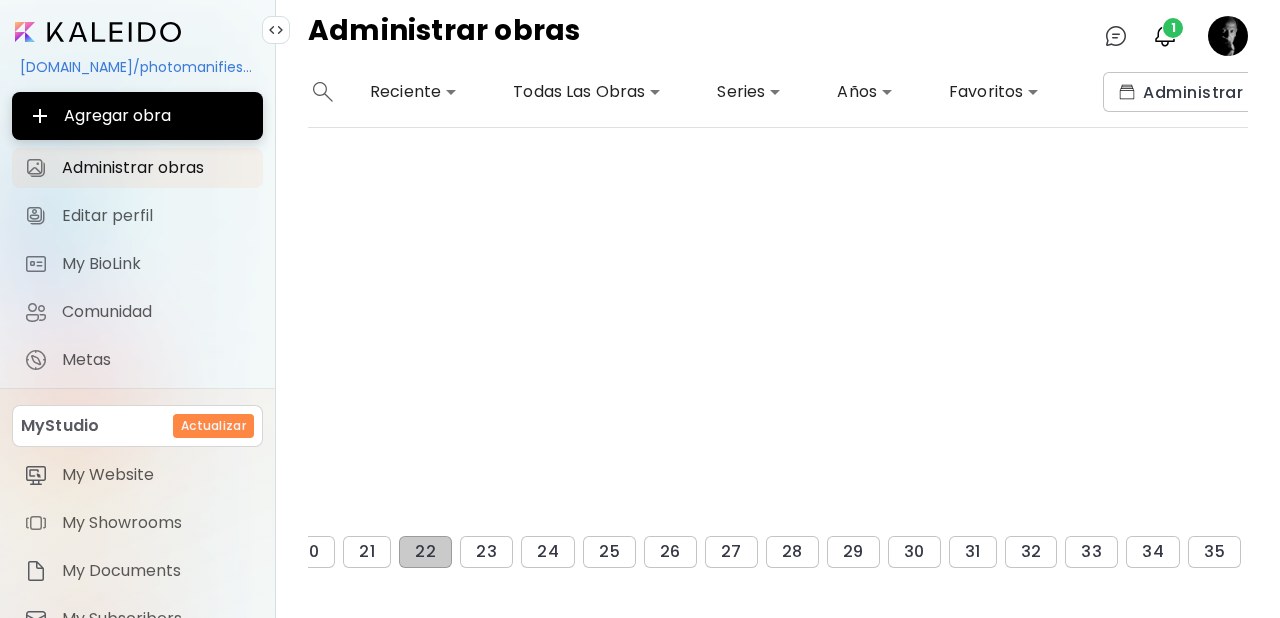scroll, scrollTop: 1452, scrollLeft: 1249, axis: both 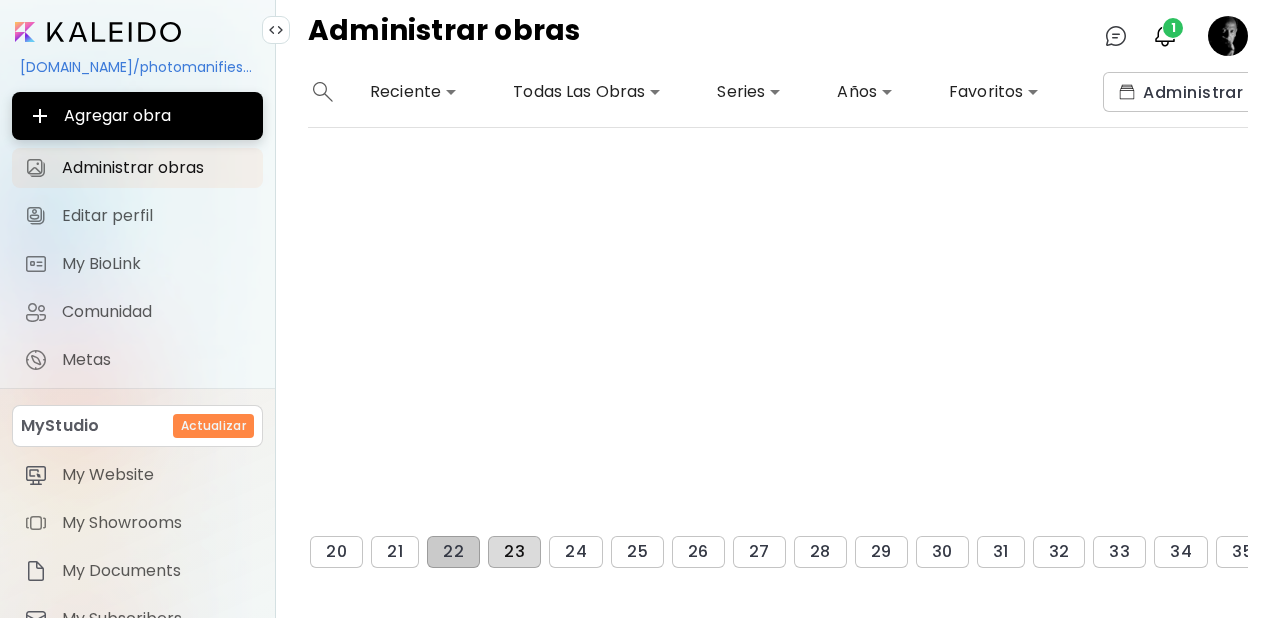 click on "23" at bounding box center [514, 552] 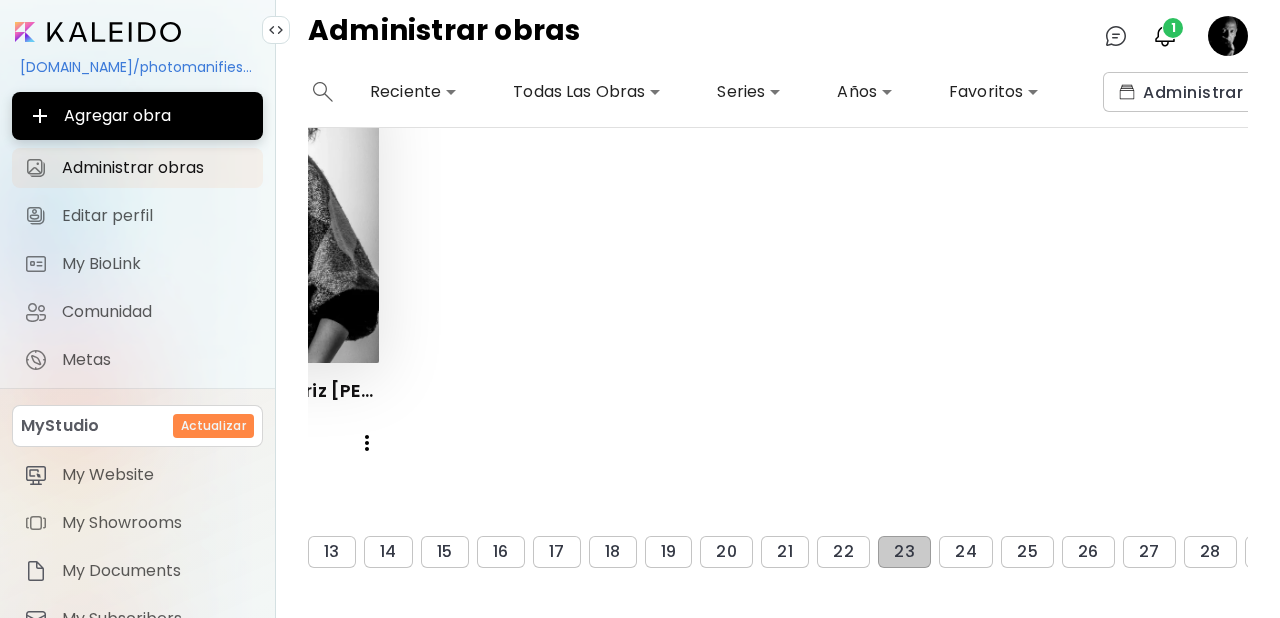 scroll, scrollTop: 1439, scrollLeft: 905, axis: both 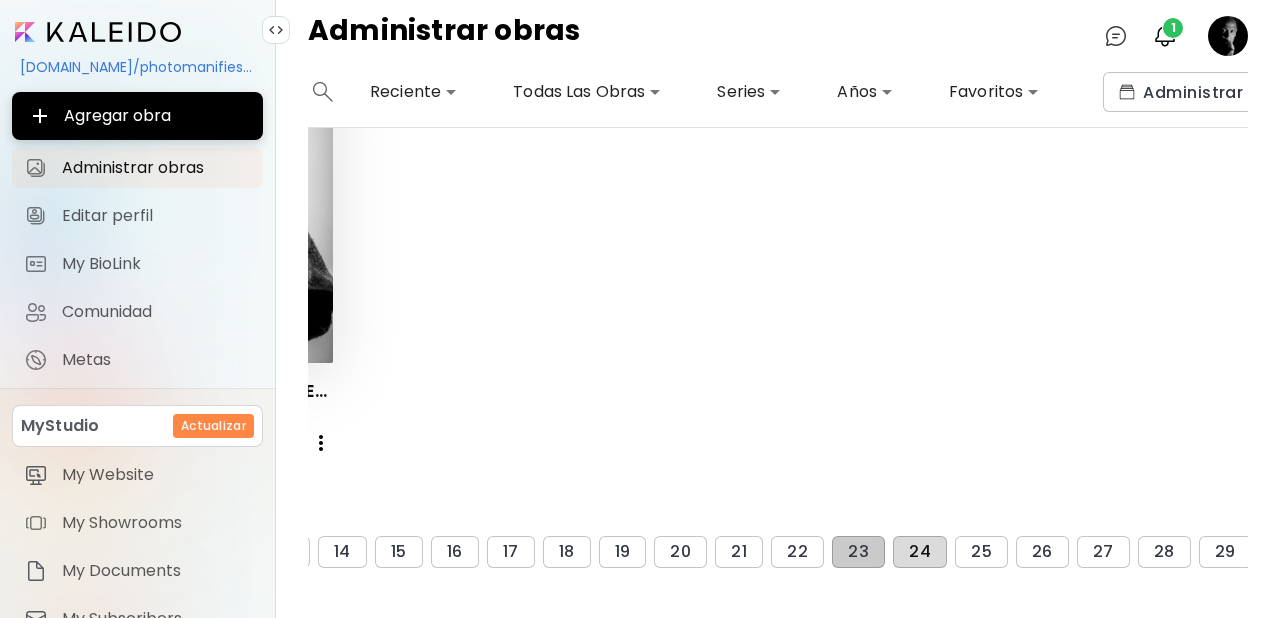 click on "24" at bounding box center [920, 552] 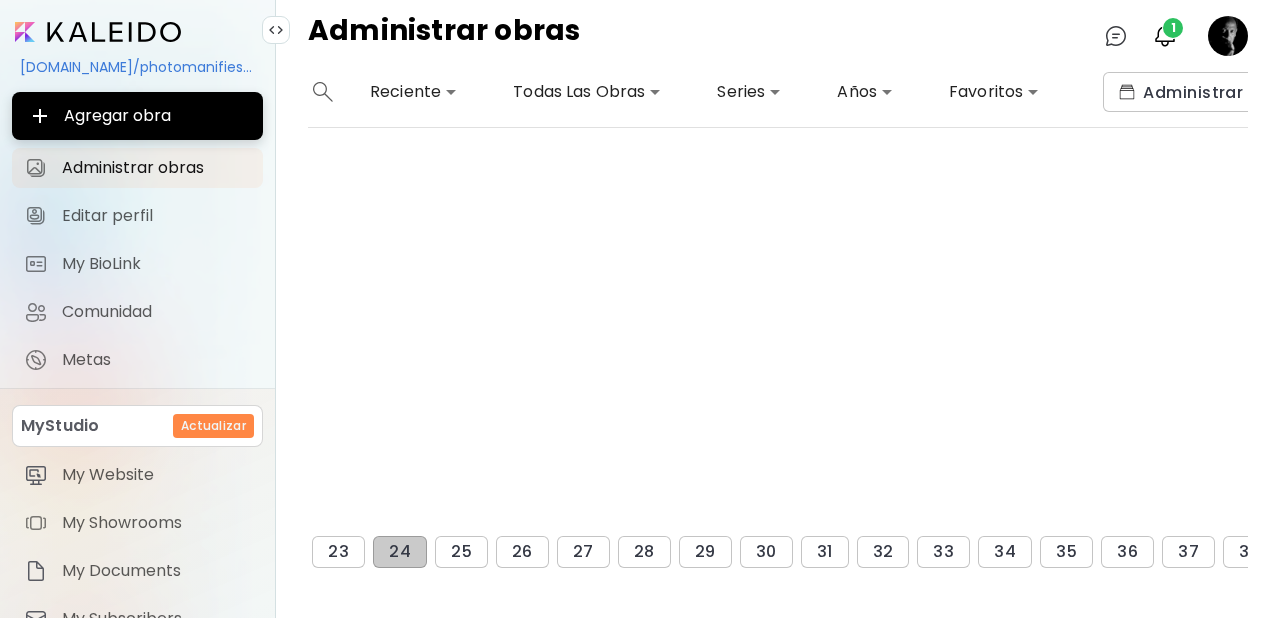 scroll, scrollTop: 1426, scrollLeft: 1424, axis: both 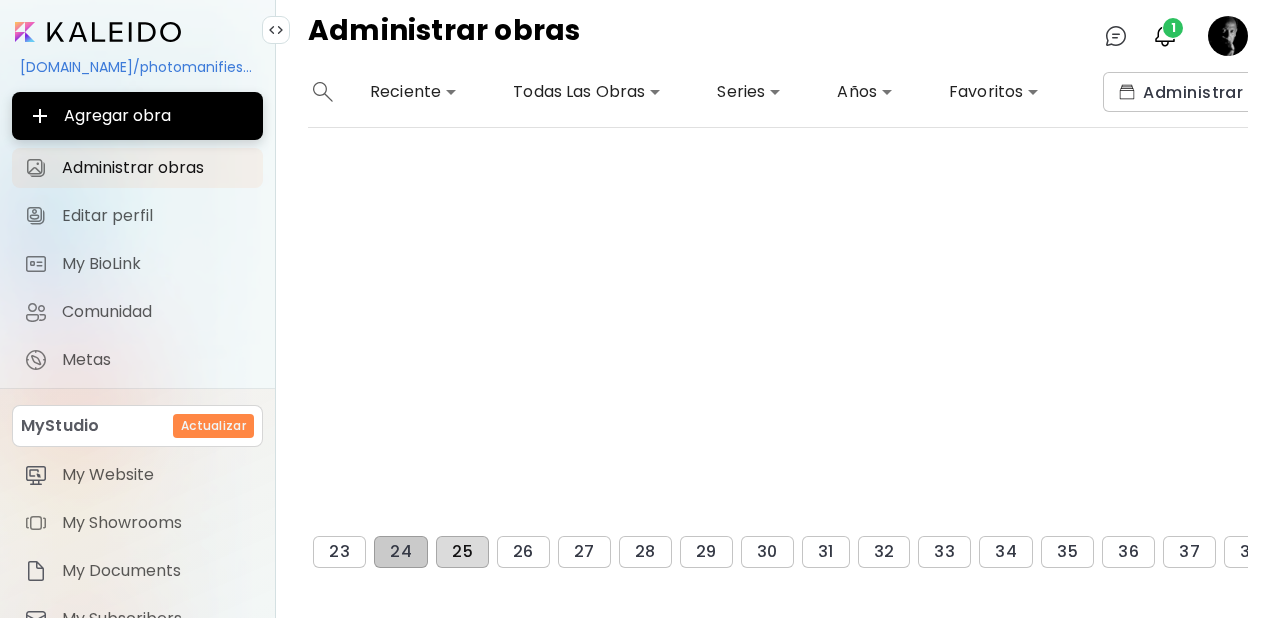 click on "25" at bounding box center [462, 552] 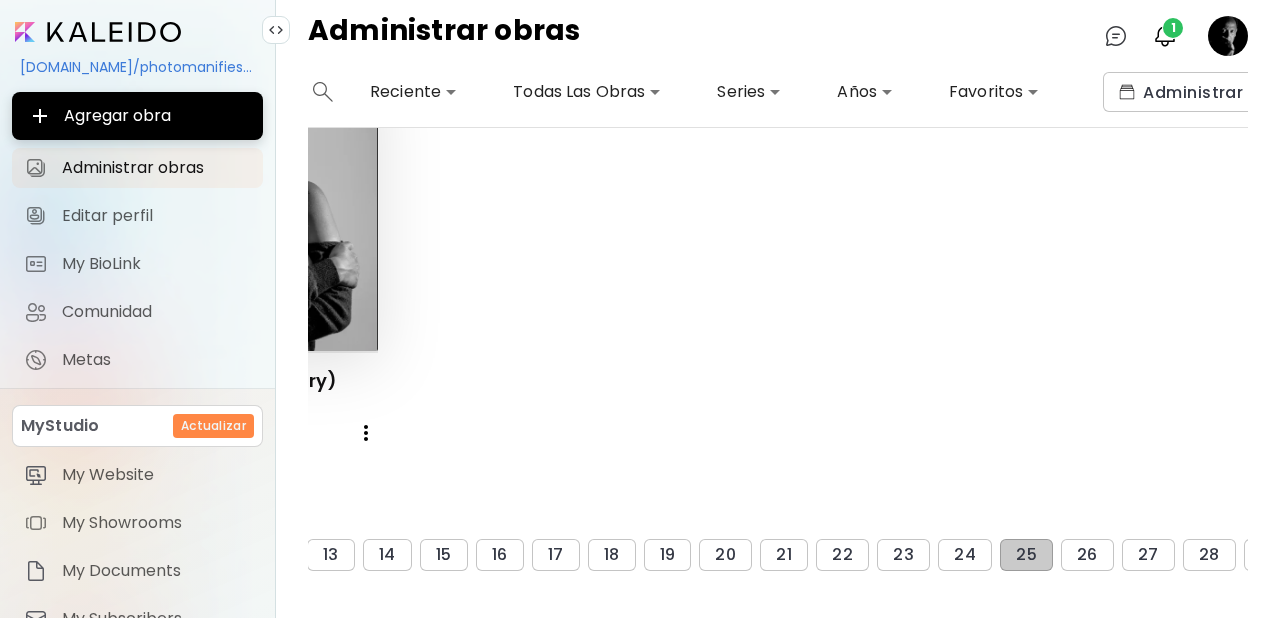 scroll, scrollTop: 1436, scrollLeft: 871, axis: both 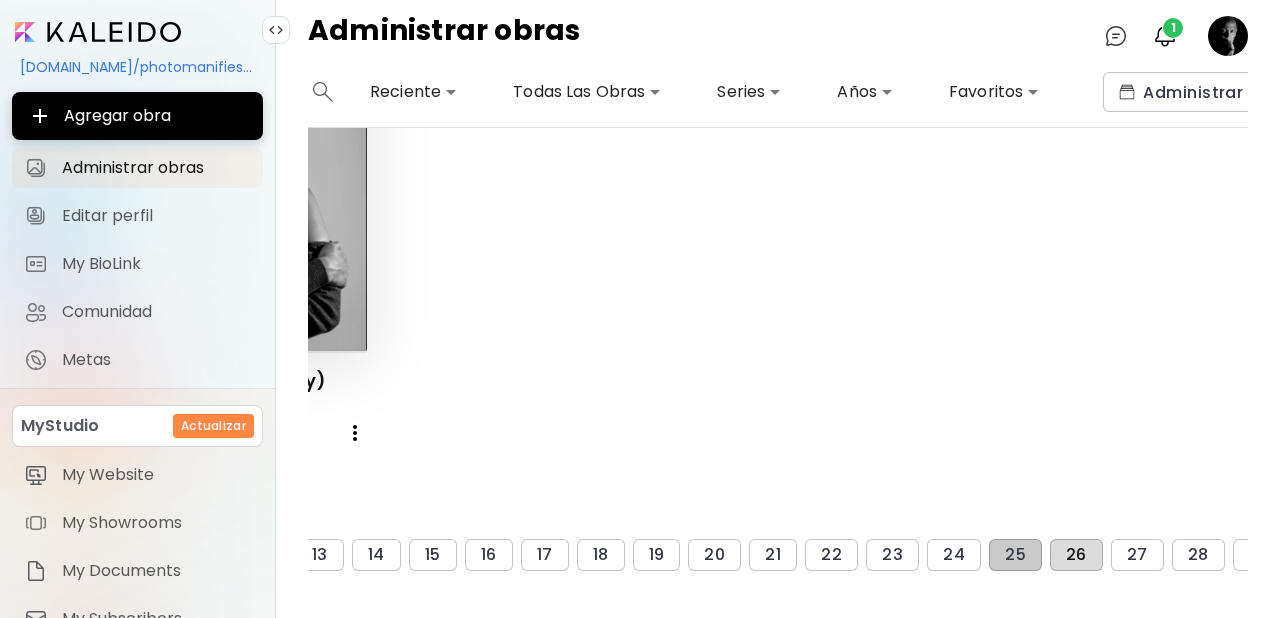 click on "26" at bounding box center (1076, 555) 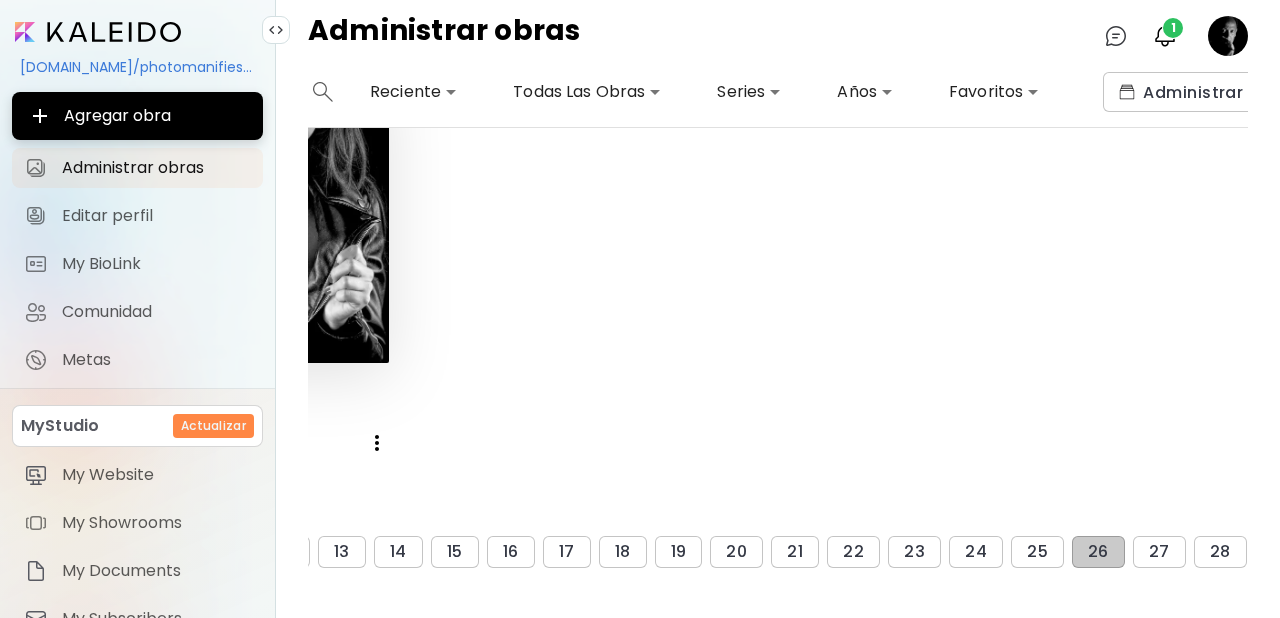 scroll, scrollTop: 1426, scrollLeft: 853, axis: both 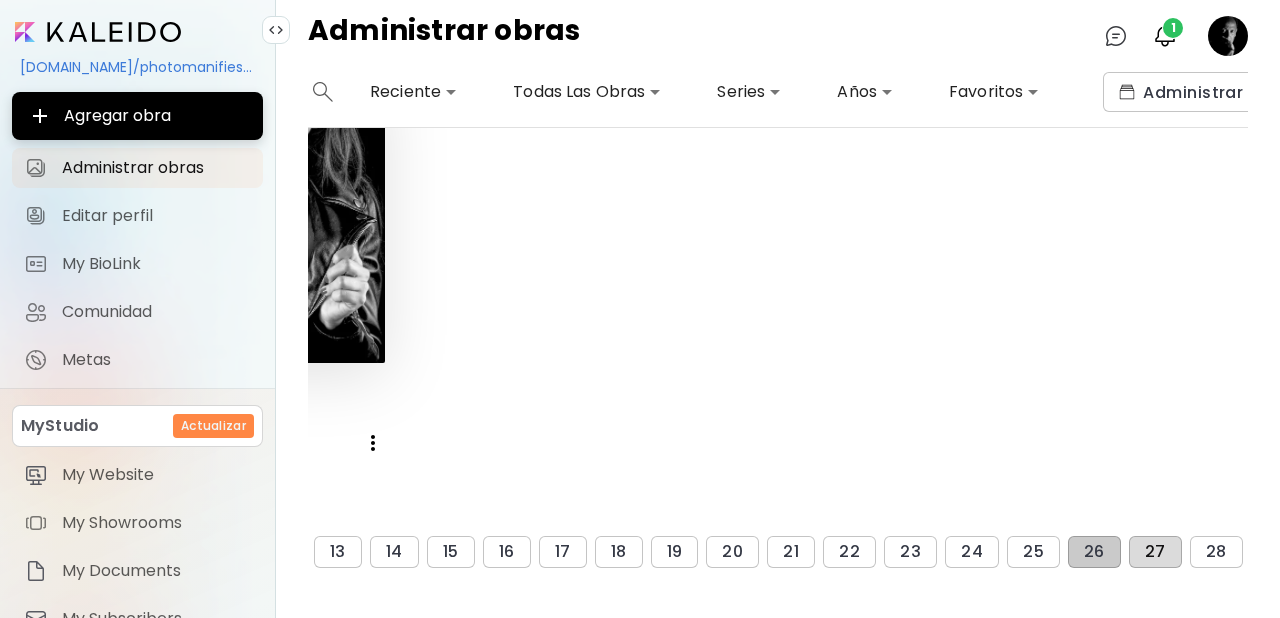click on "27" at bounding box center (1155, 552) 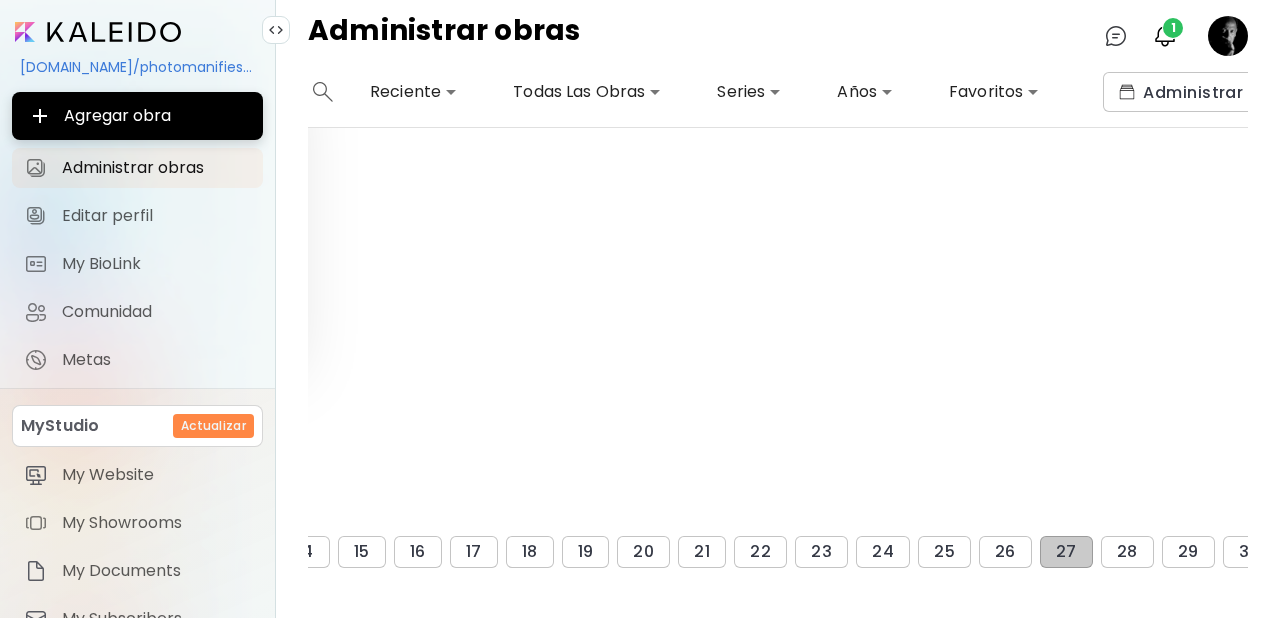 scroll, scrollTop: 1426, scrollLeft: 961, axis: both 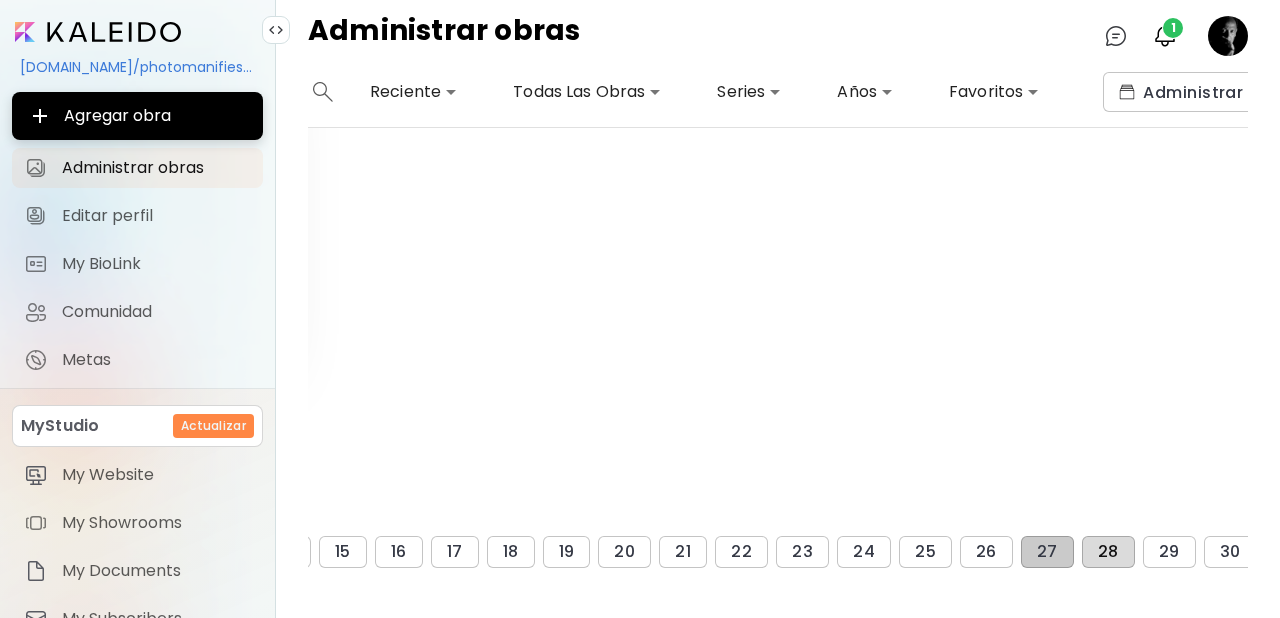 click on "28" at bounding box center [1108, 552] 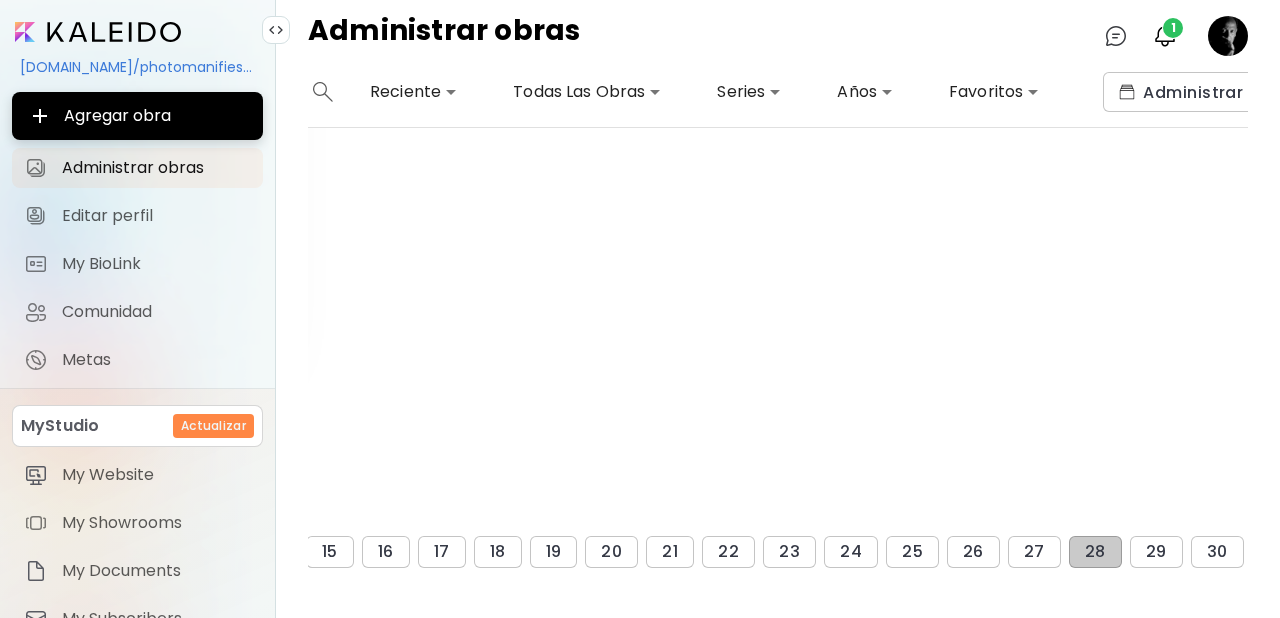 scroll, scrollTop: 1465, scrollLeft: 975, axis: both 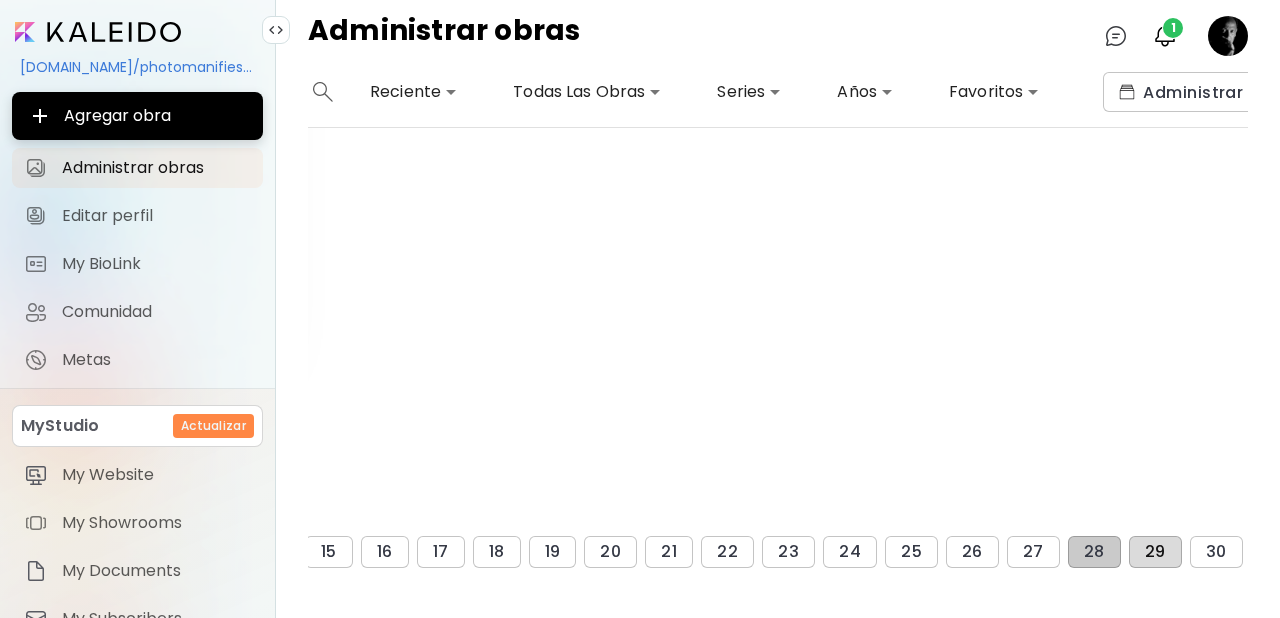 click on "29" at bounding box center (1155, 552) 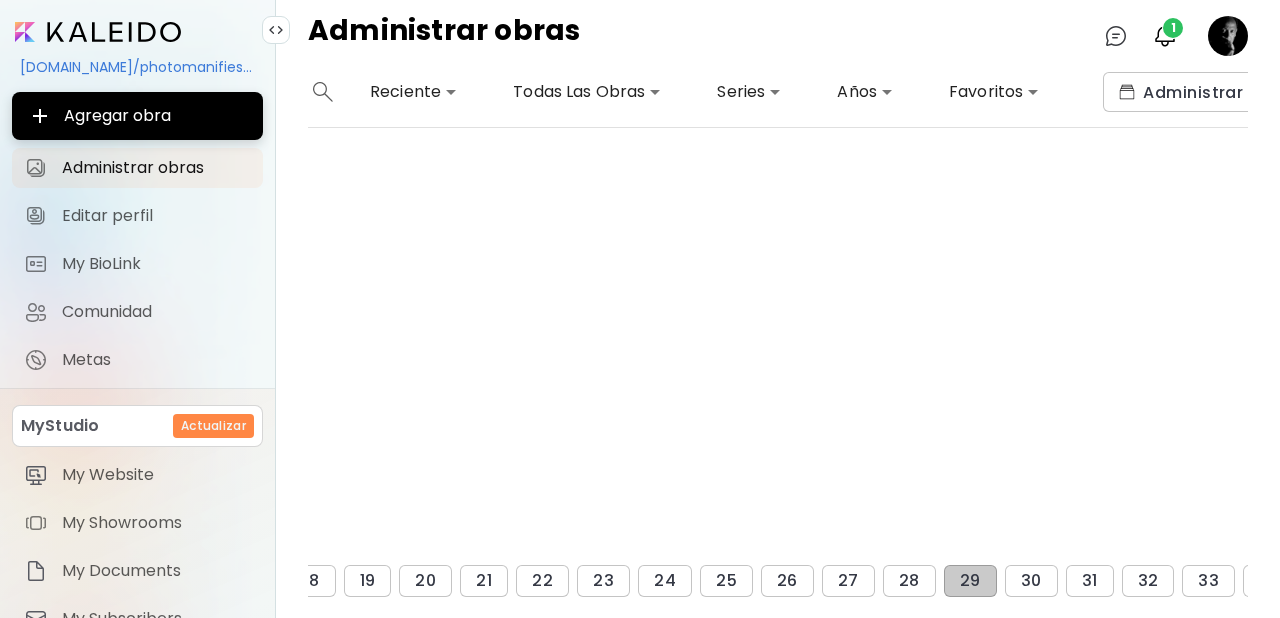 scroll, scrollTop: 1412, scrollLeft: 1160, axis: both 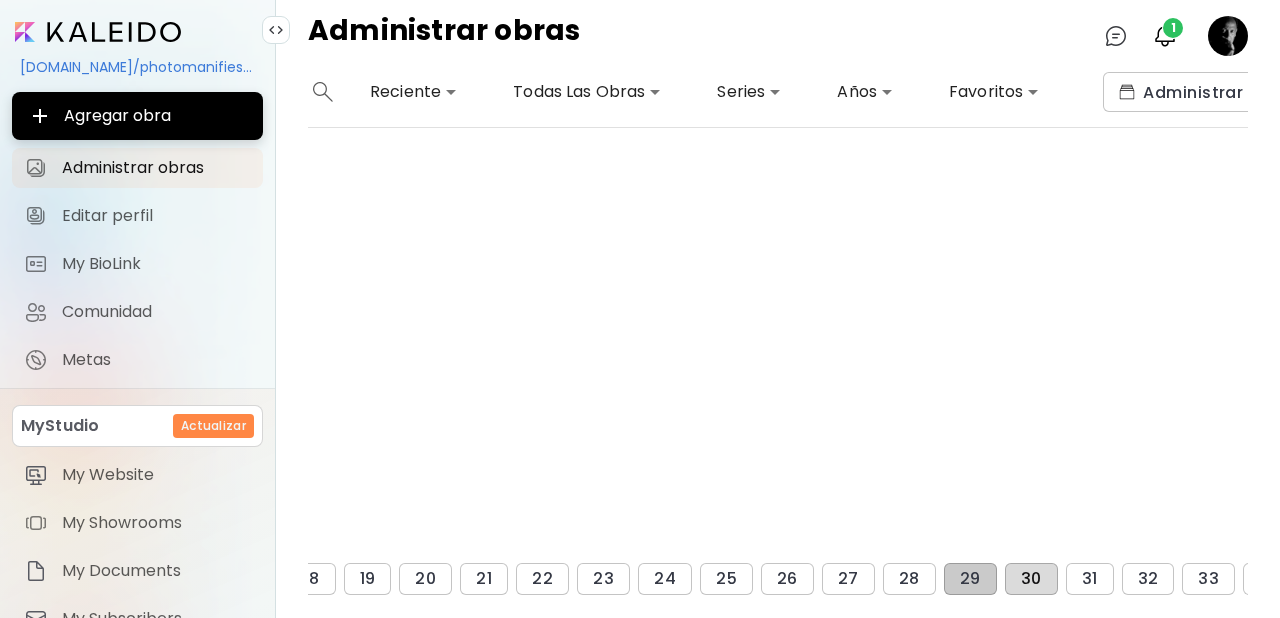 click on "30" at bounding box center (1031, 579) 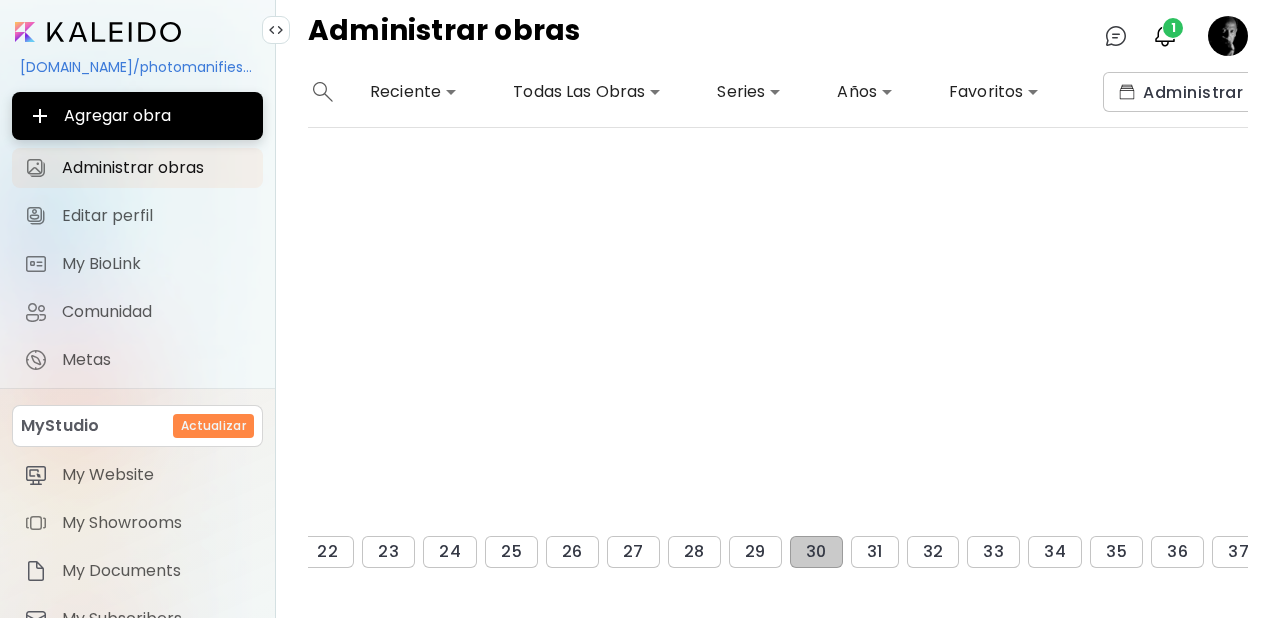 scroll, scrollTop: 1439, scrollLeft: 1380, axis: both 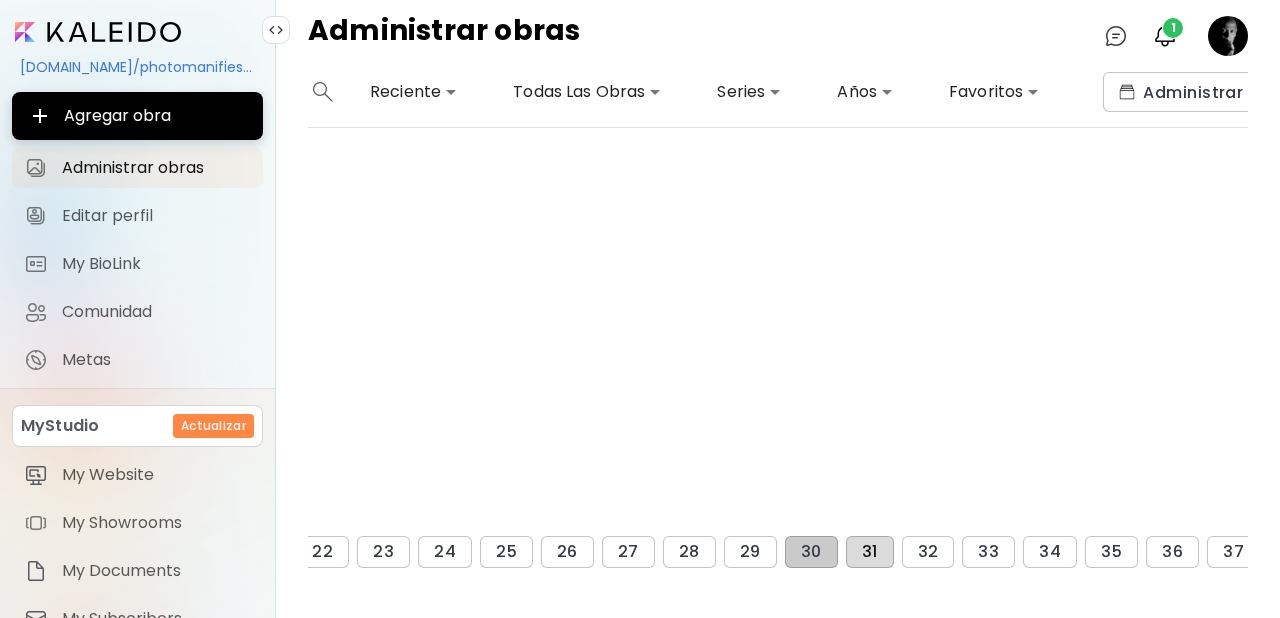 click on "31" at bounding box center (870, 552) 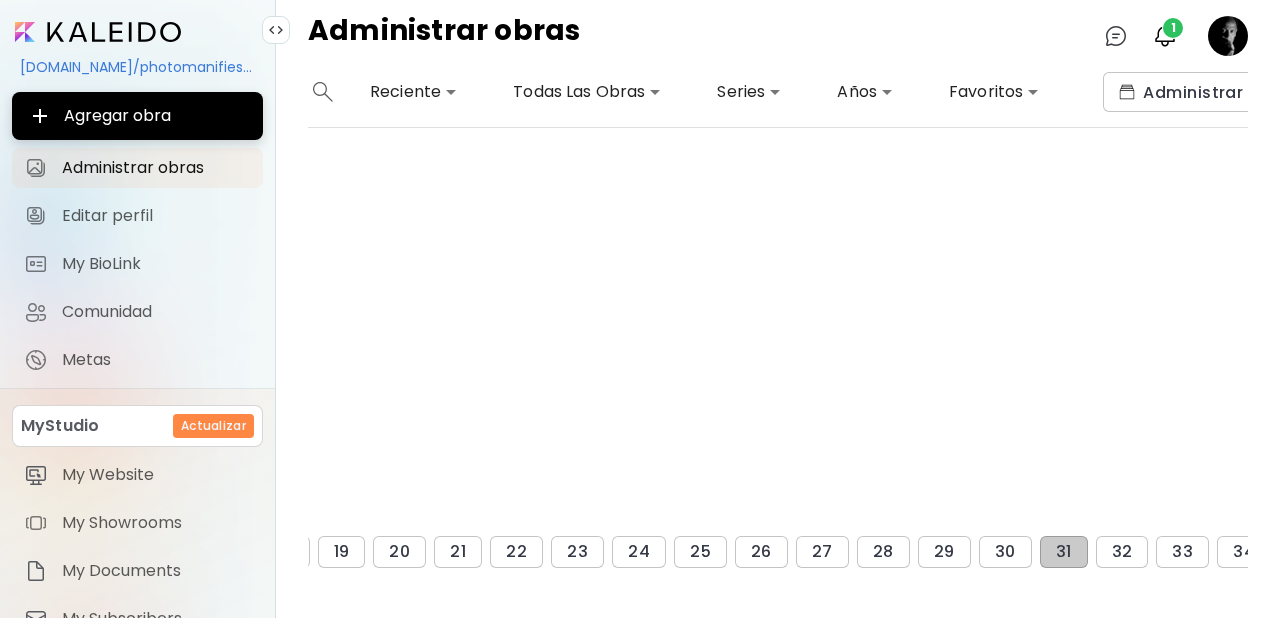 scroll, scrollTop: 1426, scrollLeft: 1187, axis: both 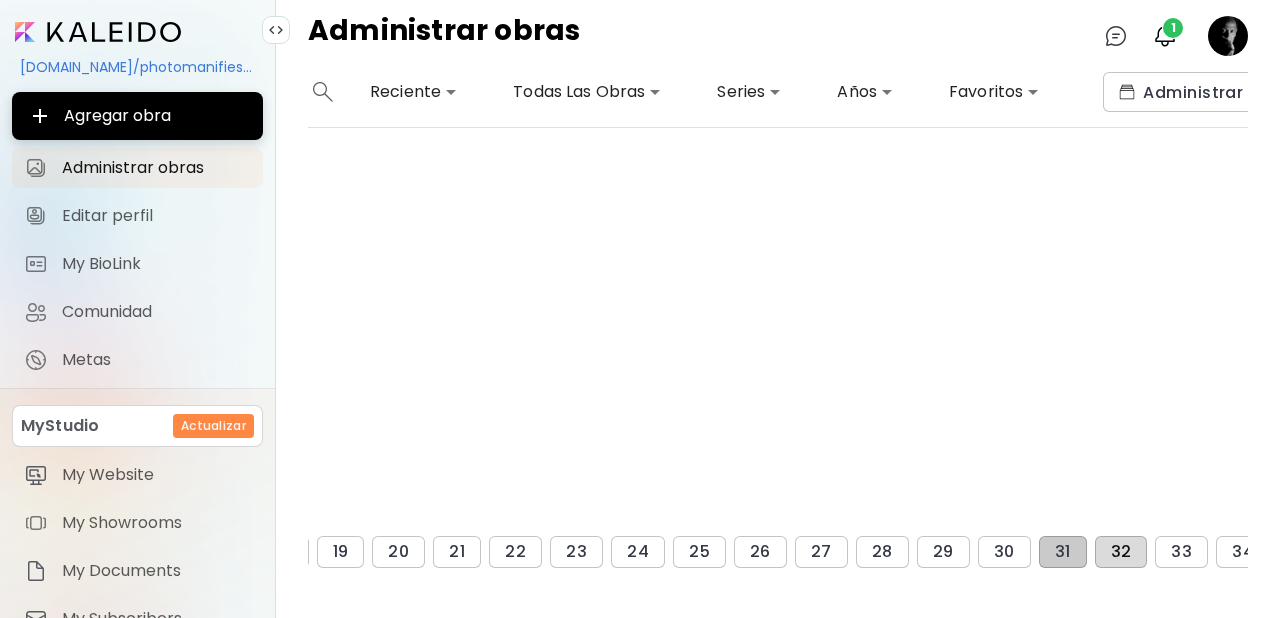 click on "32" at bounding box center [1121, 552] 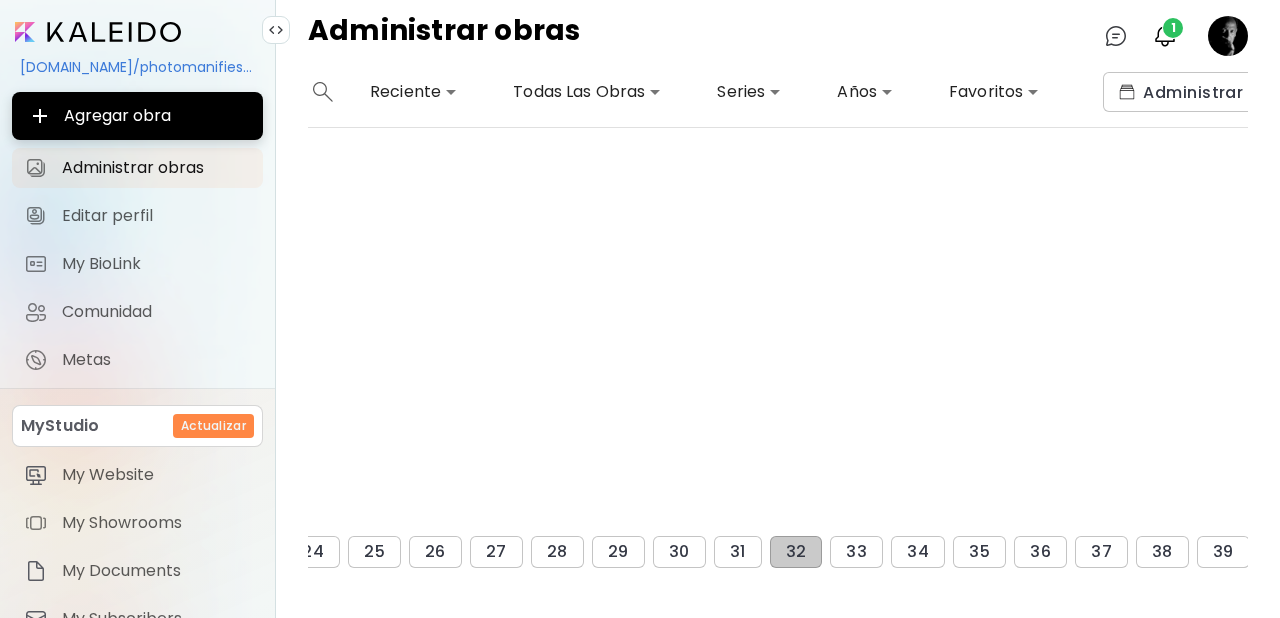 scroll, scrollTop: 1465, scrollLeft: 1534, axis: both 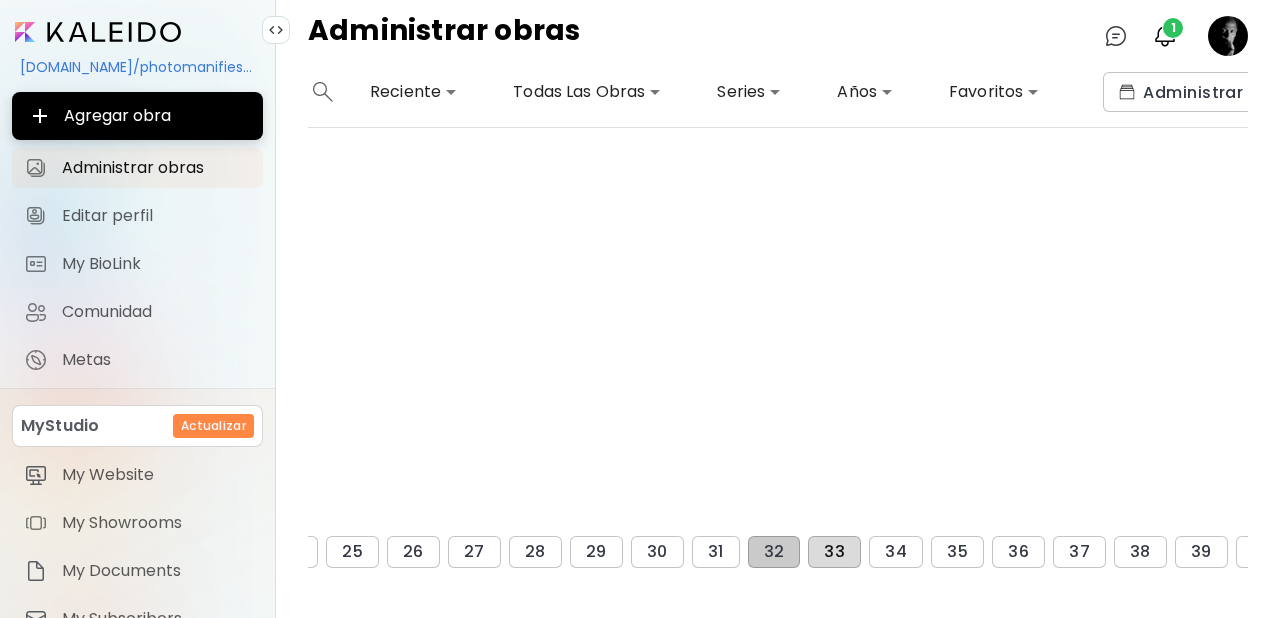 click on "33" at bounding box center [834, 552] 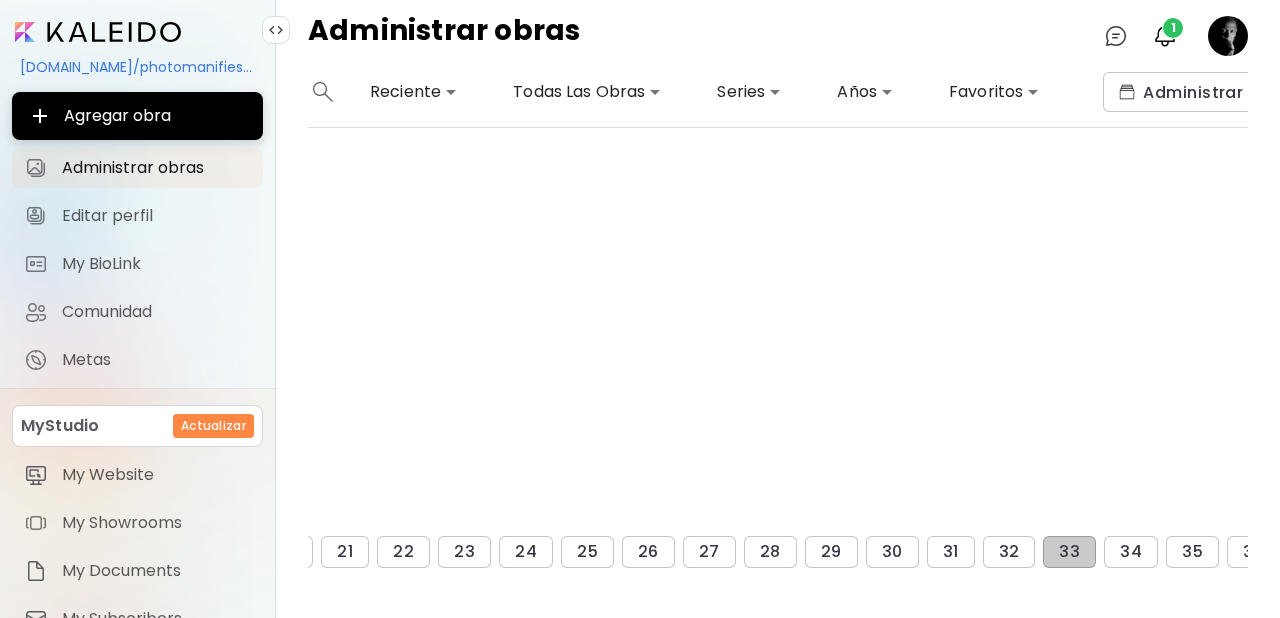 scroll, scrollTop: 1439, scrollLeft: 1300, axis: both 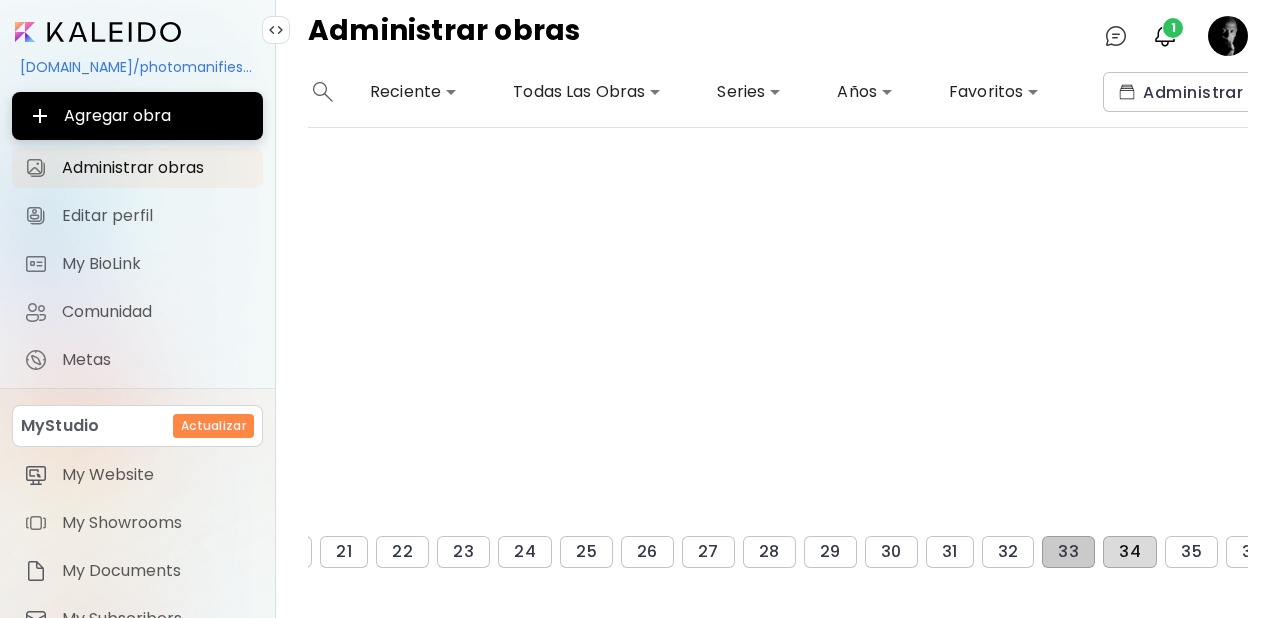 click on "34" at bounding box center (1130, 552) 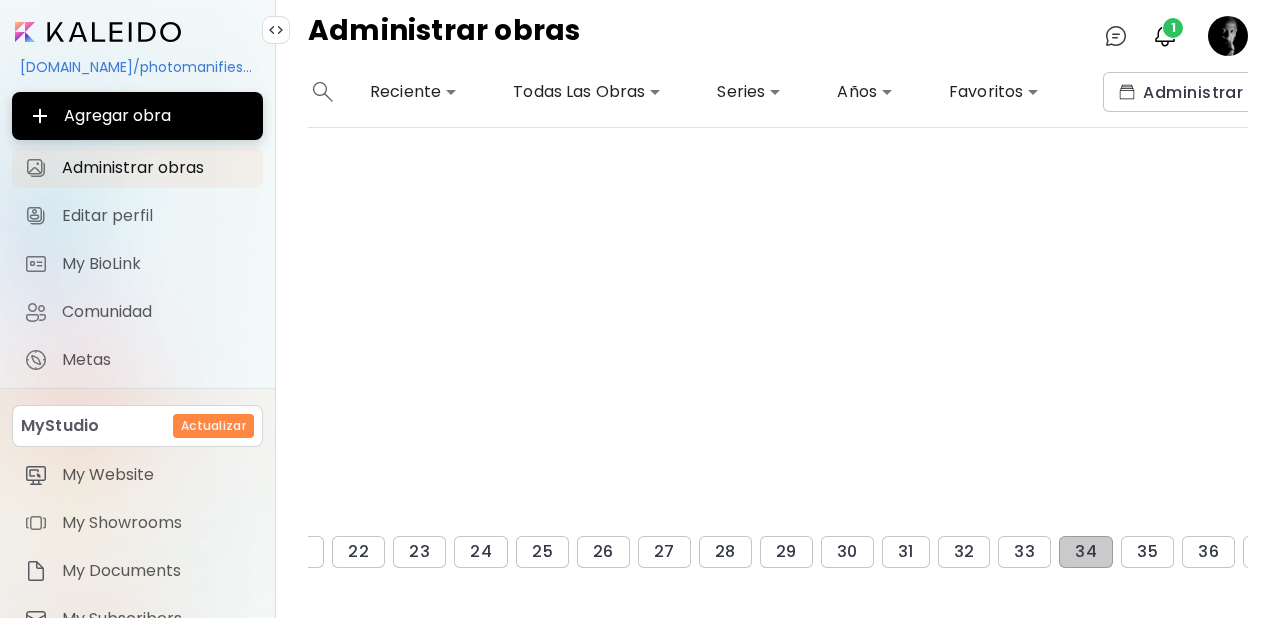 scroll, scrollTop: 1465, scrollLeft: 1349, axis: both 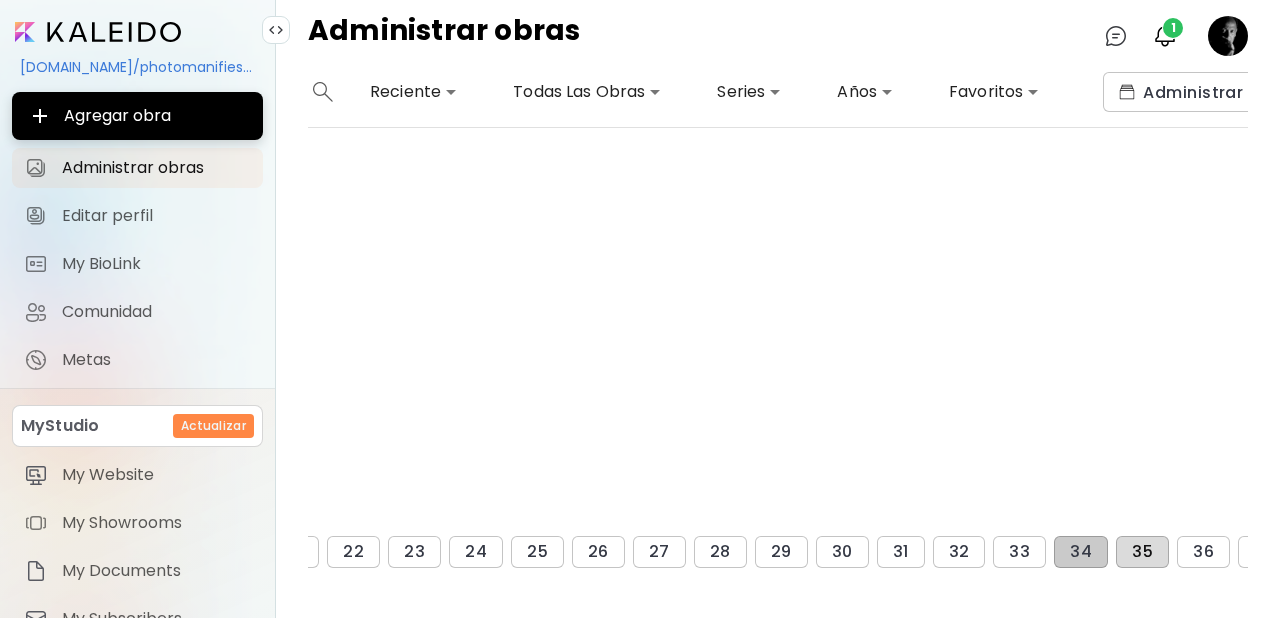 click on "35" at bounding box center [1142, 552] 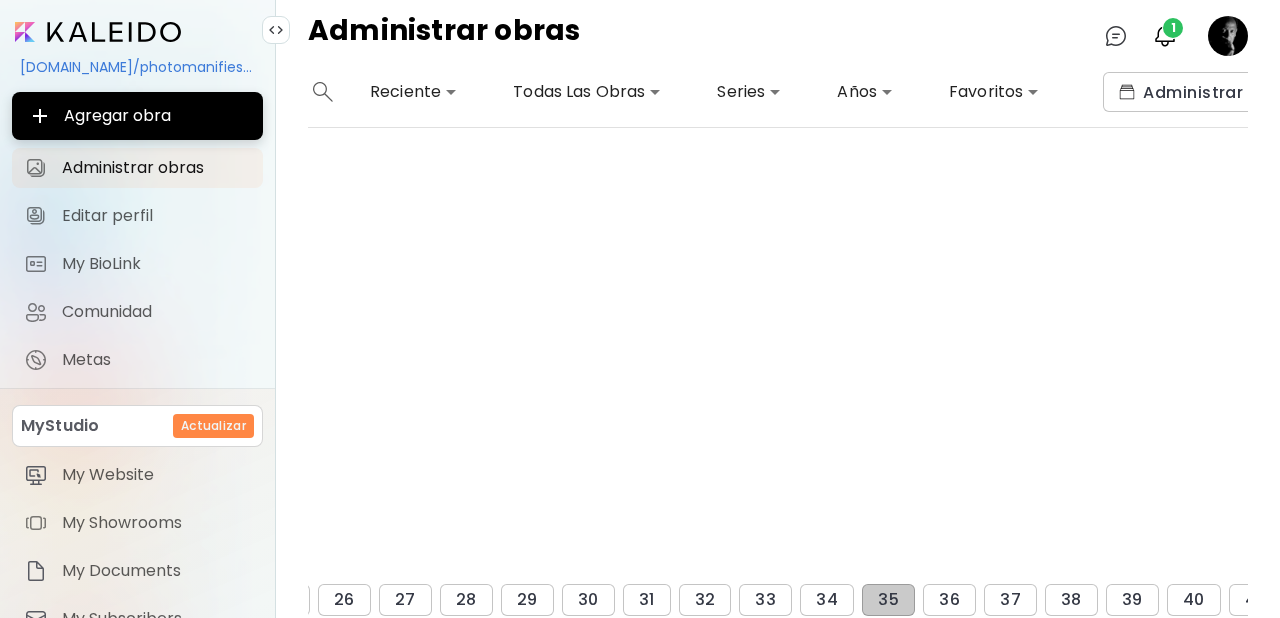 scroll, scrollTop: 1417, scrollLeft: 1658, axis: both 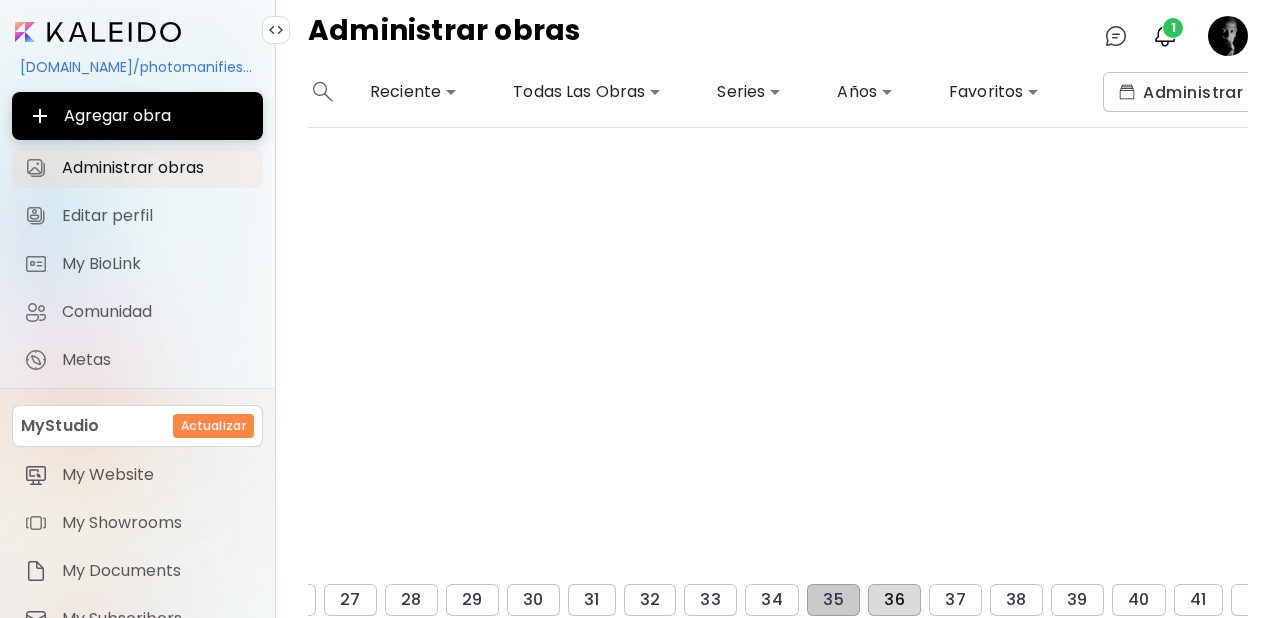 click on "36" at bounding box center [894, 600] 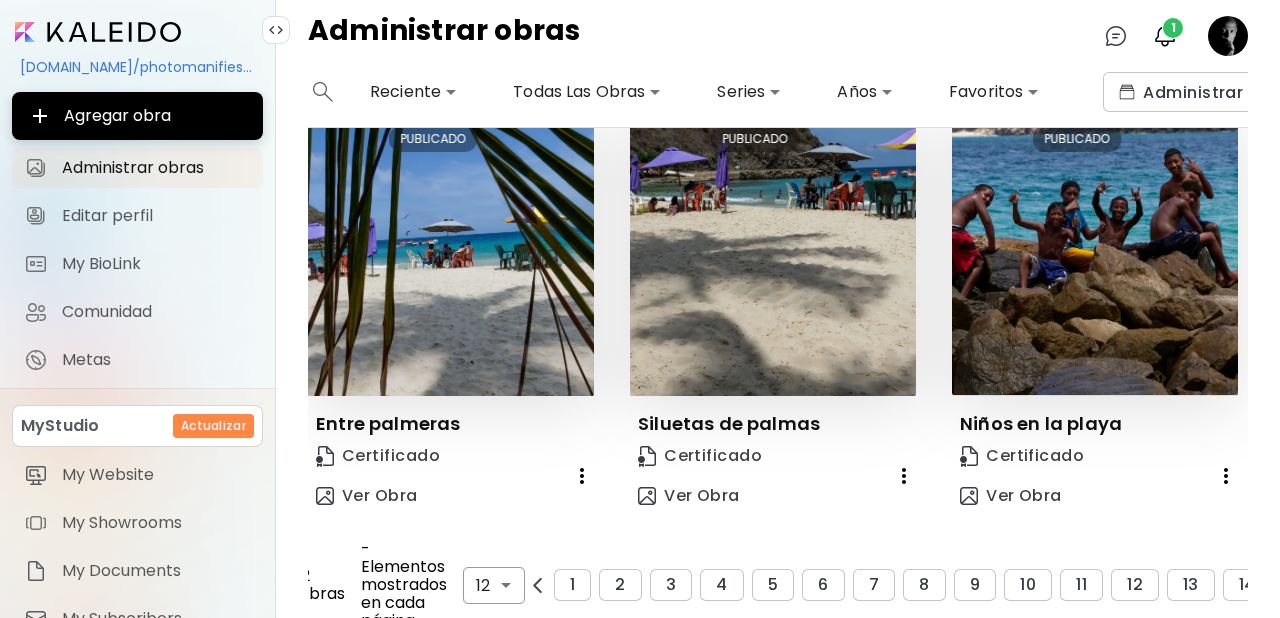 scroll, scrollTop: 1413, scrollLeft: 0, axis: vertical 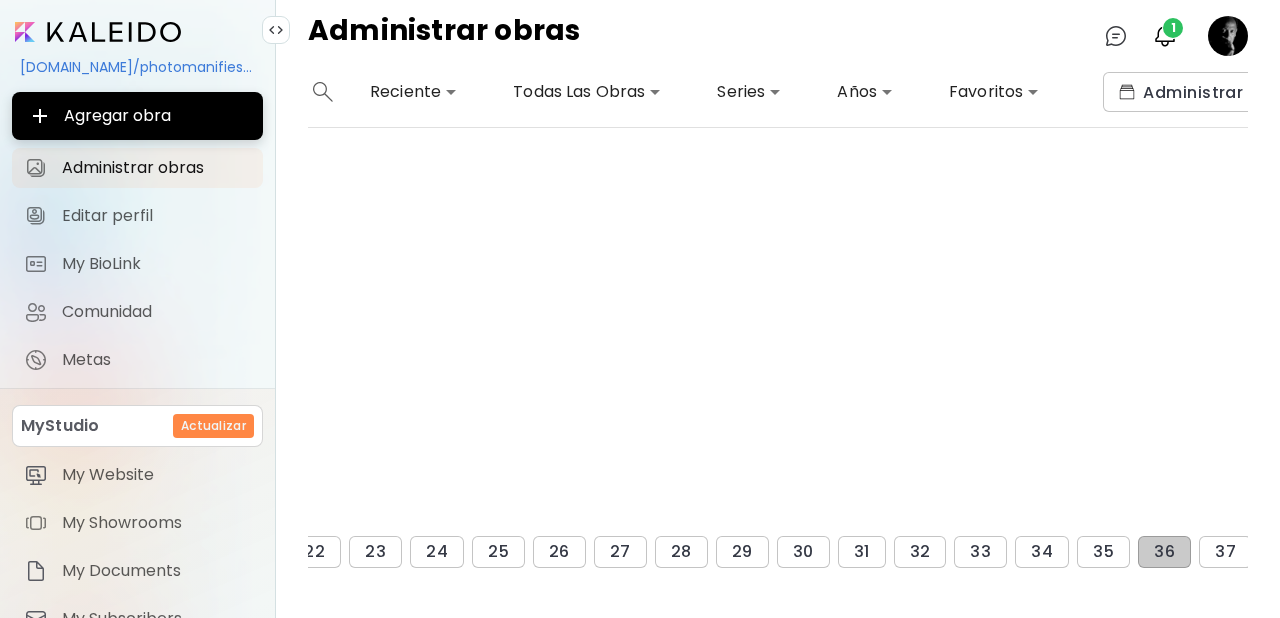 click on "Editar PUBLICADO Huellas Certificado Ver Obra Editar PUBLICADO Obra teatral "La lección [PERSON_NAME]" Certificado Ver Obra Editar PUBLICADO El pescador en la mar Certificado Ver Obra Editar PUBLICADO Obra teatral "Fiésole" Certificado Ver Obra Editar PUBLICADO Apagón de-sastre Certificado Ver Obra Editar PUBLICADO Apagón Certificado Ver Obra Editar PUBLICADO Pescador Certificado Ver Obra Editar PUBLICADO Pescado [MEDICAL_DATA] Certificado Ver Obra Editar PUBLICADO Atracadero Certificado Ver Obra Editar PUBLICADO Entre palmeras Certificado Ver Obra Editar PUBLICADO Siluetas de palmas Certificado Ver Obra Editar PUBLICADO Niños en la playa Certificado Ver Obra 12 Obras - Elementos mostrados en cada página 12 ** ​ 1 2 3 4 5 6 7 8 9 10 11 12 13 14 15 16 17 18 19 20 21 22 23 24 25 26 27 28 29 30 31 32 33 34 35 36 37 38 39 40 41 42 43 44 45" at bounding box center [778, 373] 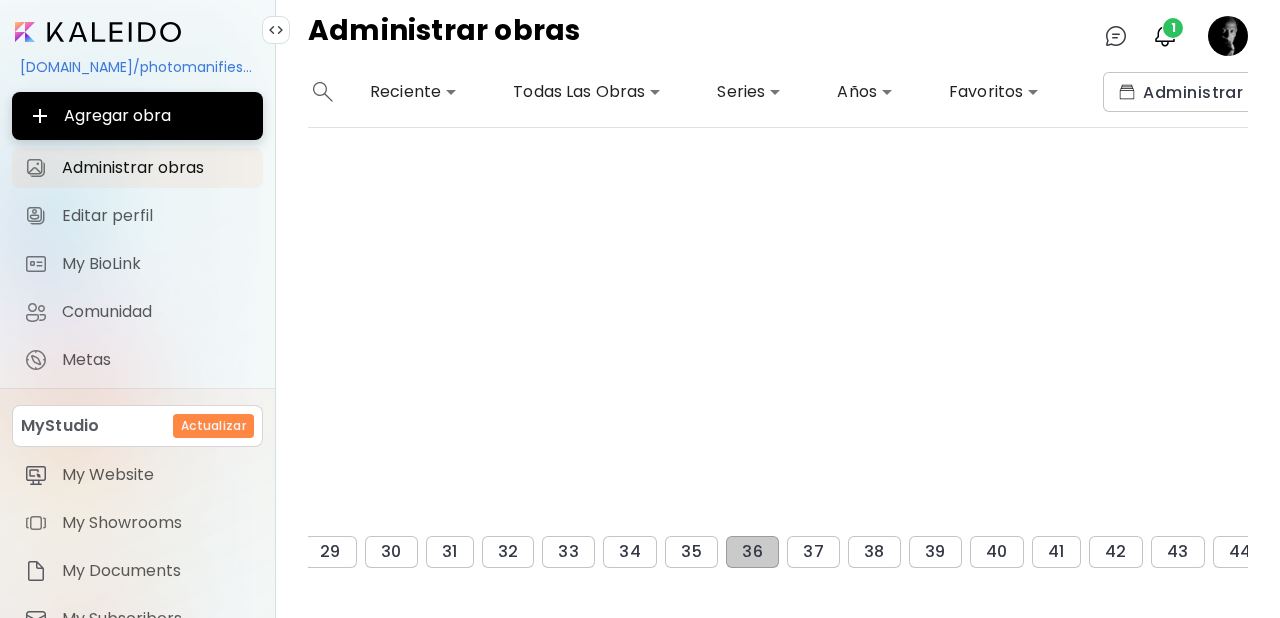 scroll, scrollTop: 1413, scrollLeft: 1837, axis: both 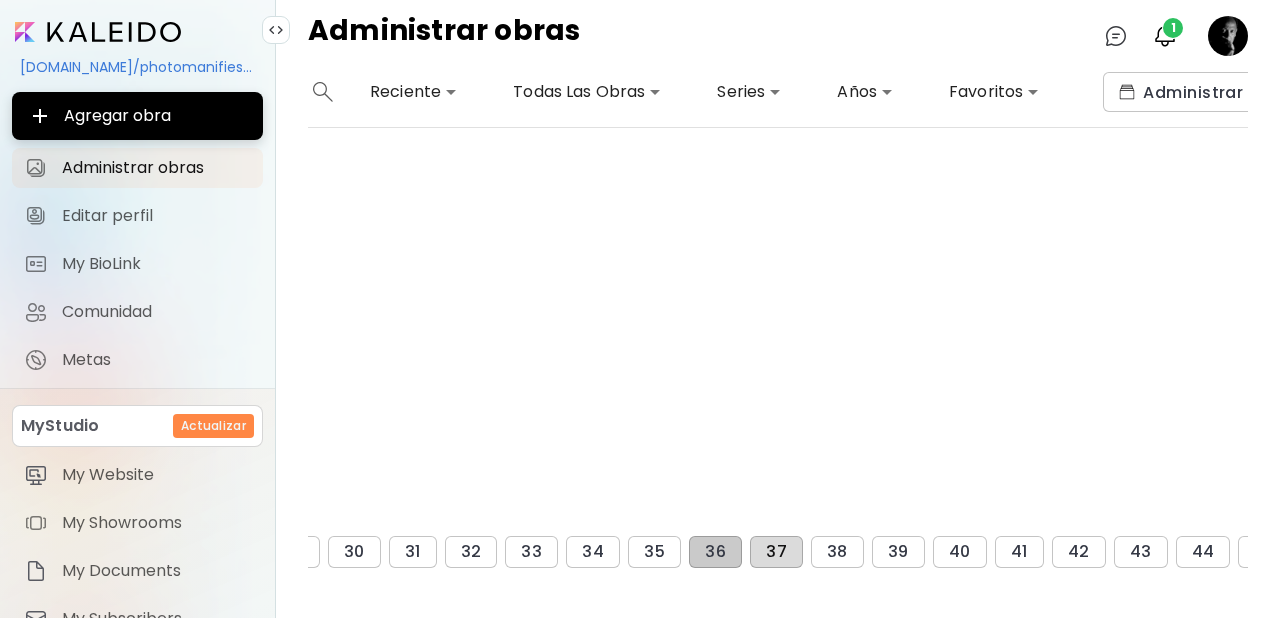 click on "37" at bounding box center [776, 552] 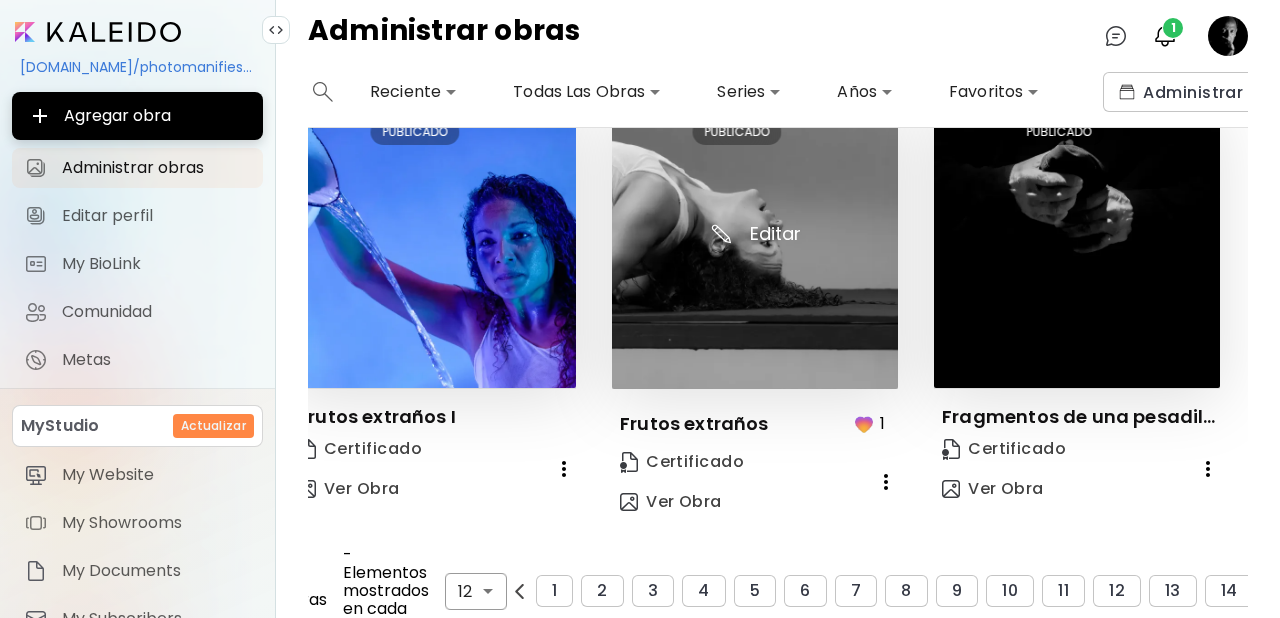 scroll, scrollTop: 1413, scrollLeft: 0, axis: vertical 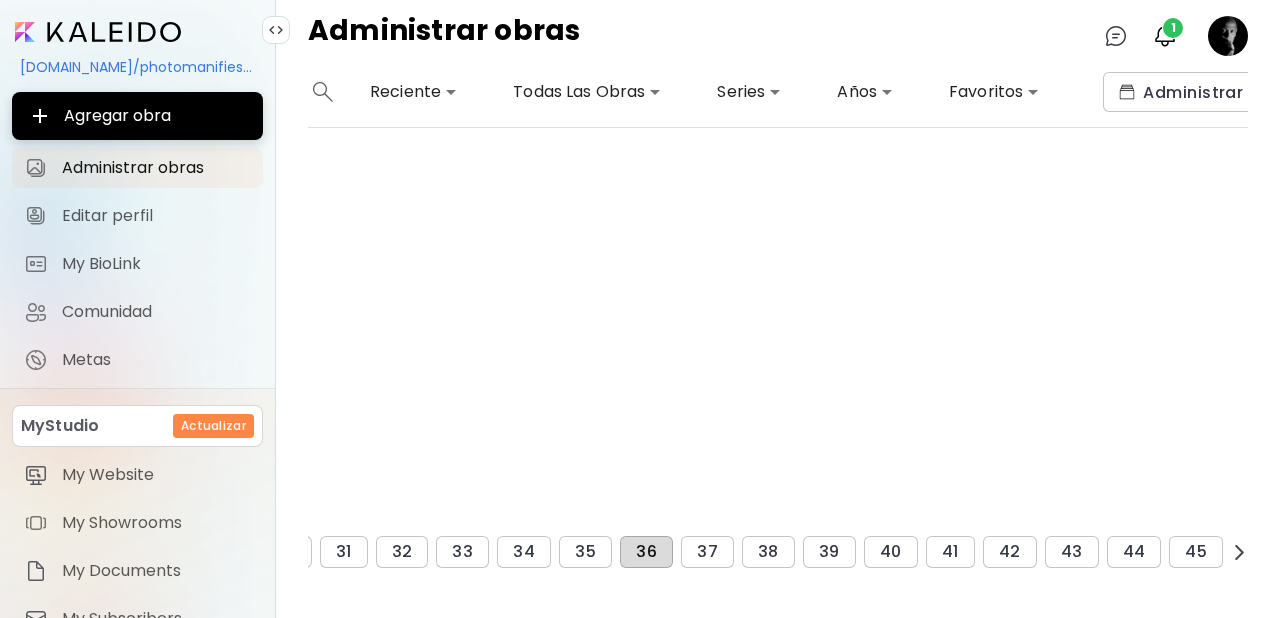click on "36" at bounding box center (646, 552) 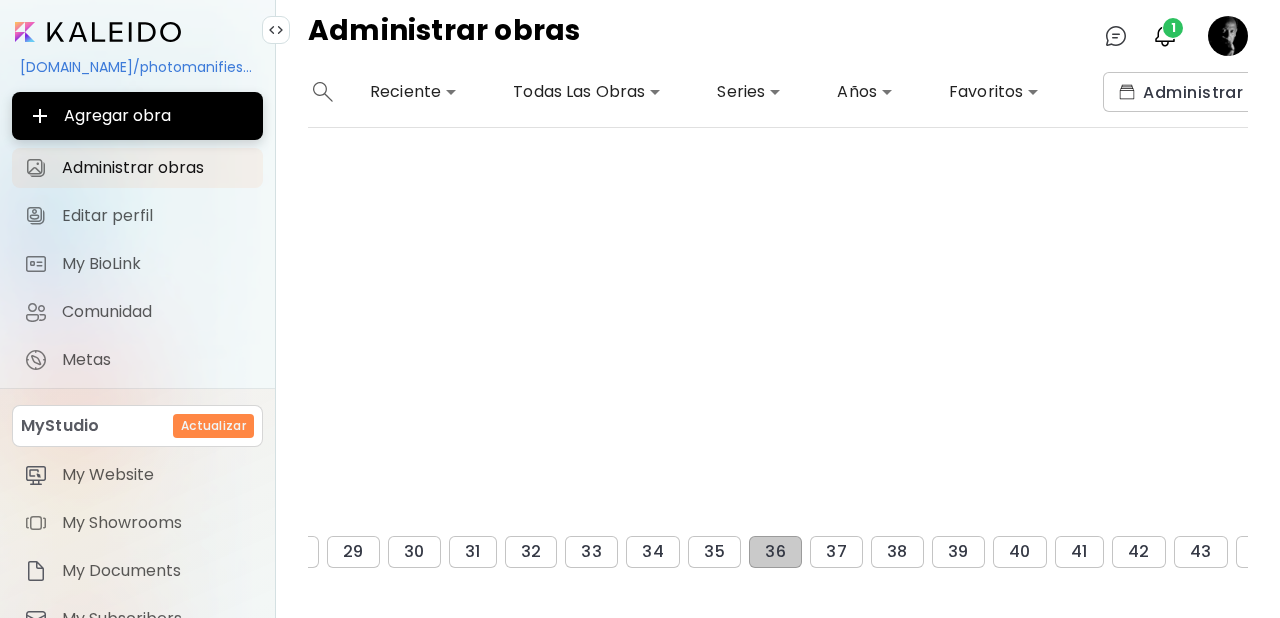 scroll, scrollTop: 1413, scrollLeft: 1818, axis: both 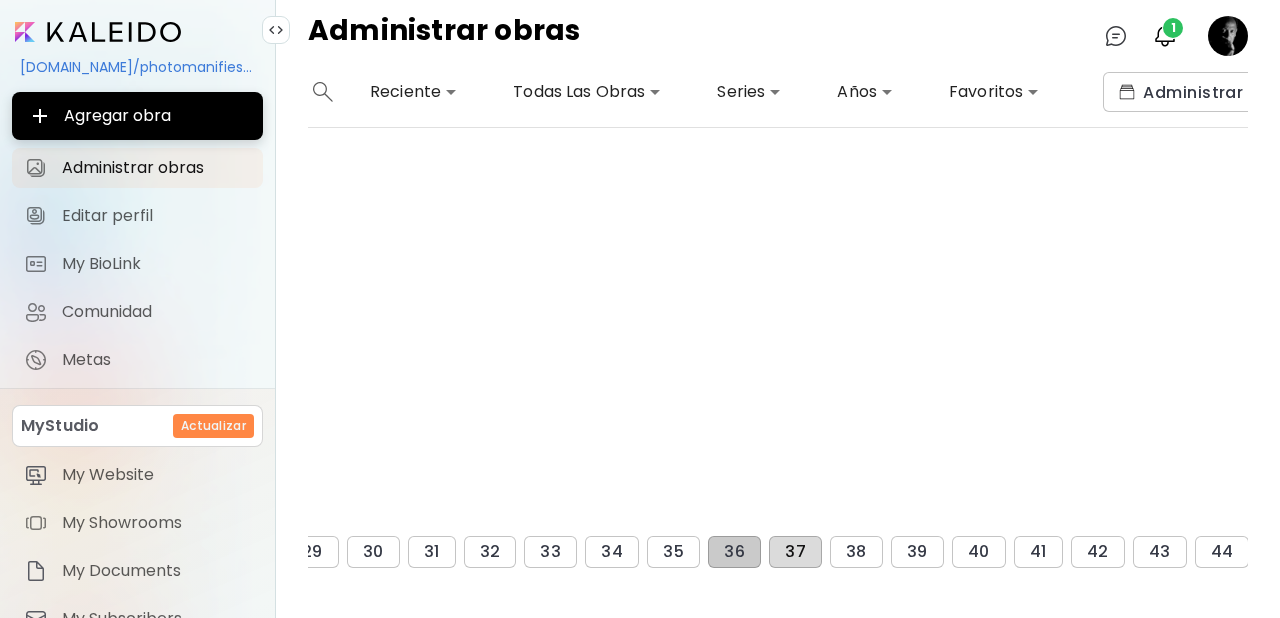 click on "37" at bounding box center (795, 552) 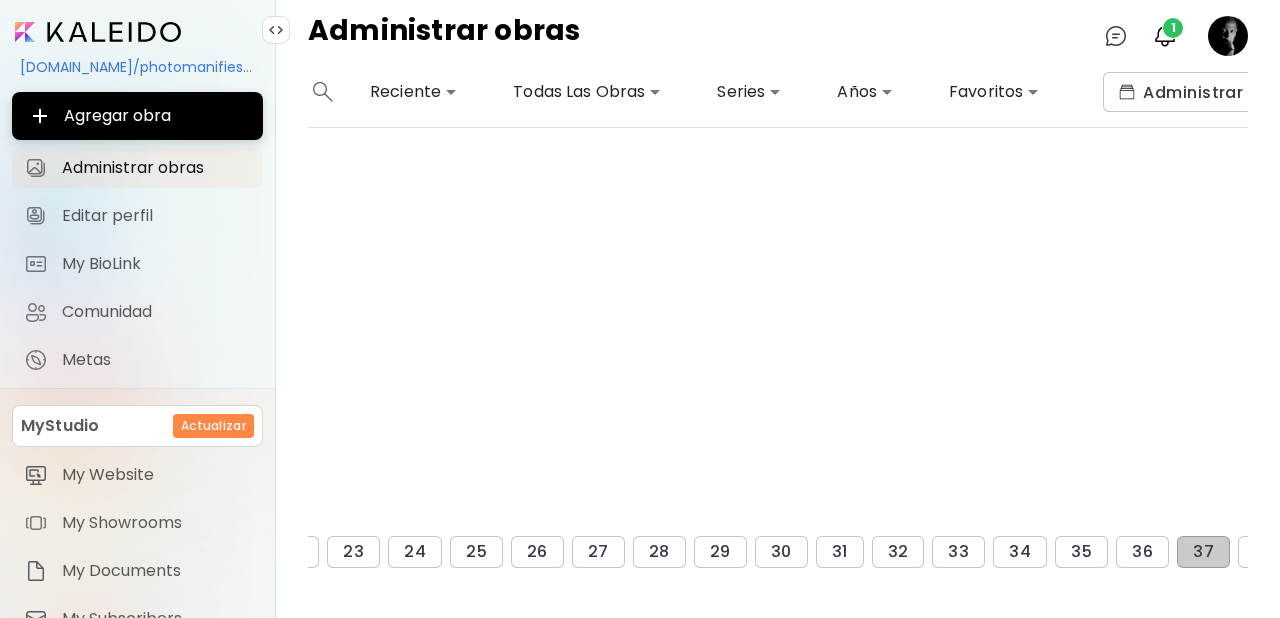 scroll, scrollTop: 1452, scrollLeft: 1906, axis: both 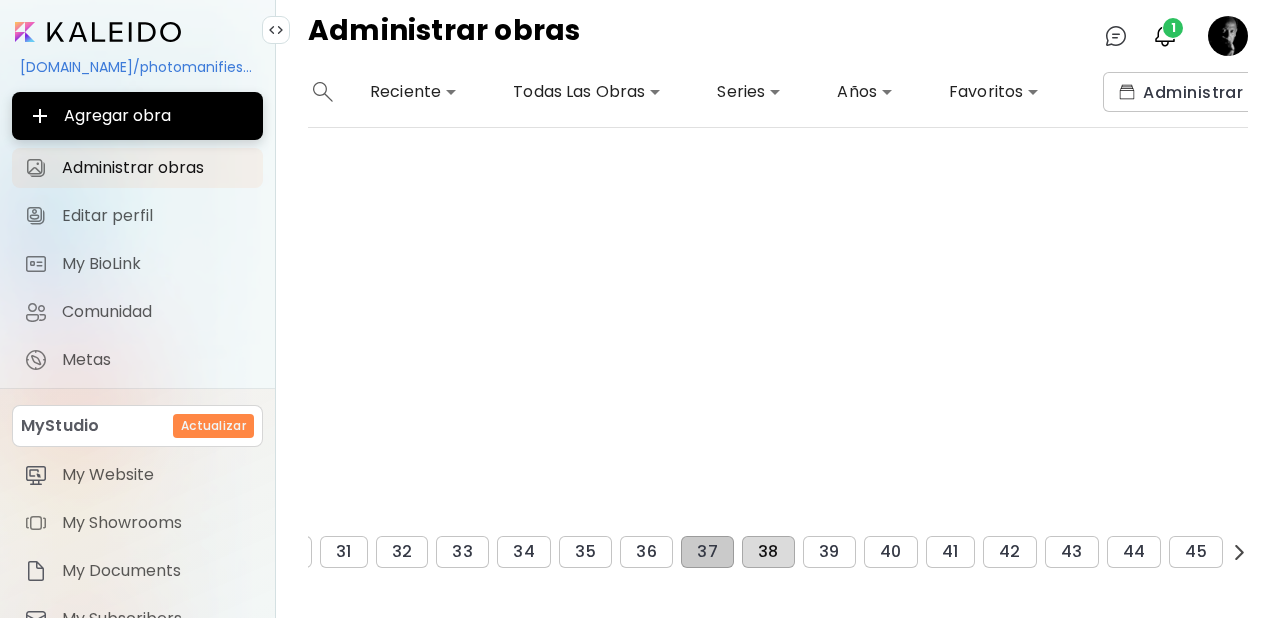 click on "38" at bounding box center [768, 552] 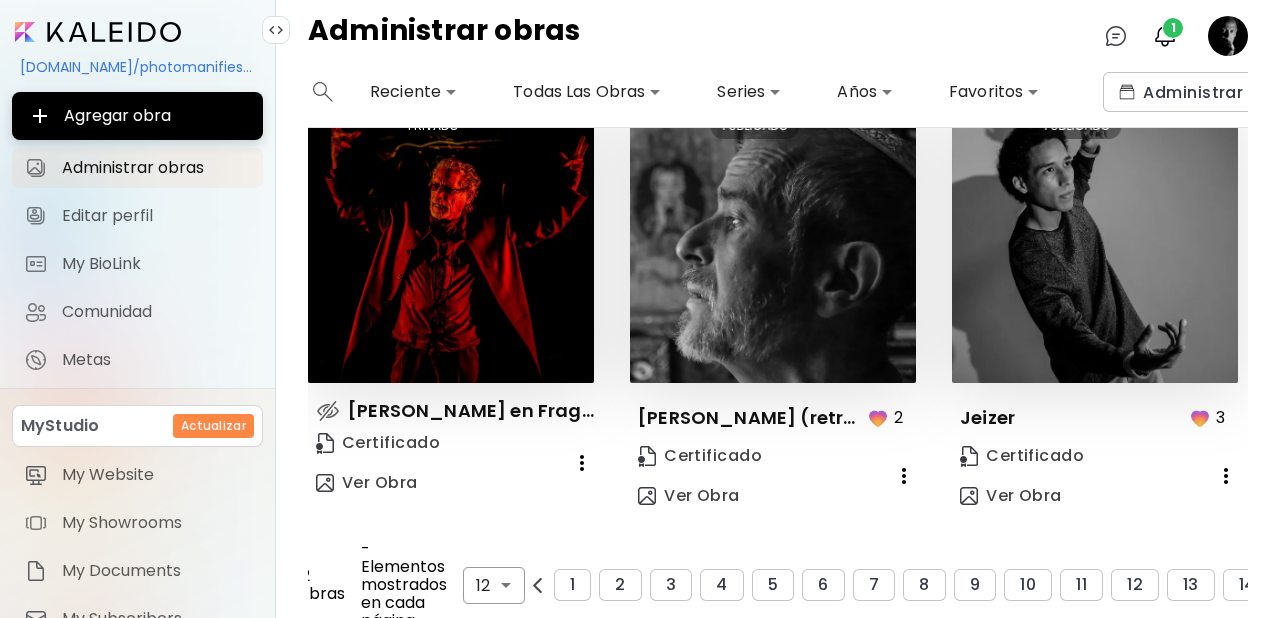 scroll, scrollTop: 1404, scrollLeft: 0, axis: vertical 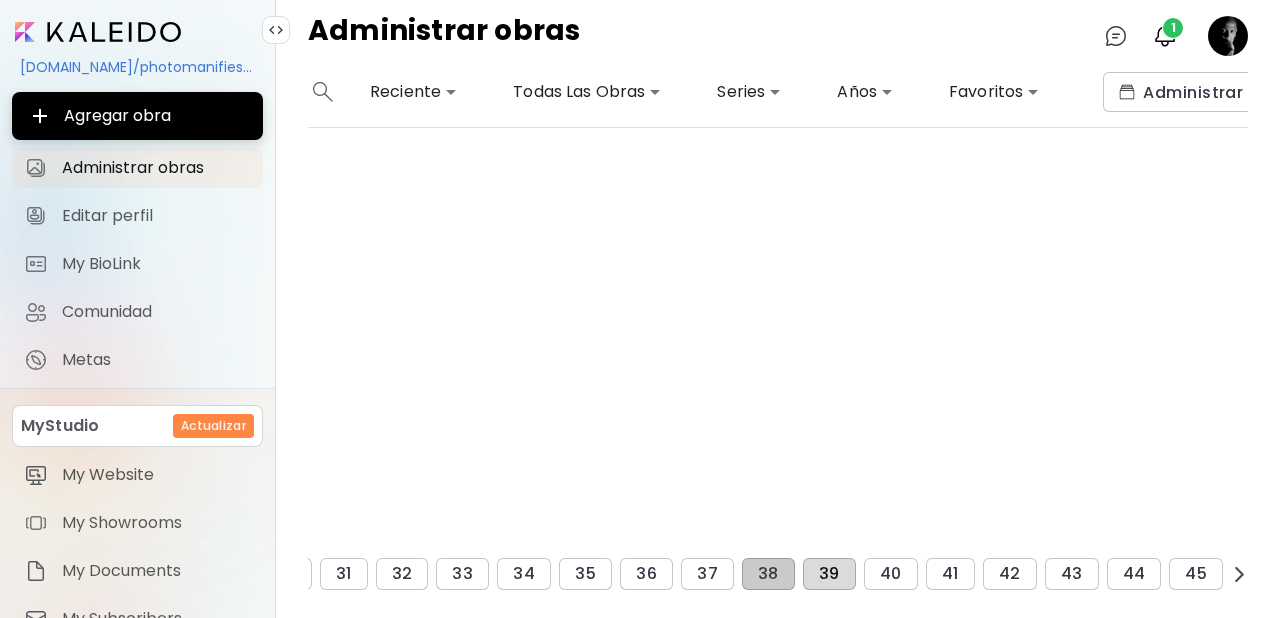 click on "39" at bounding box center [829, 574] 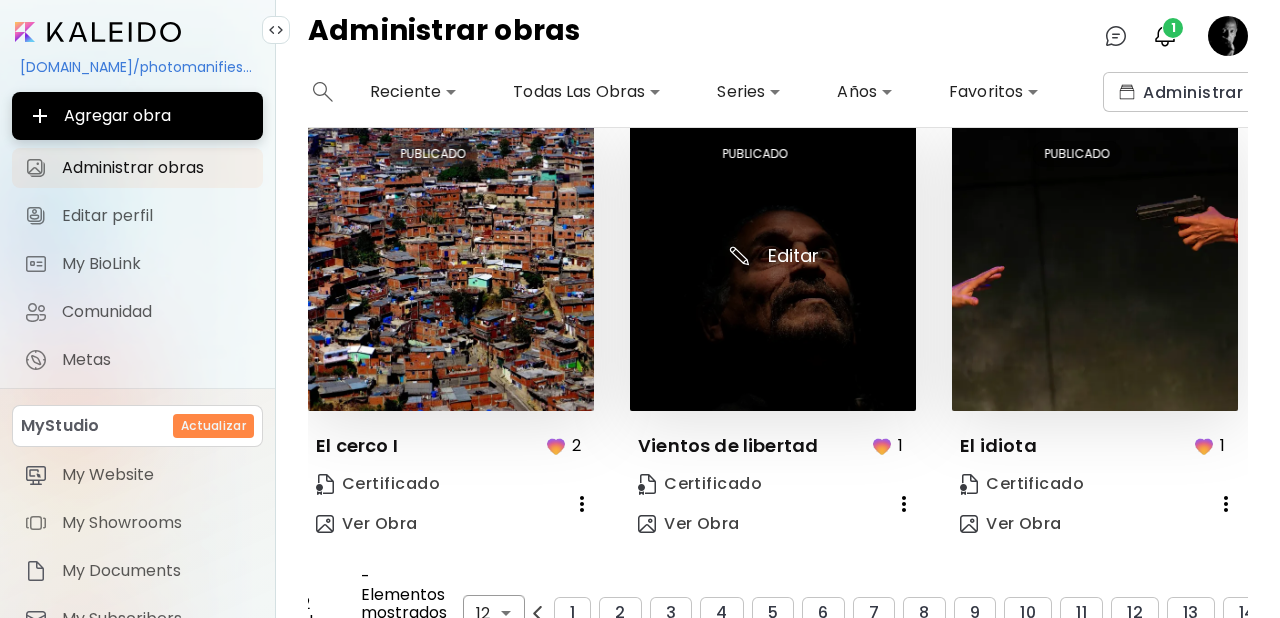 scroll, scrollTop: 428, scrollLeft: 0, axis: vertical 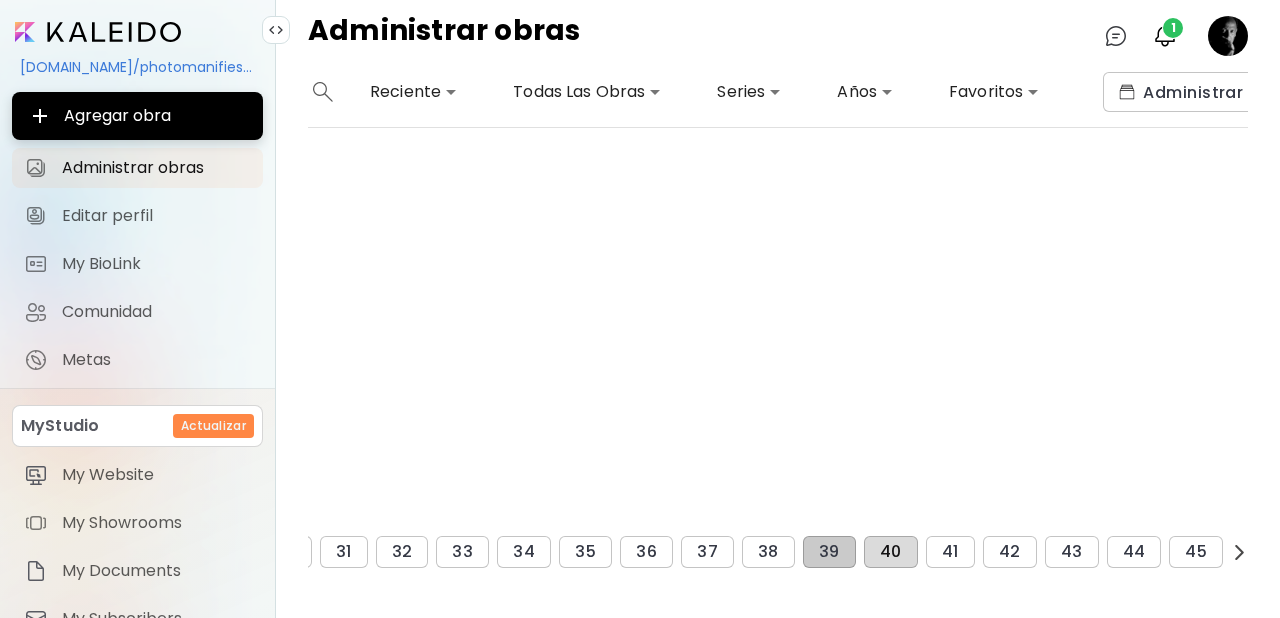 click on "40" at bounding box center [891, 552] 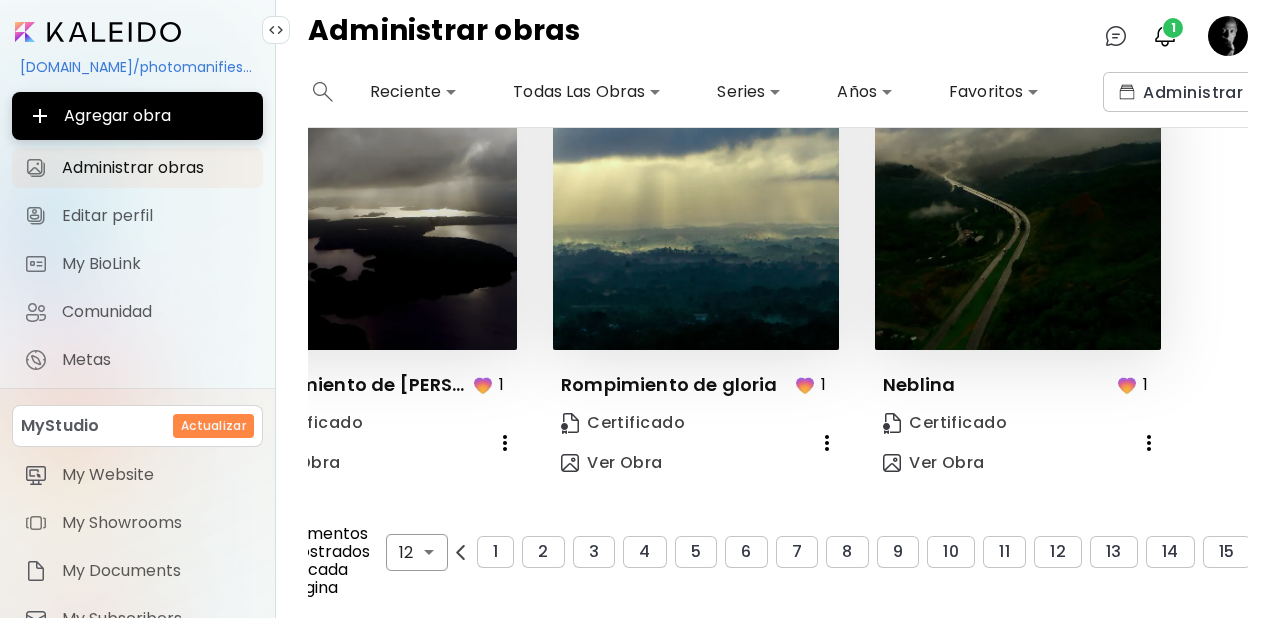 scroll, scrollTop: 1465, scrollLeft: 0, axis: vertical 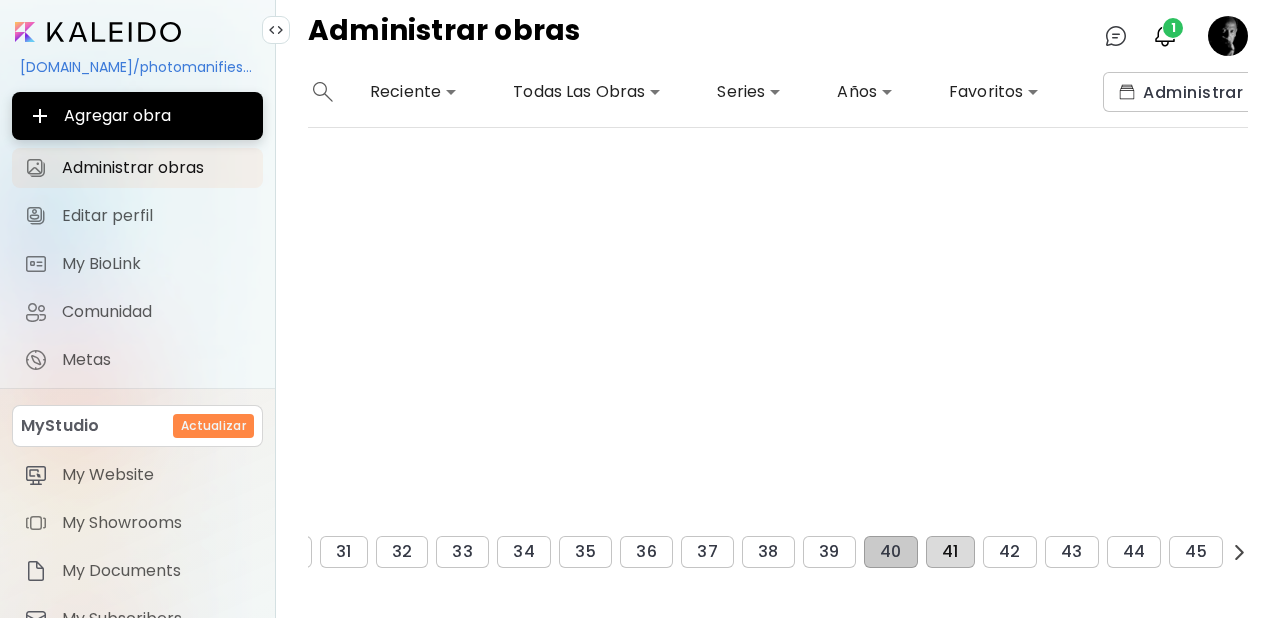 click on "41" at bounding box center [950, 552] 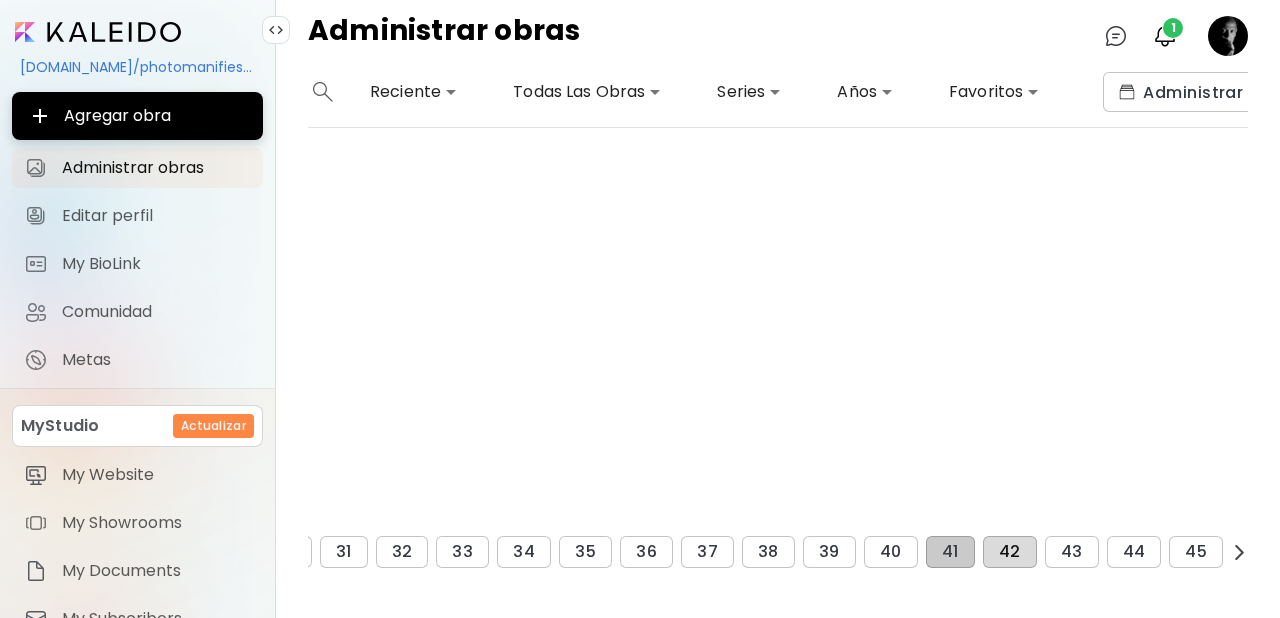 click on "42" at bounding box center [1010, 552] 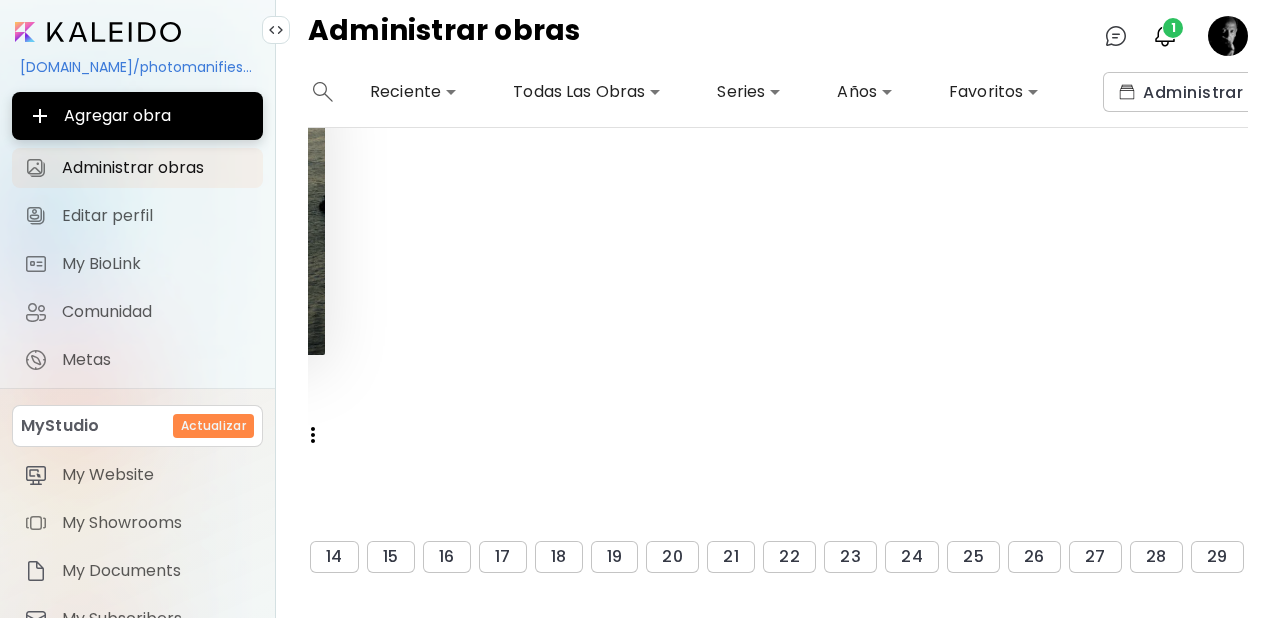 scroll, scrollTop: 1447, scrollLeft: 1906, axis: both 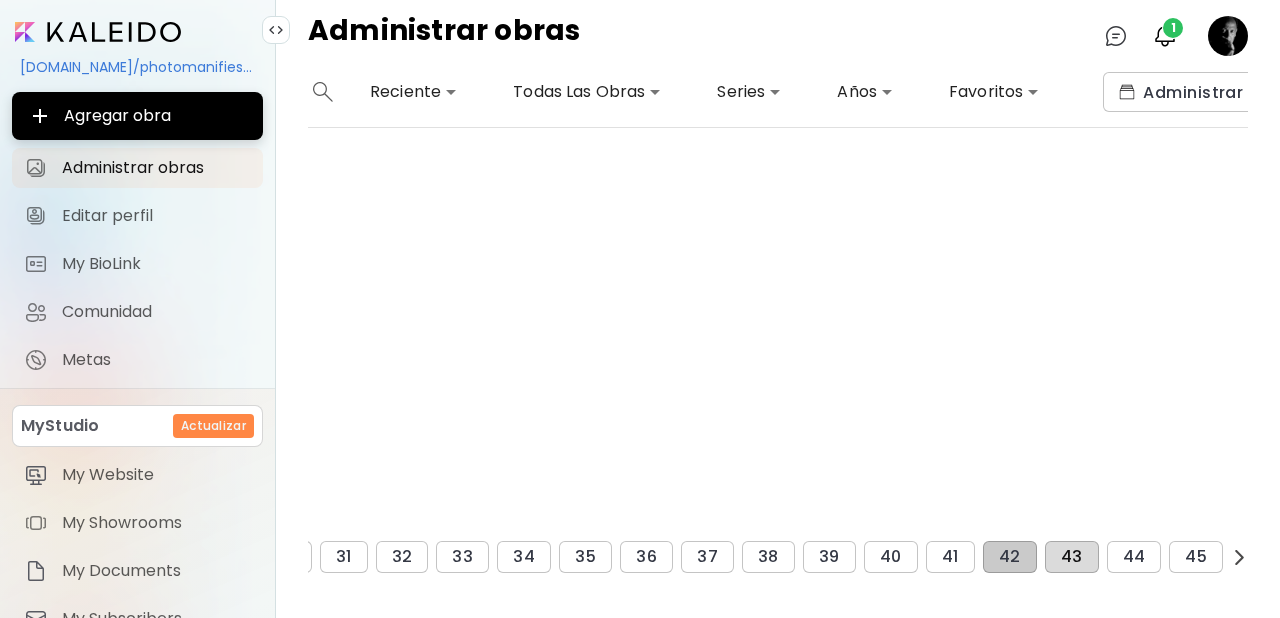click on "43" at bounding box center (1072, 557) 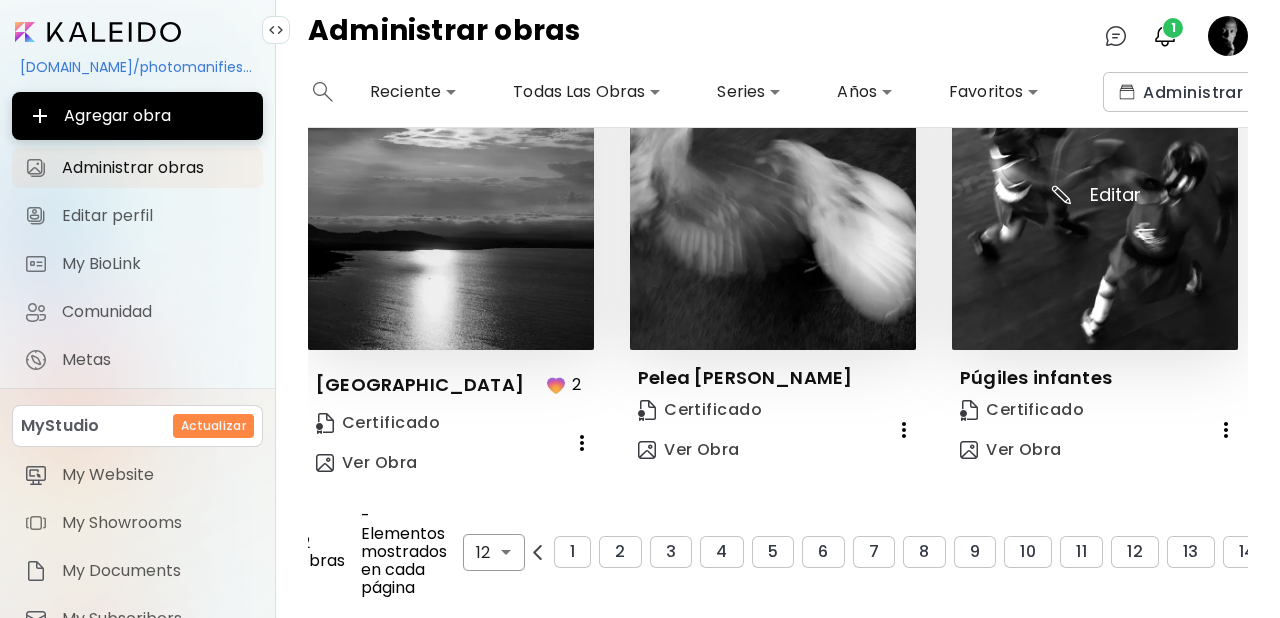 scroll, scrollTop: 1452, scrollLeft: 1906, axis: both 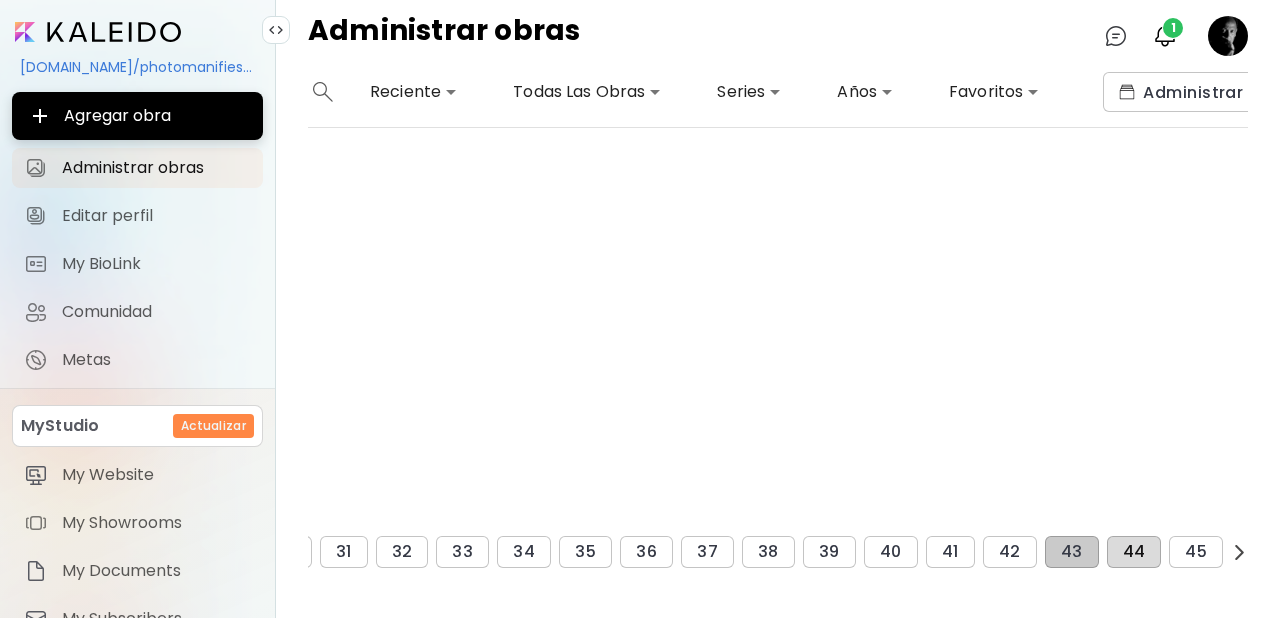 click on "44" at bounding box center [1134, 552] 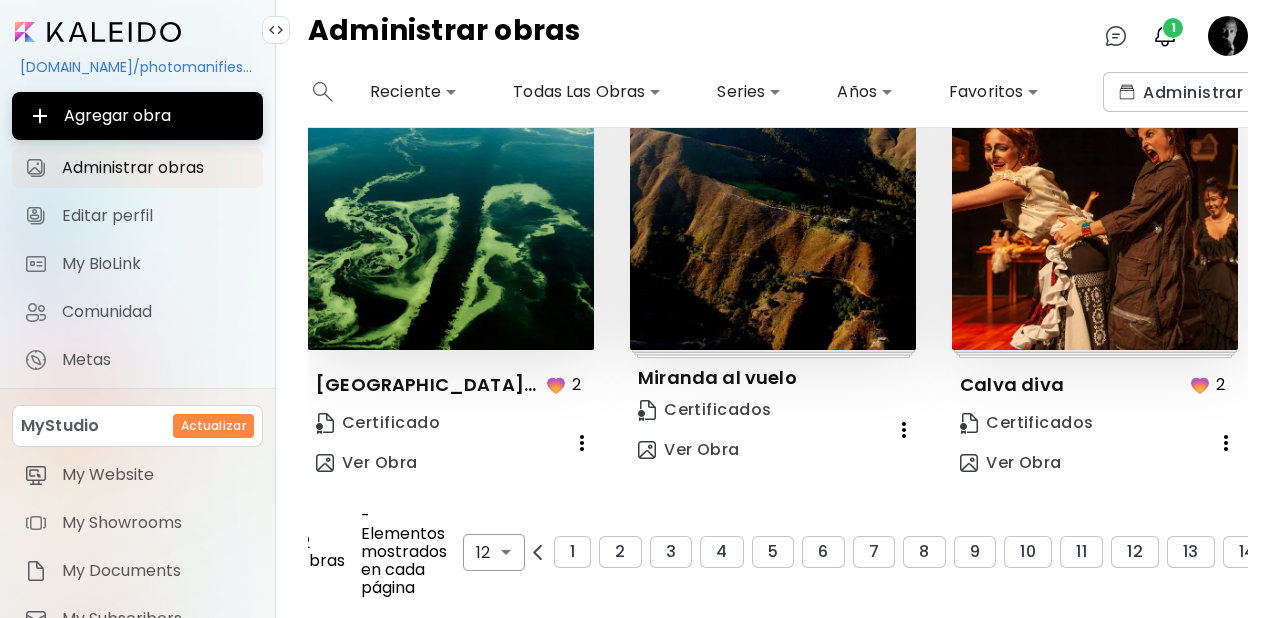 scroll, scrollTop: 1465, scrollLeft: 1906, axis: both 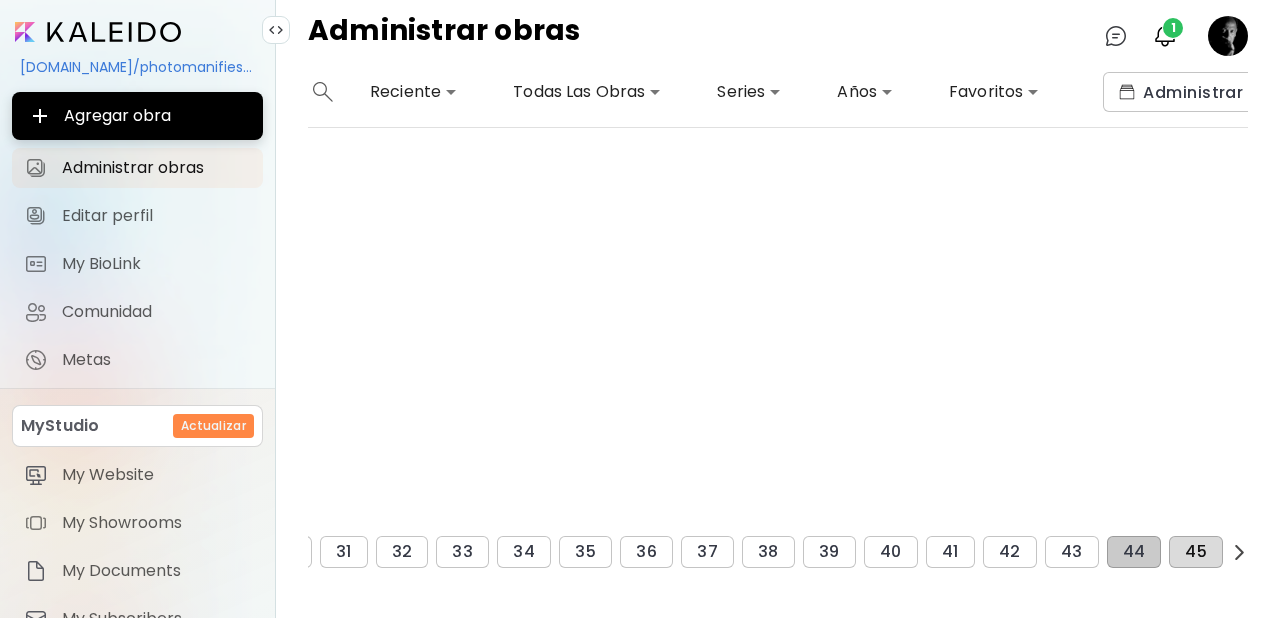 click on "45" at bounding box center (1196, 552) 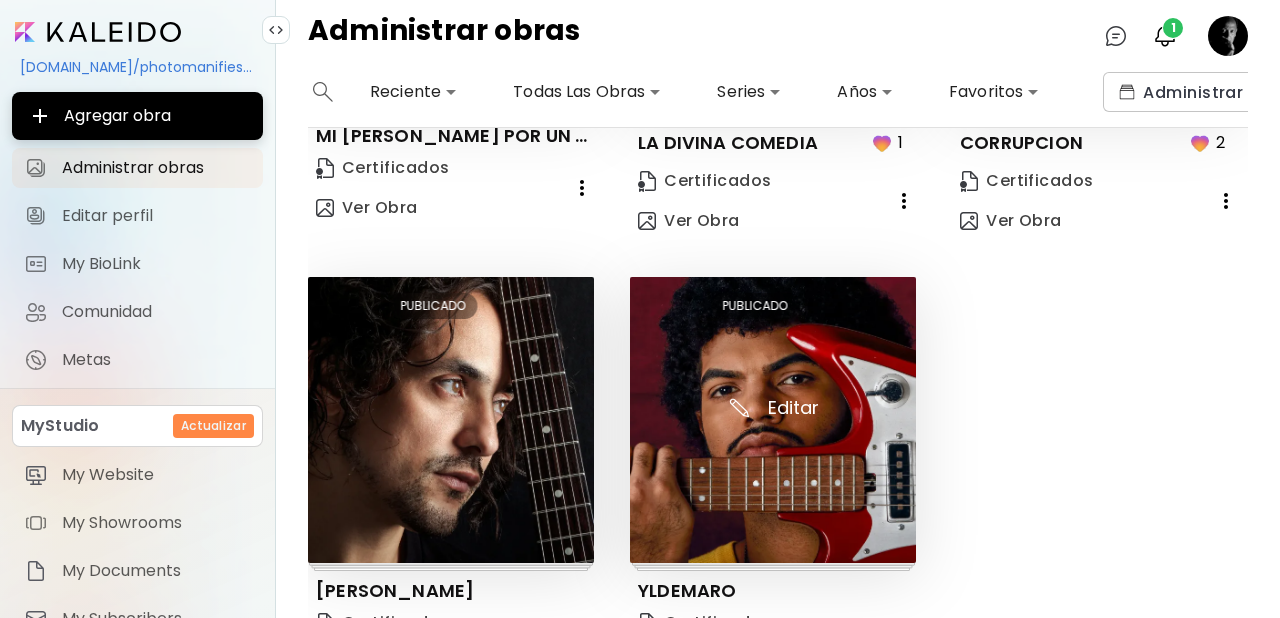 scroll, scrollTop: 1452, scrollLeft: 0, axis: vertical 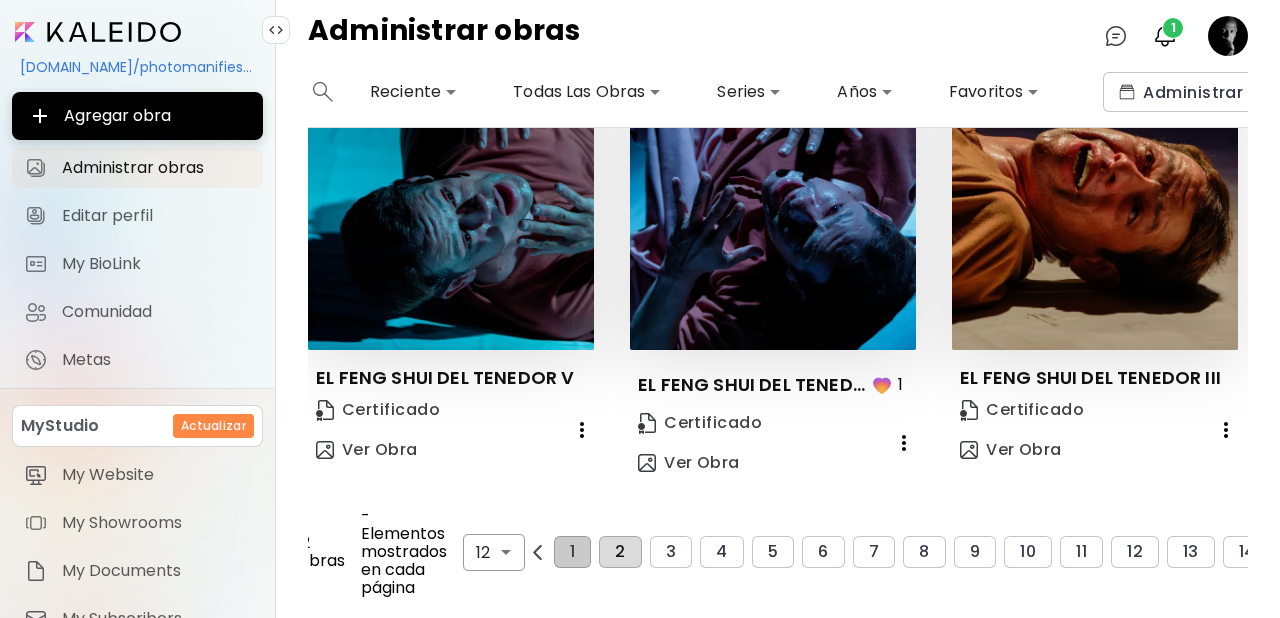 click on "2" at bounding box center [620, 552] 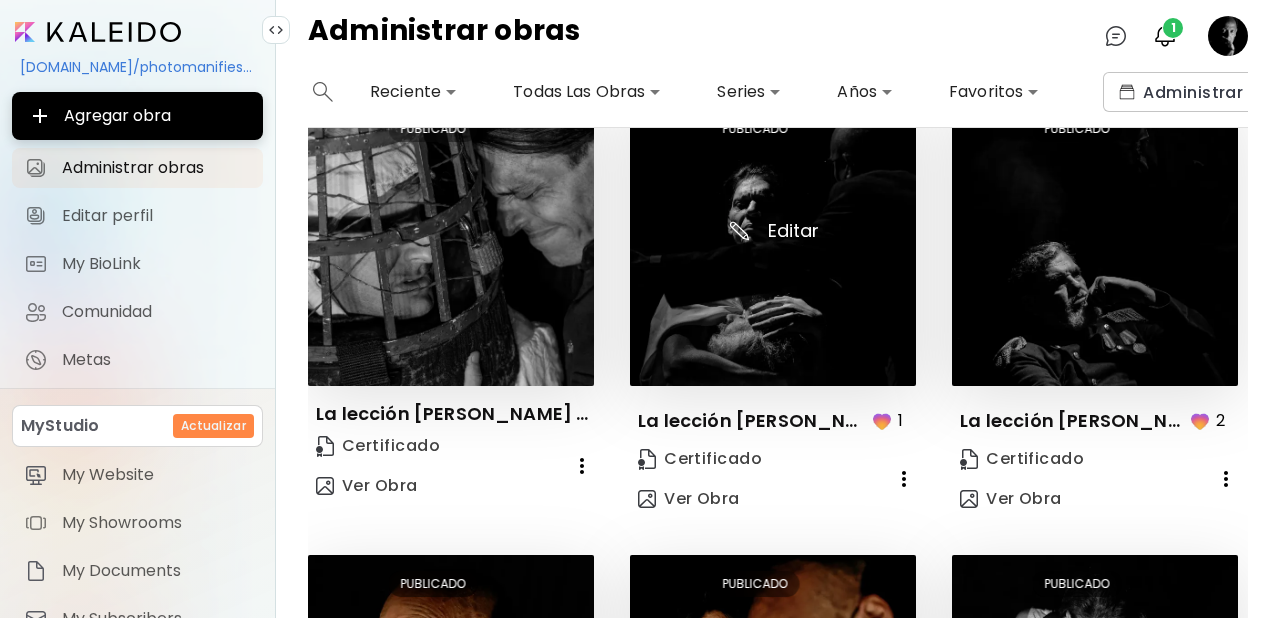 scroll, scrollTop: 1452, scrollLeft: 0, axis: vertical 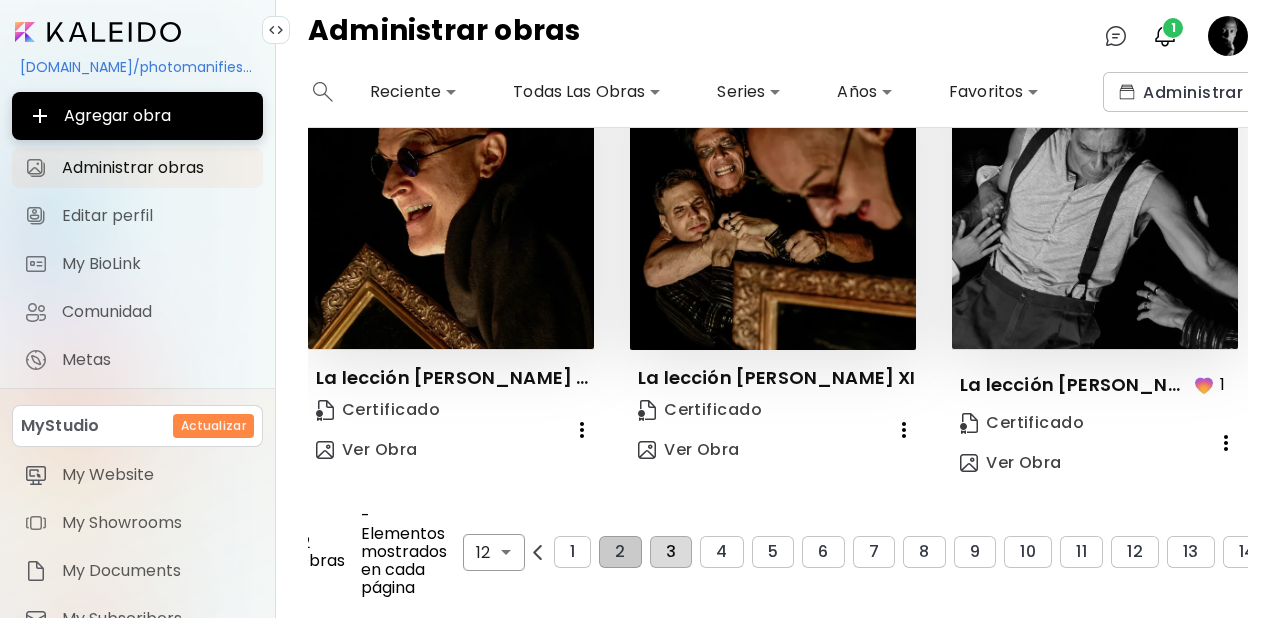 click on "3" at bounding box center [671, 552] 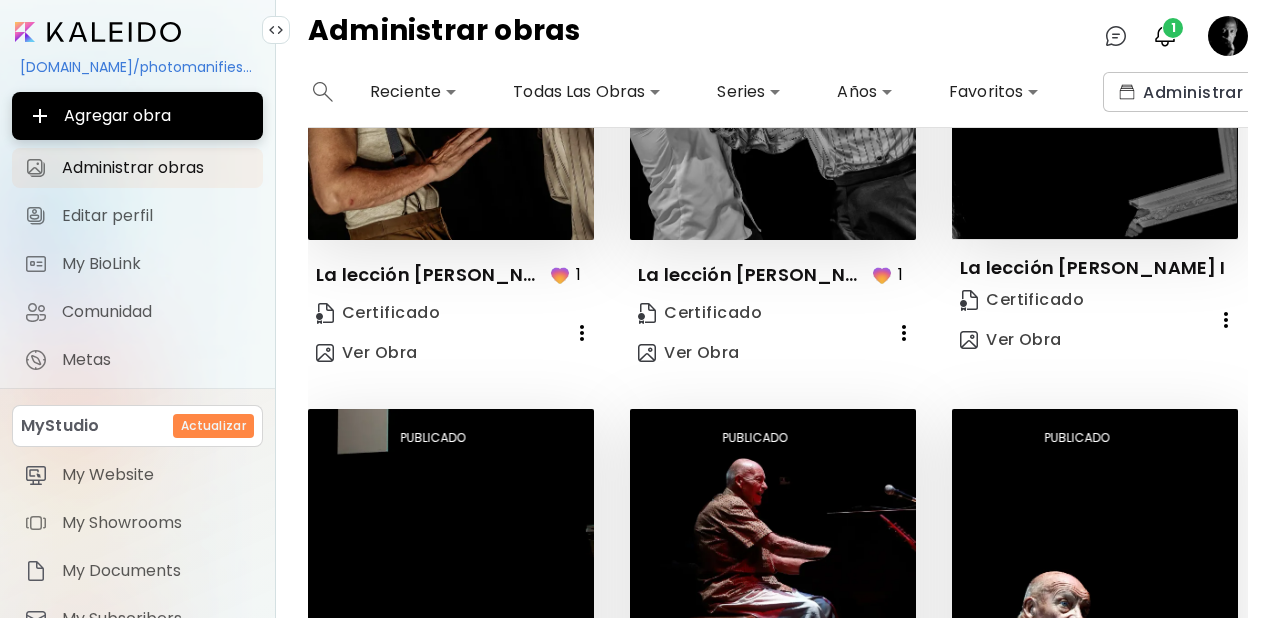 scroll, scrollTop: 1465, scrollLeft: 0, axis: vertical 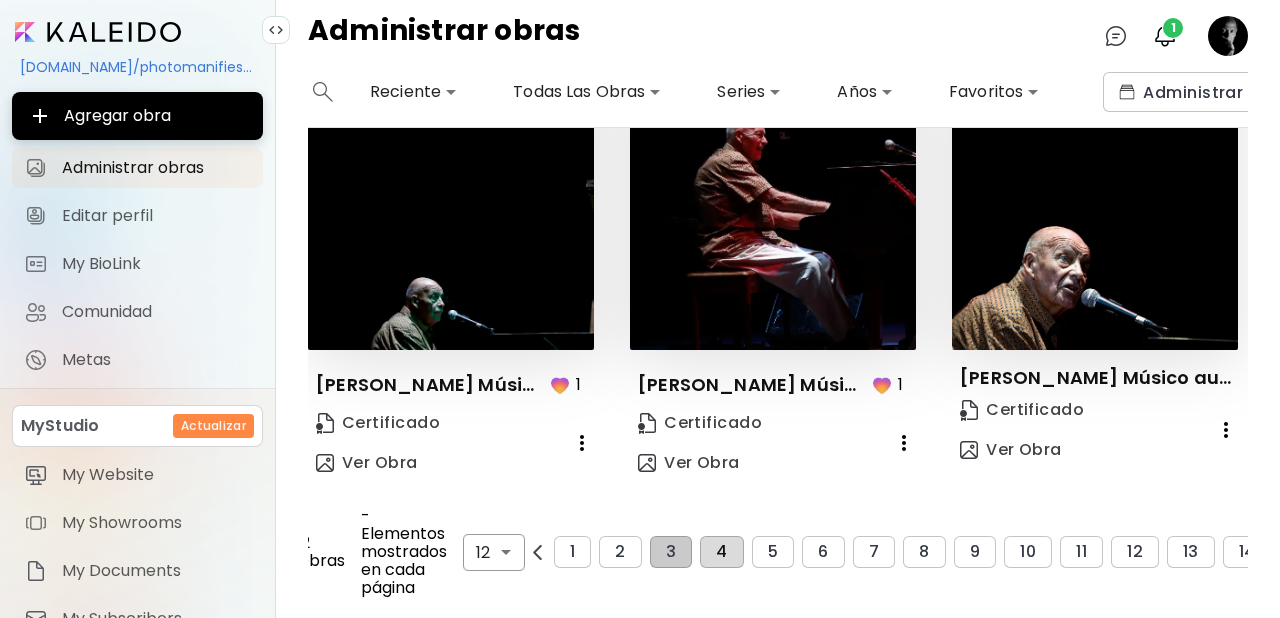 click on "4" at bounding box center (721, 552) 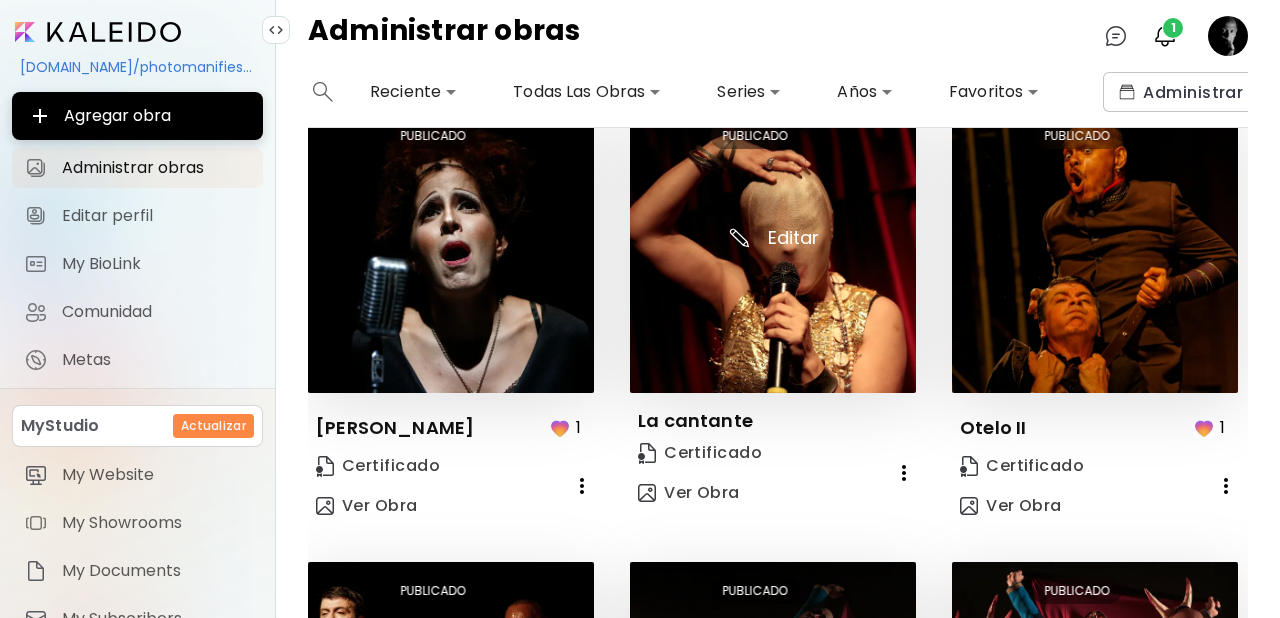scroll, scrollTop: 1465, scrollLeft: 0, axis: vertical 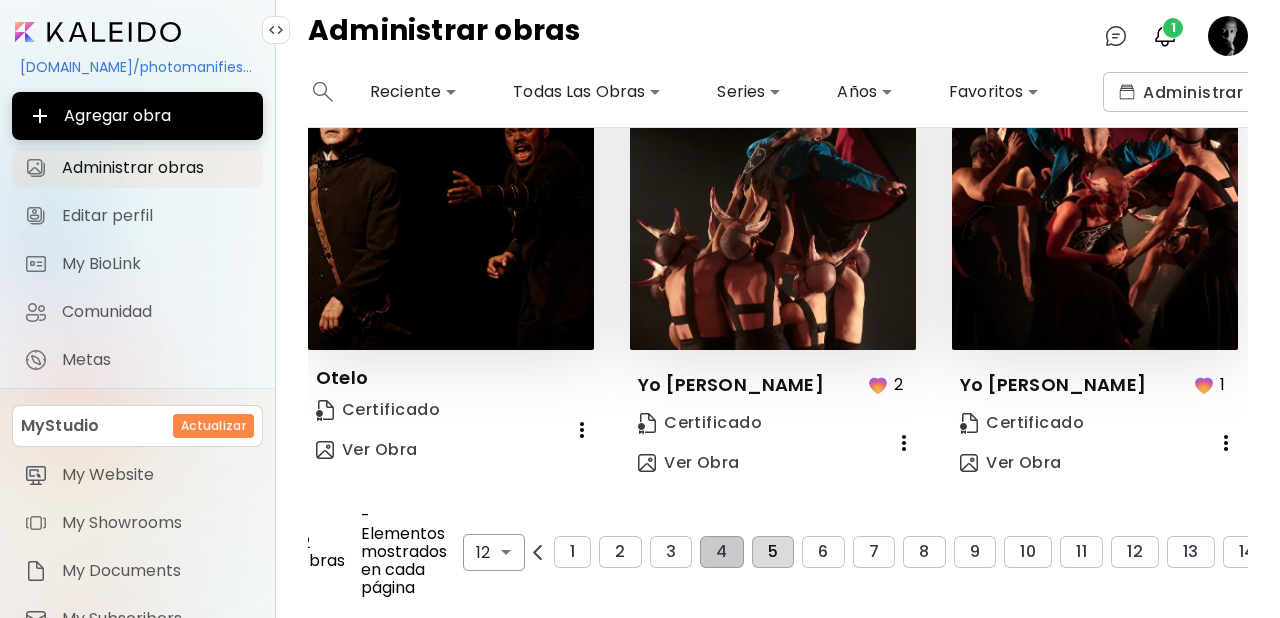 click on "5" at bounding box center (773, 552) 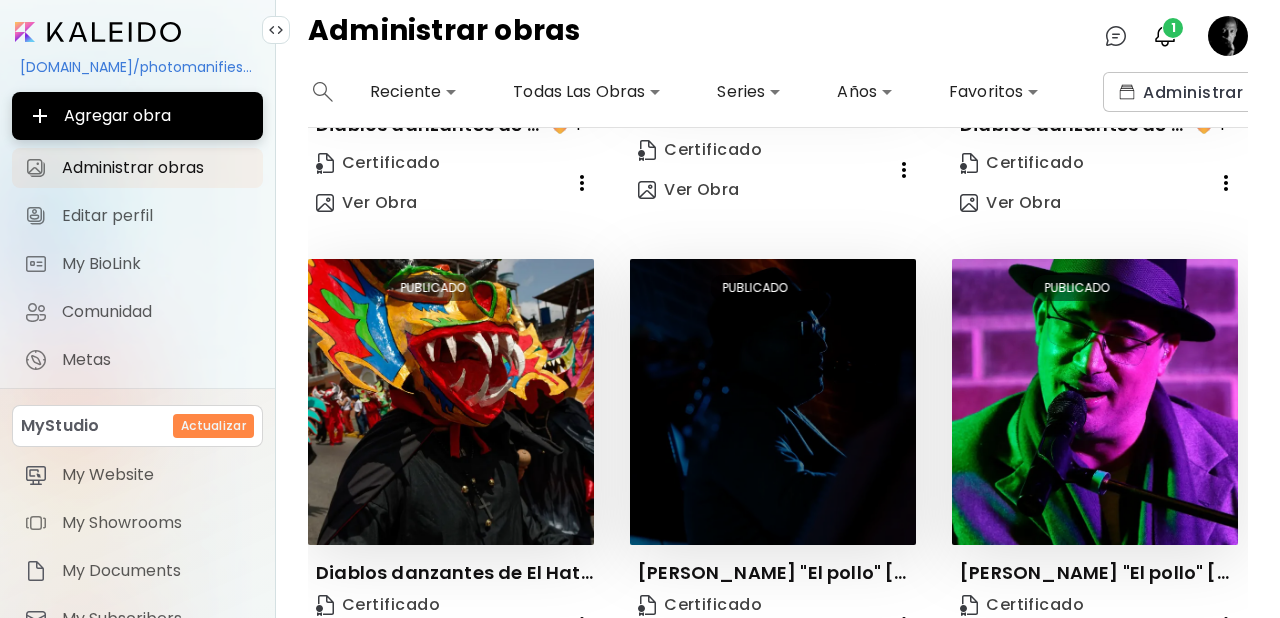 scroll, scrollTop: 1439, scrollLeft: 0, axis: vertical 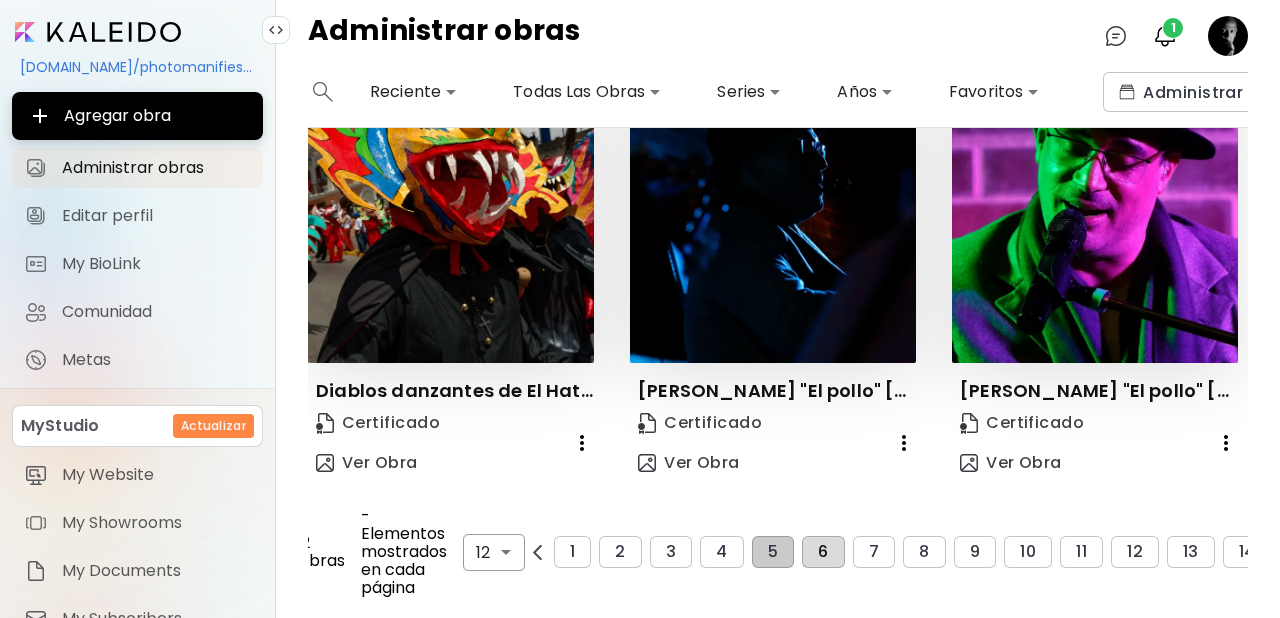 click on "6" at bounding box center [823, 552] 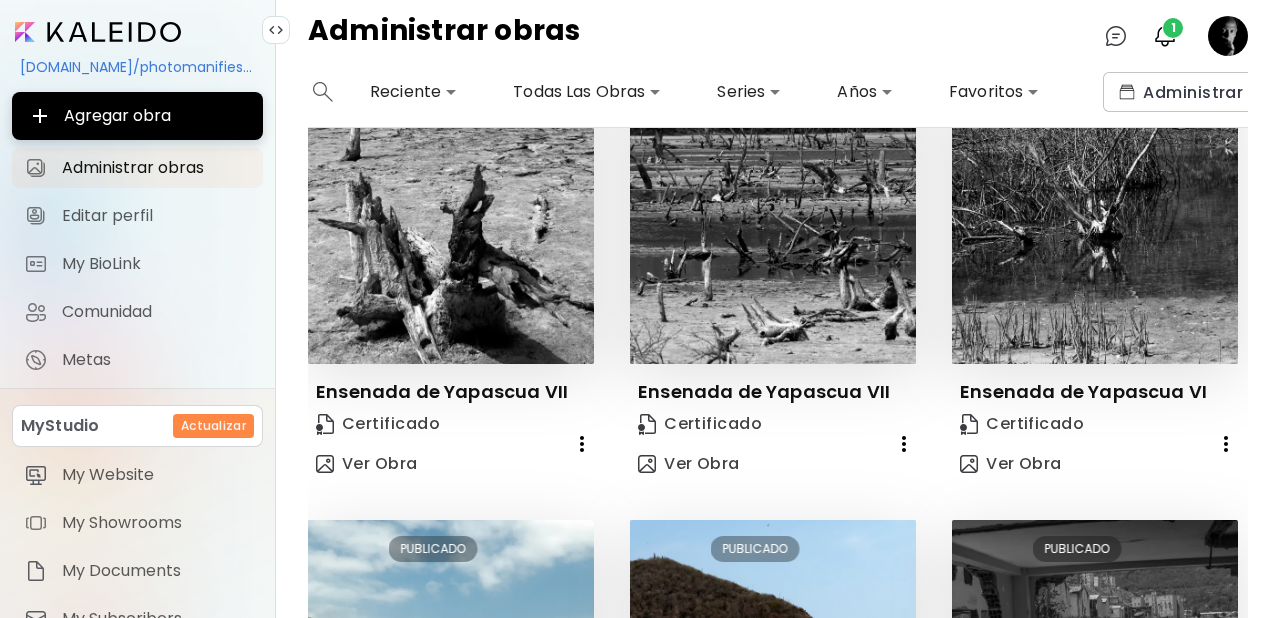 scroll, scrollTop: 1439, scrollLeft: 0, axis: vertical 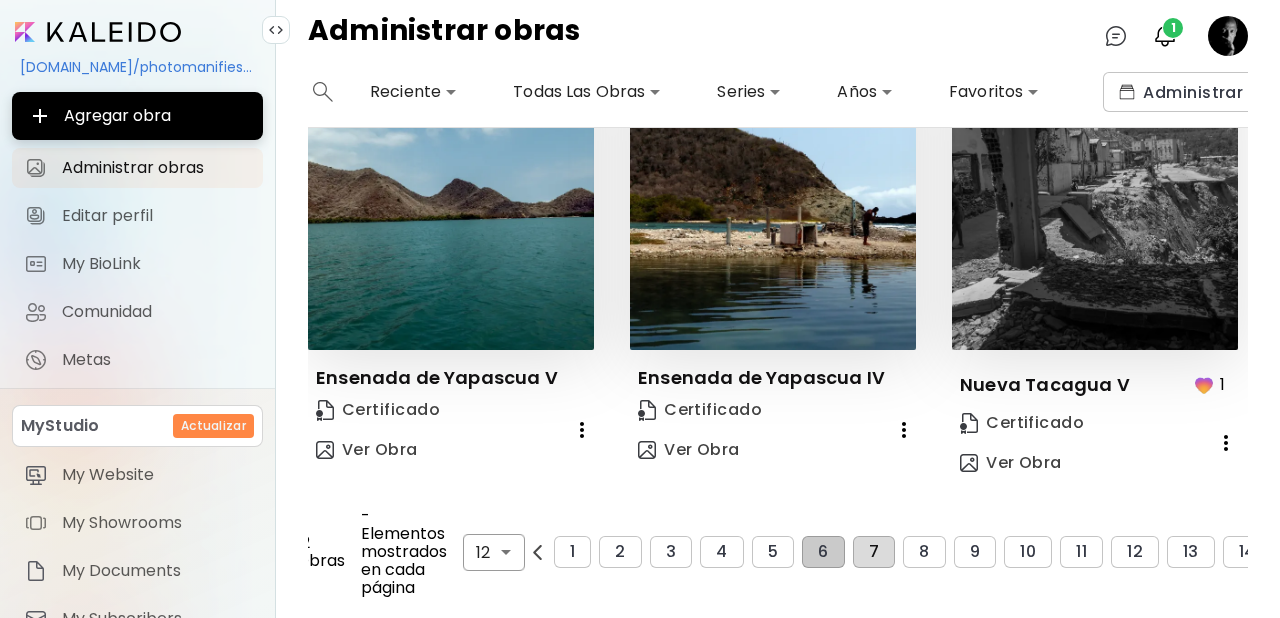 click on "7" at bounding box center [874, 552] 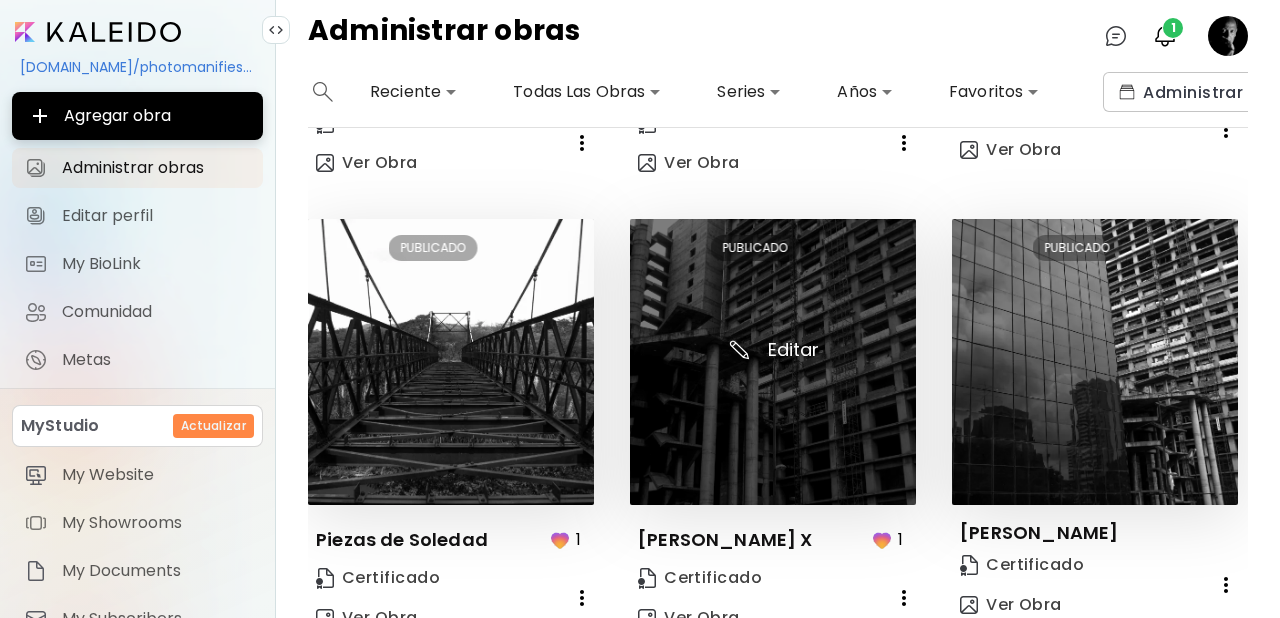 scroll, scrollTop: 1465, scrollLeft: 0, axis: vertical 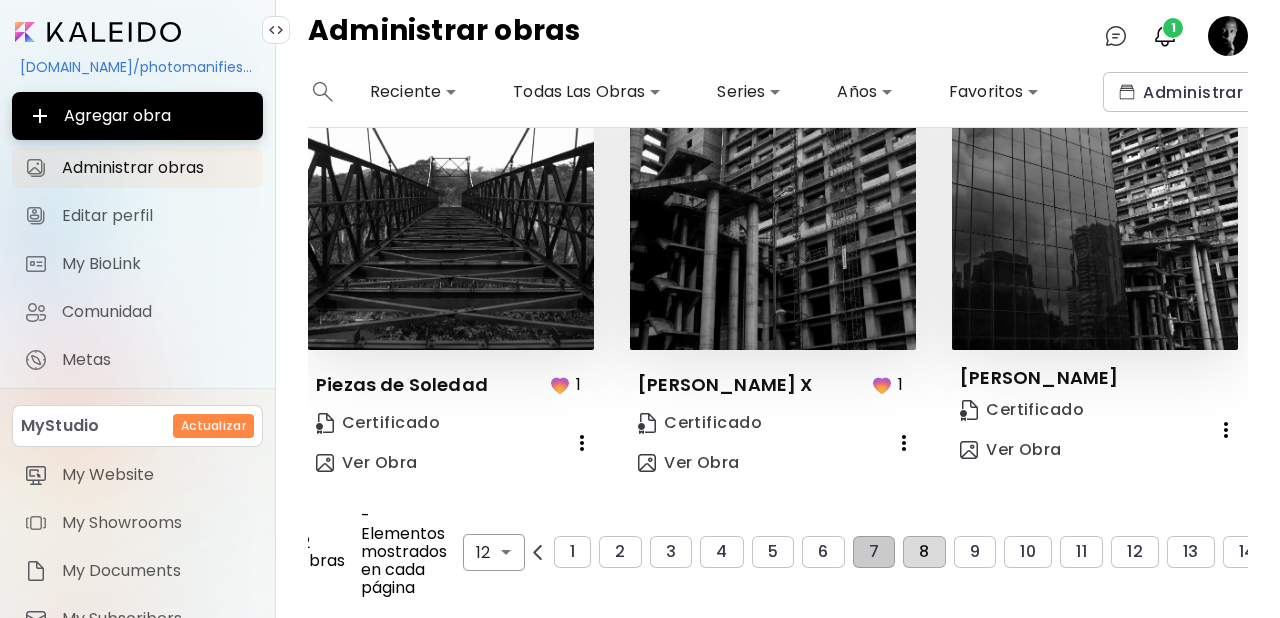 click on "8" at bounding box center [924, 552] 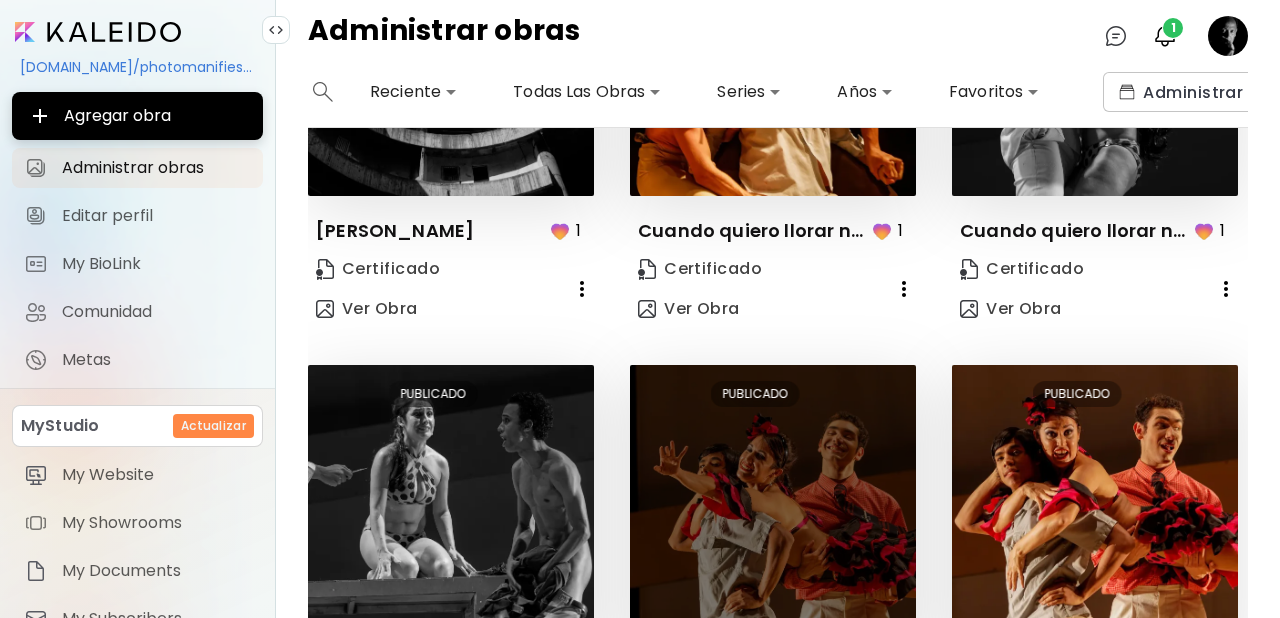 scroll, scrollTop: 1465, scrollLeft: 0, axis: vertical 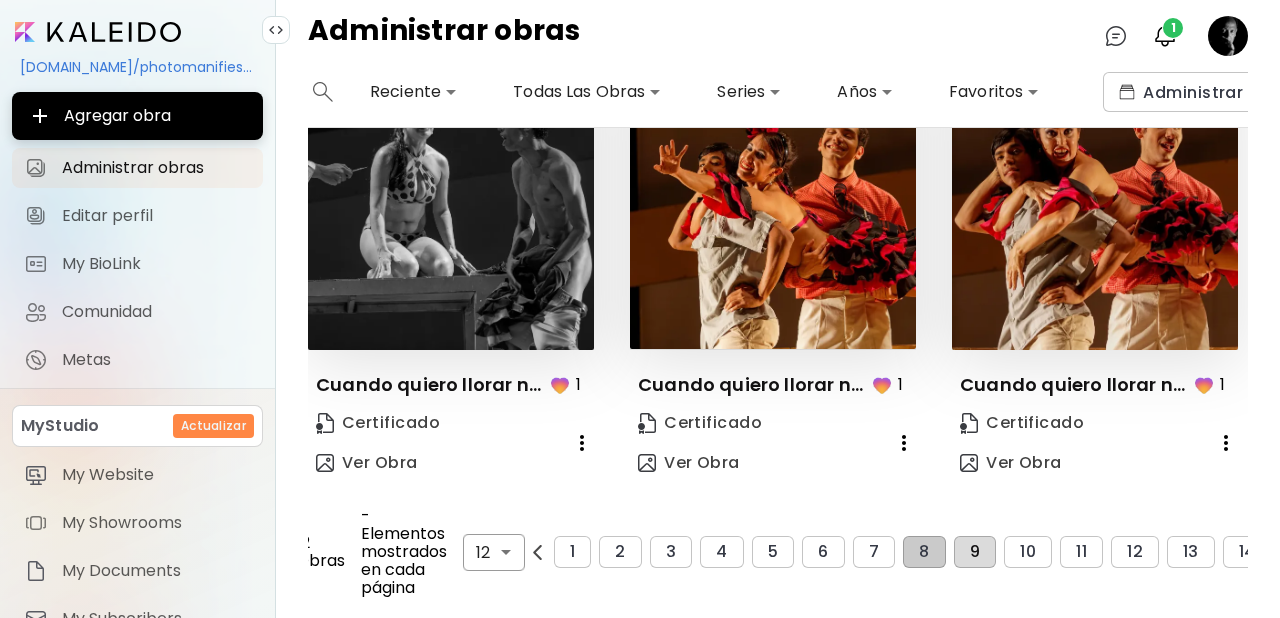 click on "9" at bounding box center [975, 552] 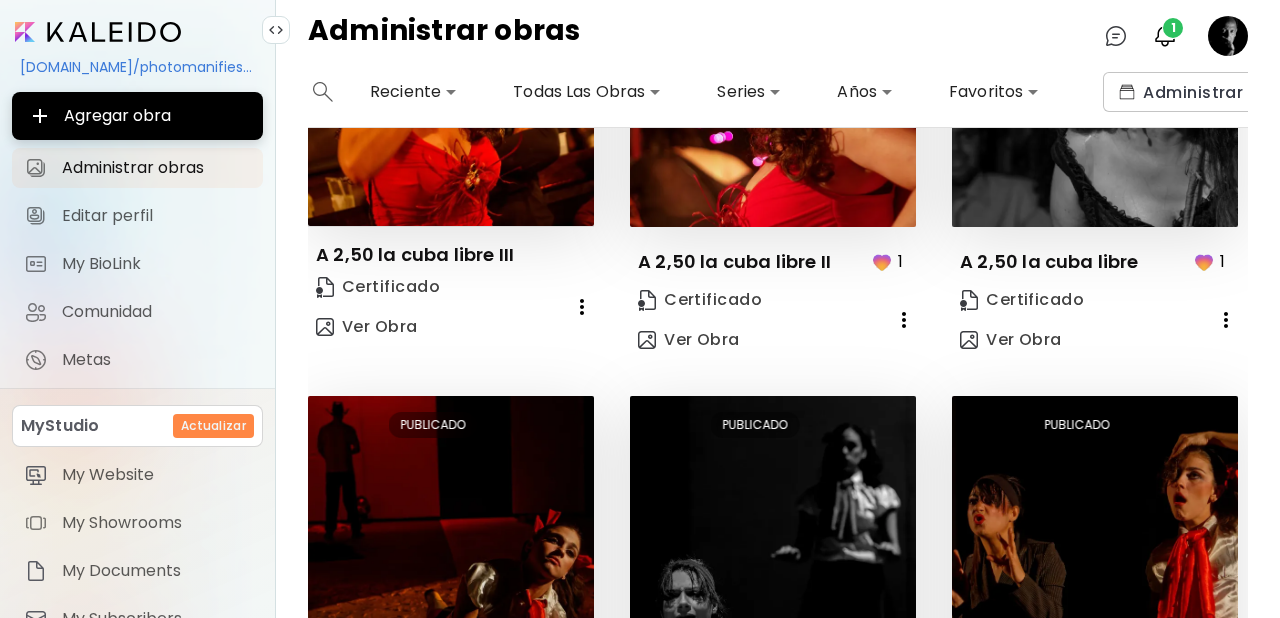 scroll, scrollTop: 1465, scrollLeft: 0, axis: vertical 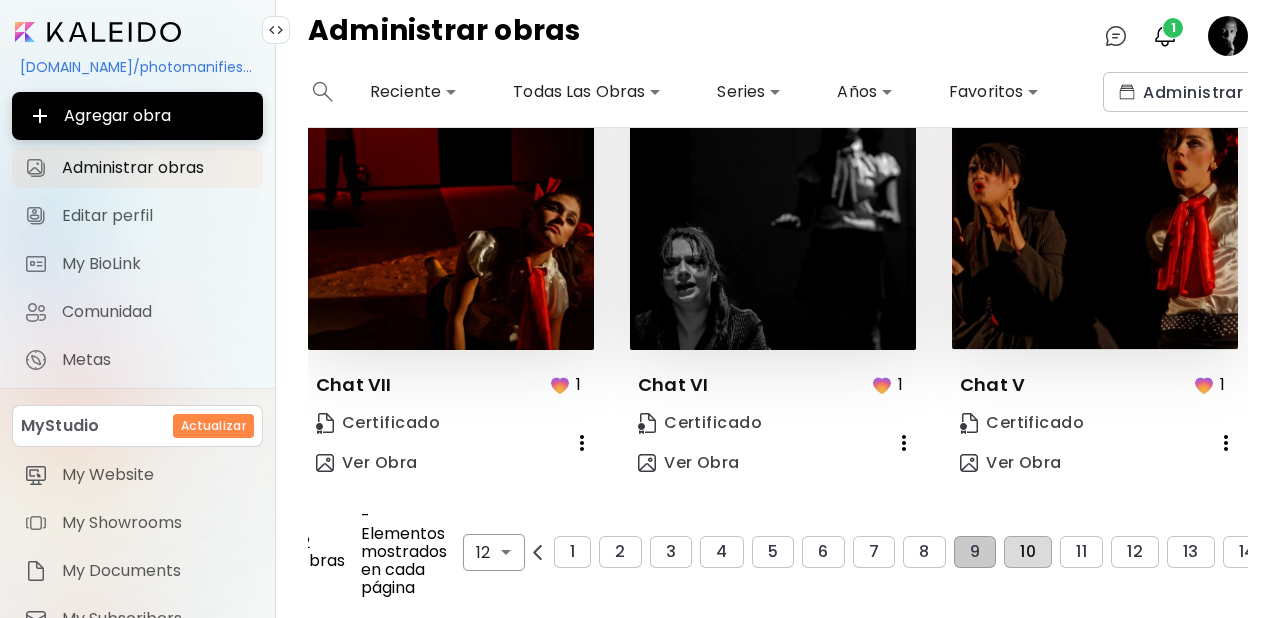 click on "10" at bounding box center [1028, 552] 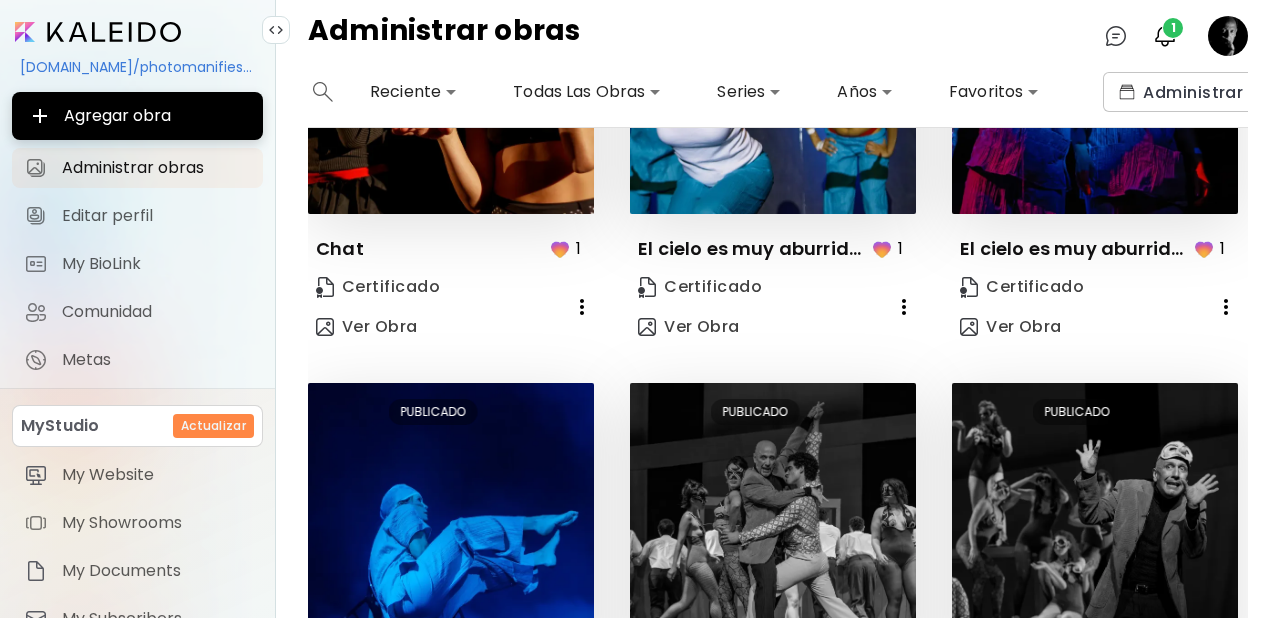 scroll, scrollTop: 1465, scrollLeft: 0, axis: vertical 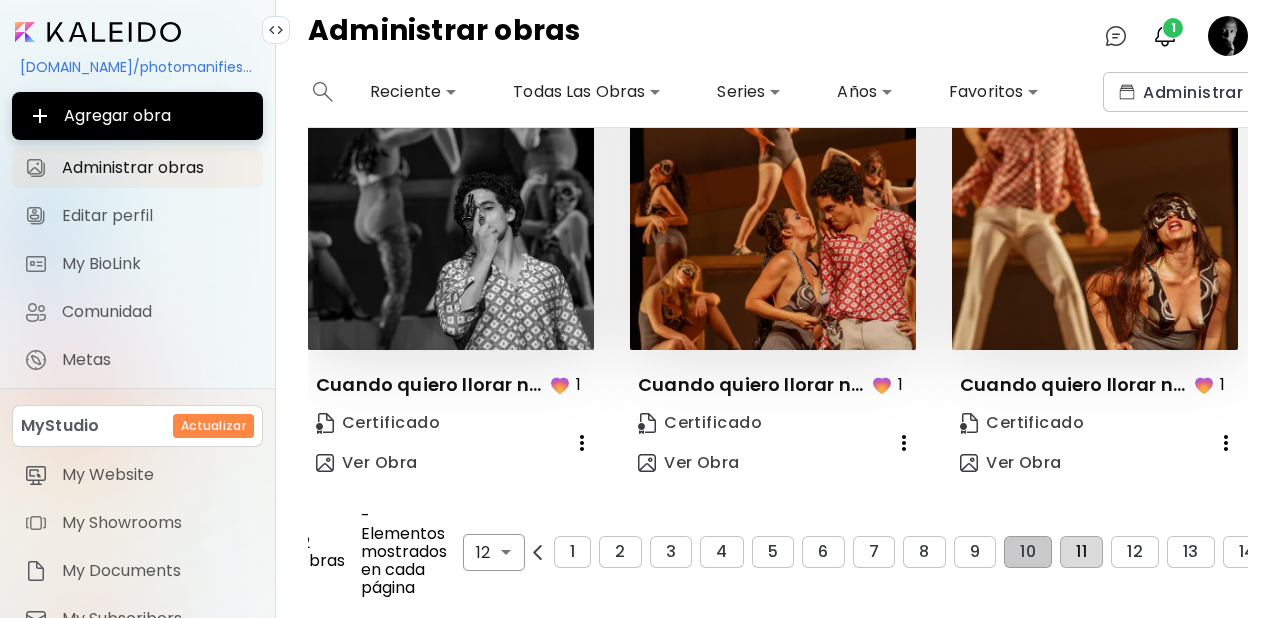 click on "11" at bounding box center [1081, 552] 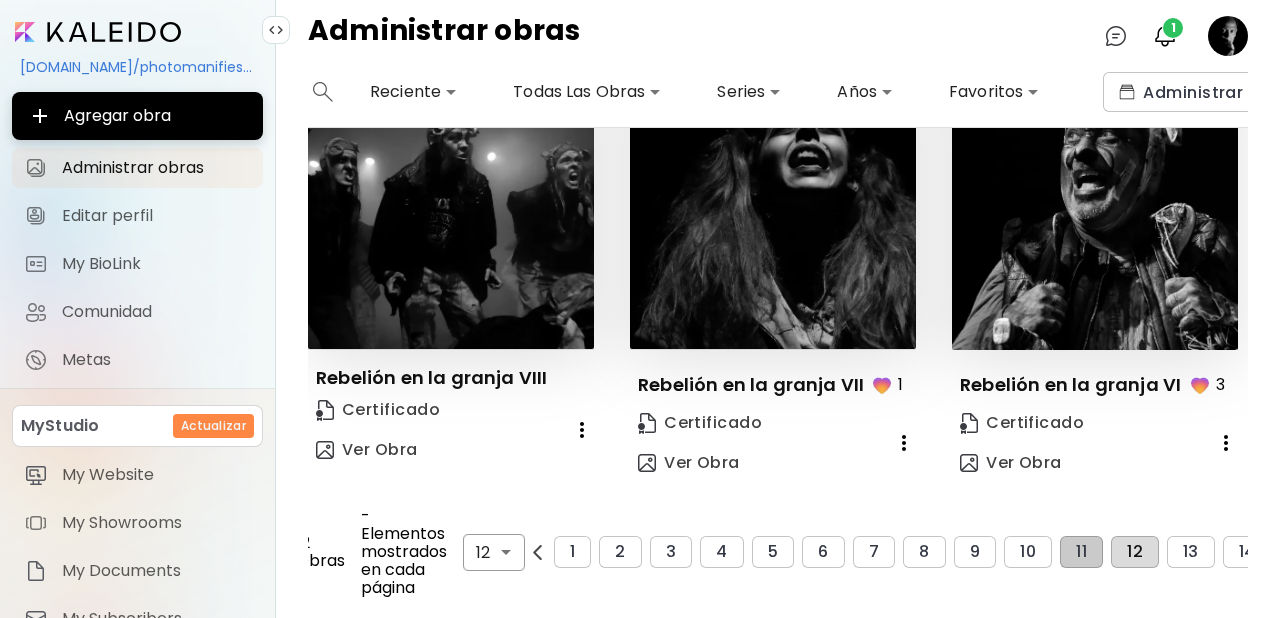 click on "12" at bounding box center (1135, 552) 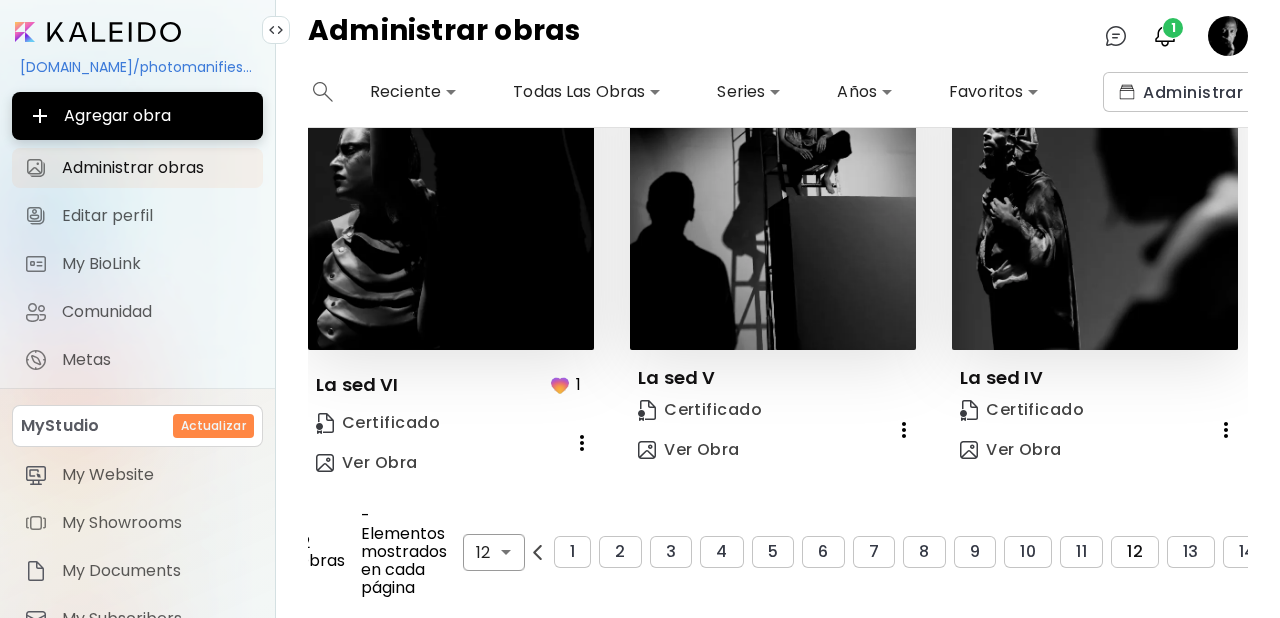 click on "12" at bounding box center [1135, 552] 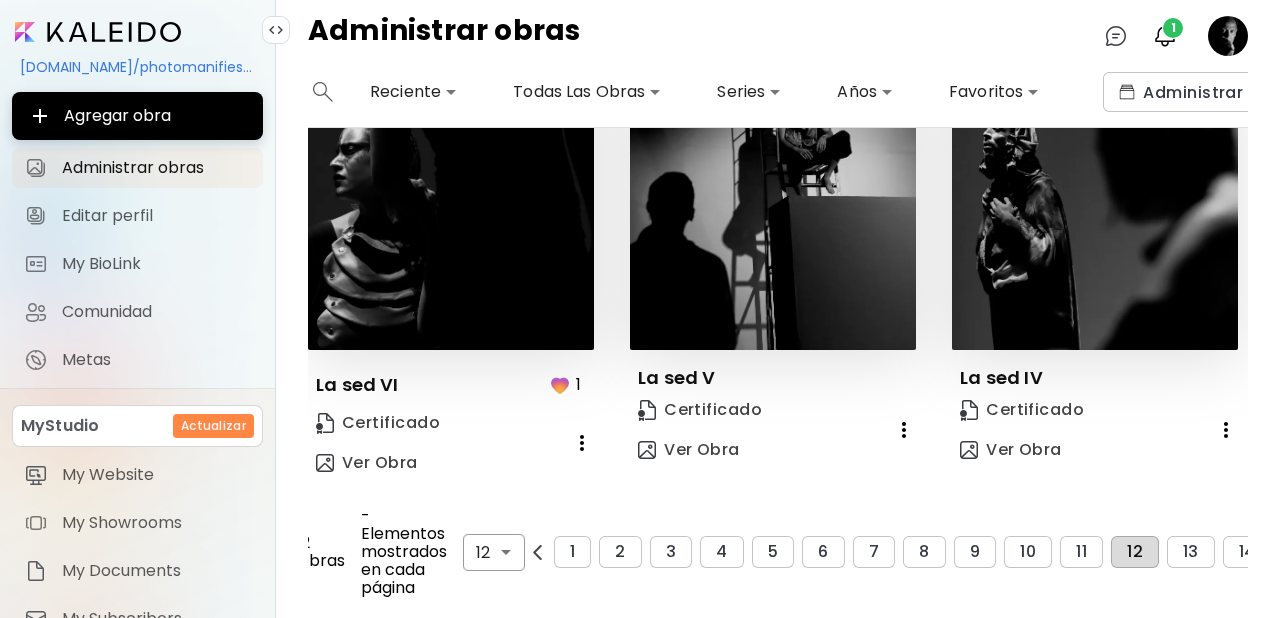 click on "12" at bounding box center (1135, 552) 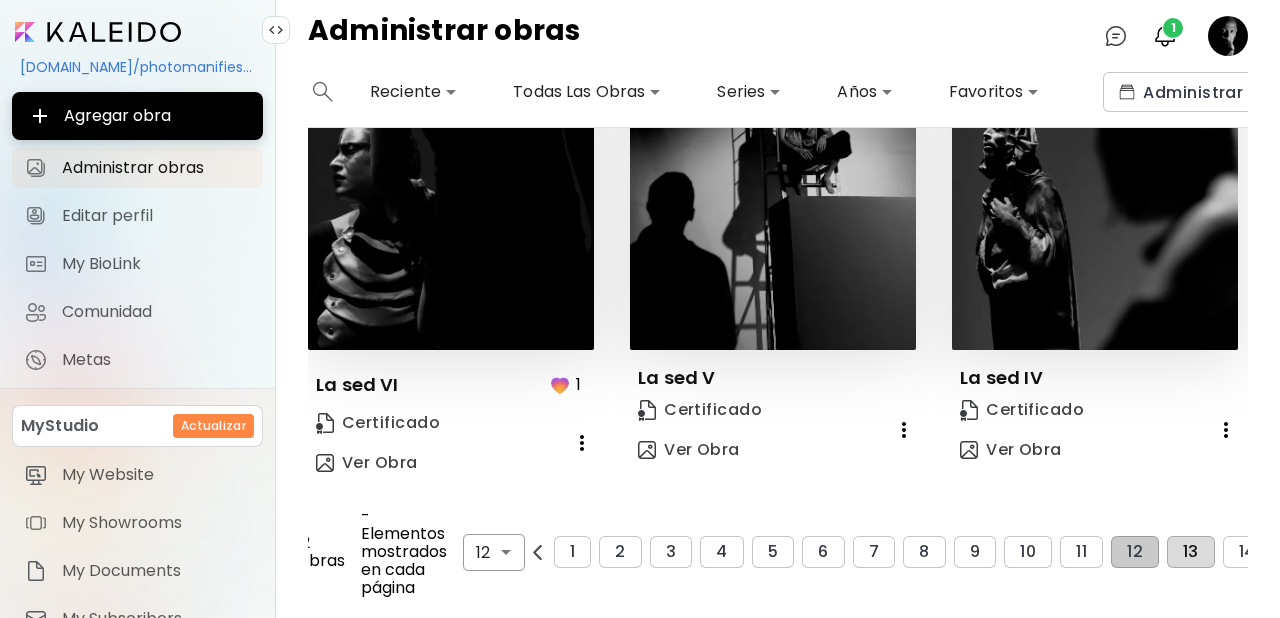 click on "13" at bounding box center (1191, 552) 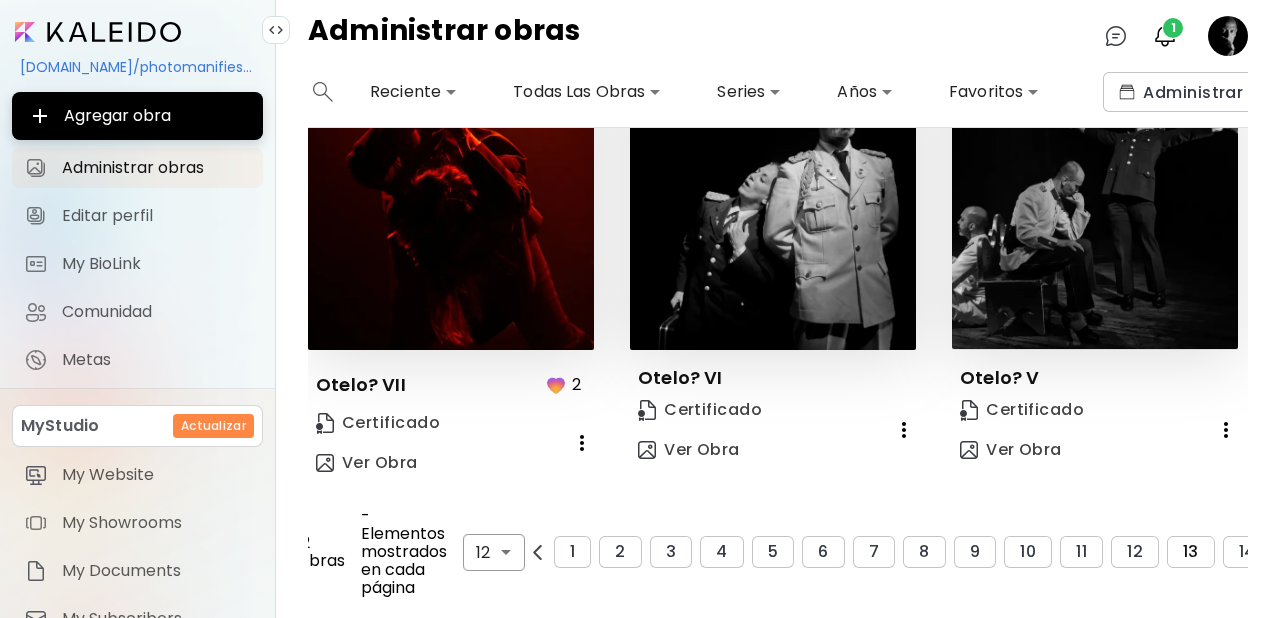 click on "13" at bounding box center [1191, 552] 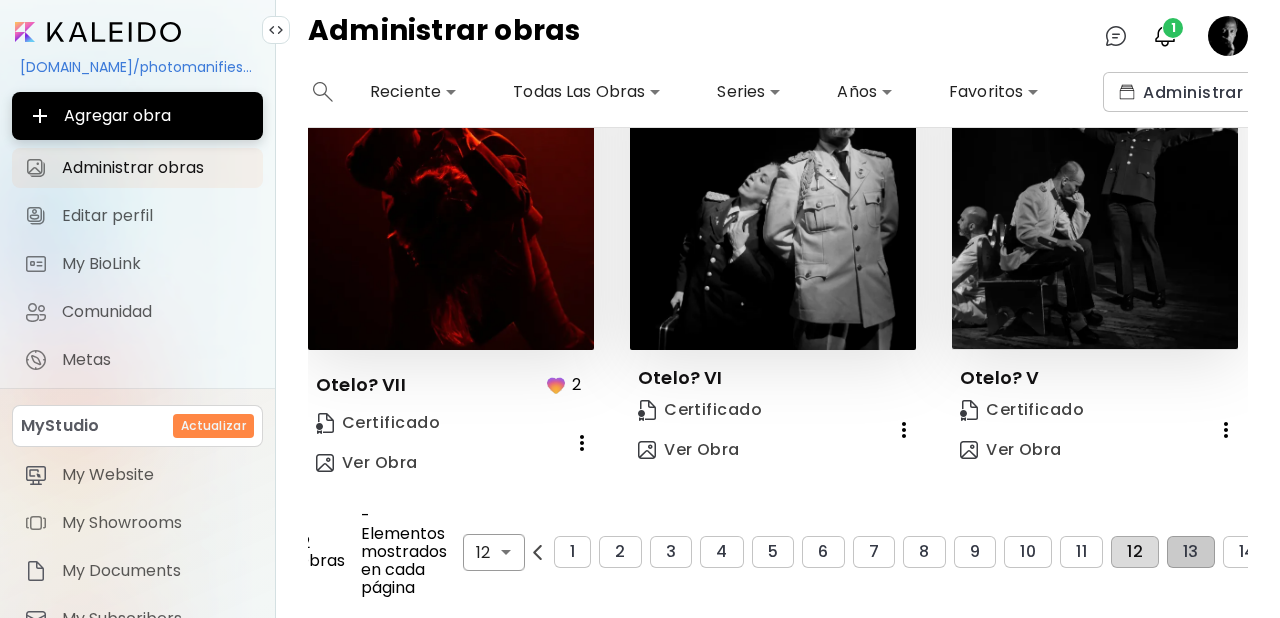 click on "12" at bounding box center (1135, 552) 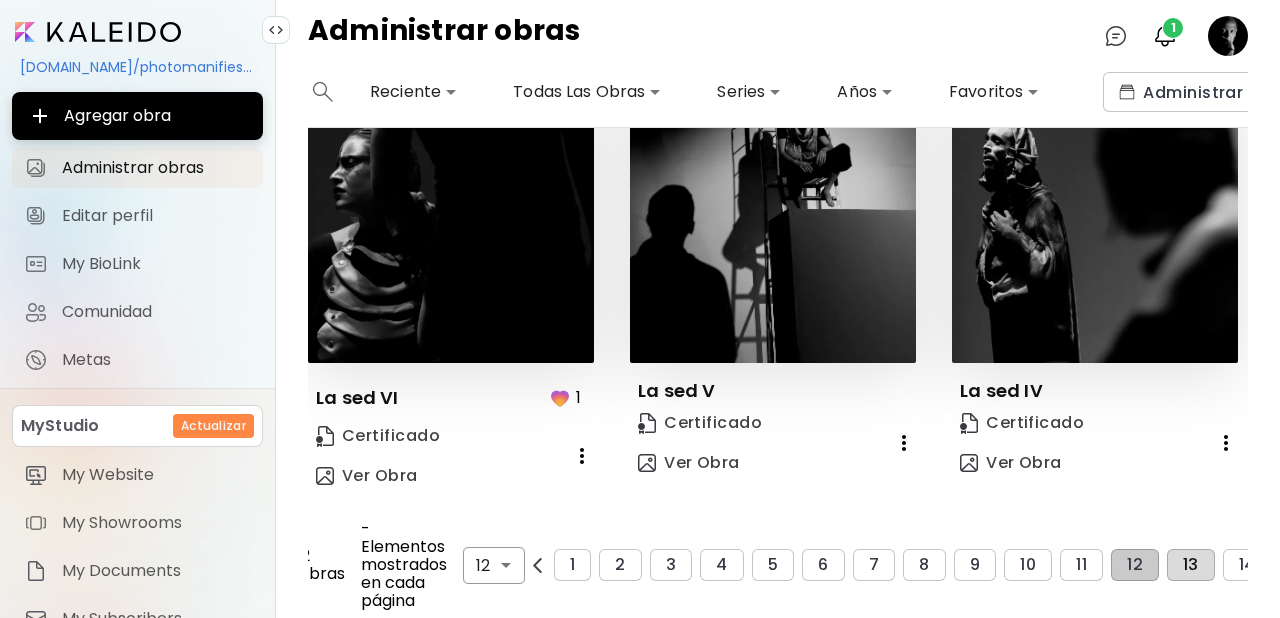 click on "13" at bounding box center (1191, 565) 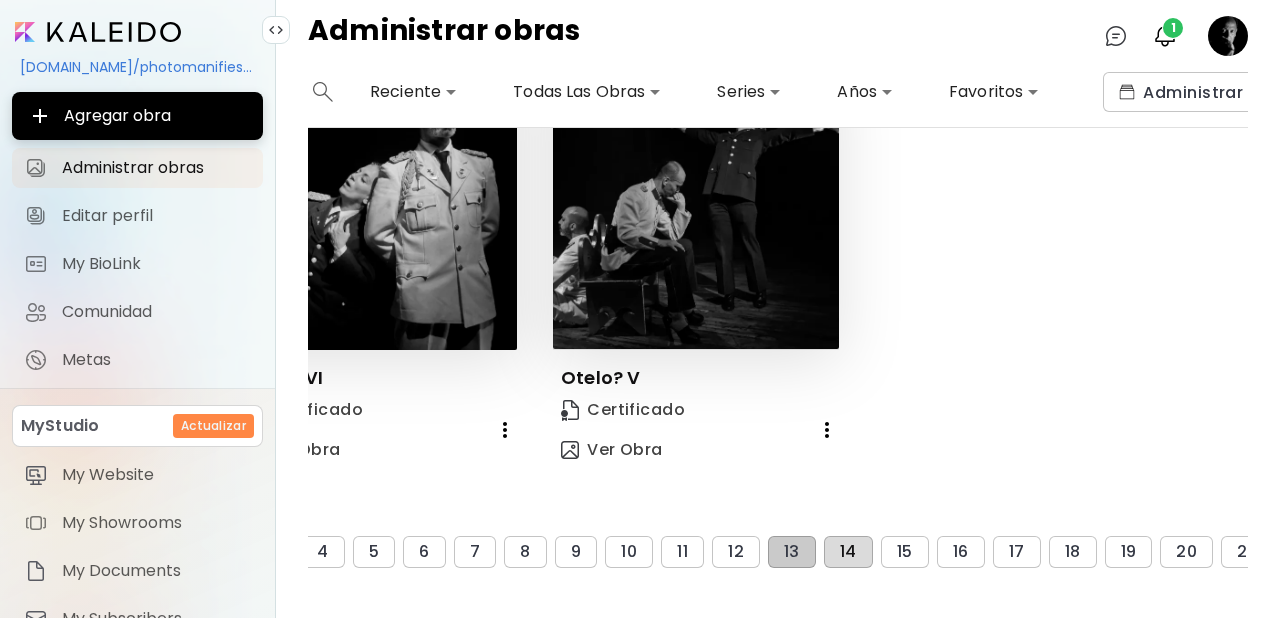 click on "14" at bounding box center [848, 552] 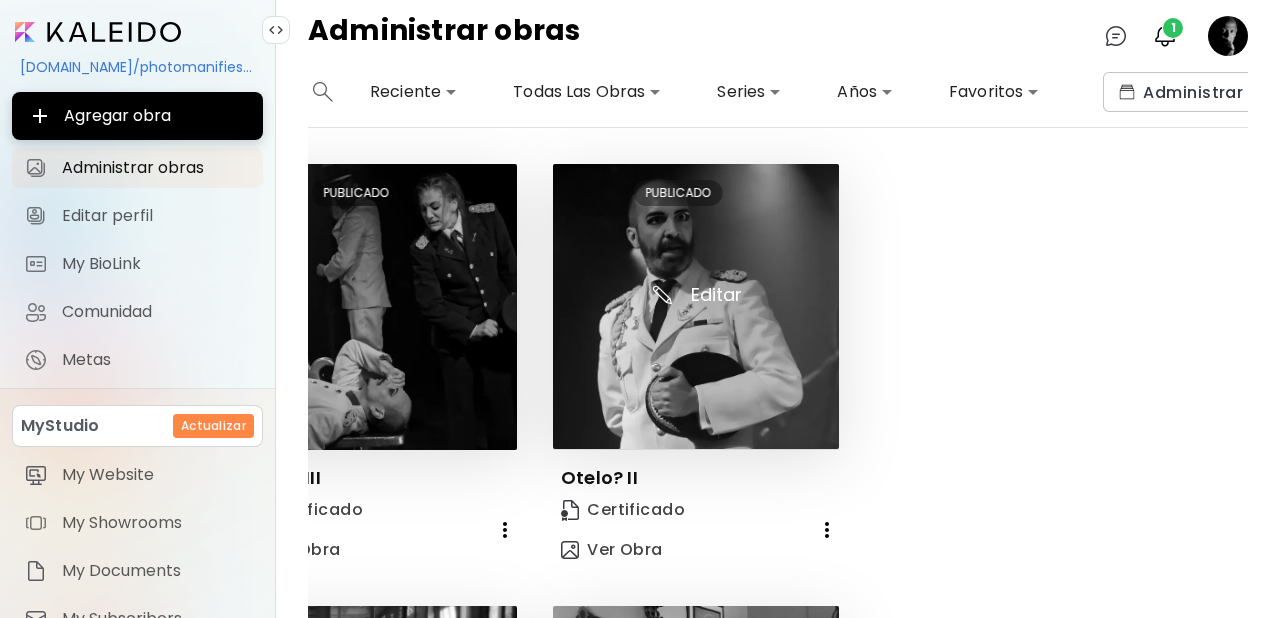 scroll, scrollTop: 0, scrollLeft: 264, axis: horizontal 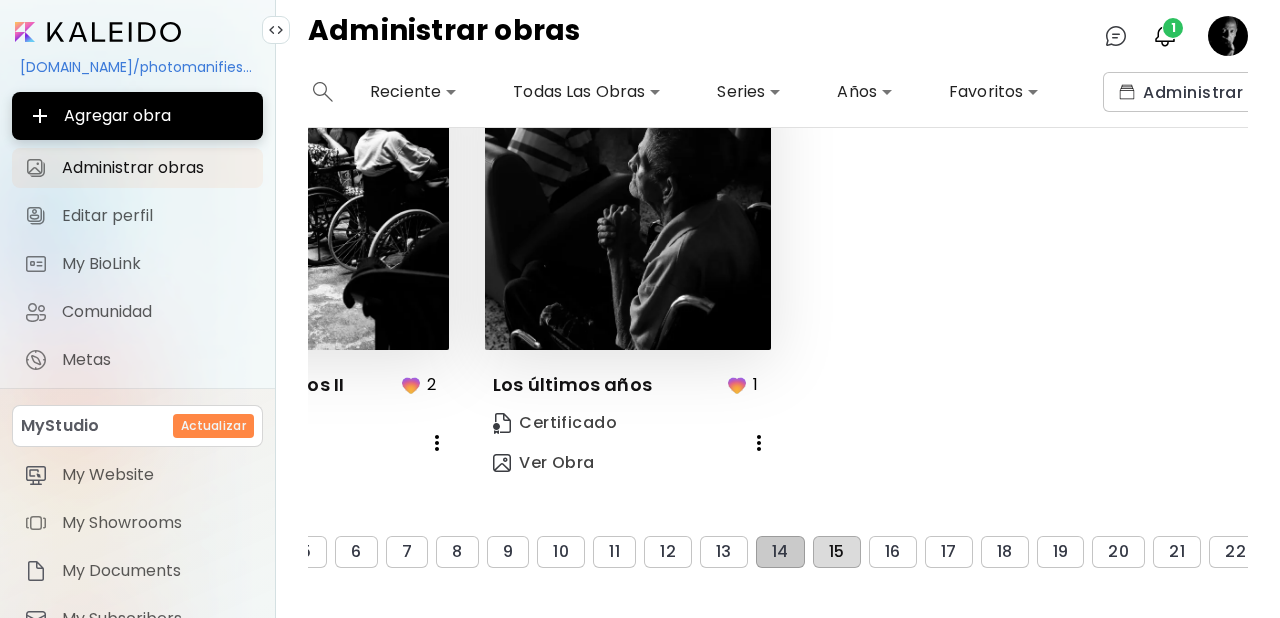 click on "15" at bounding box center [837, 552] 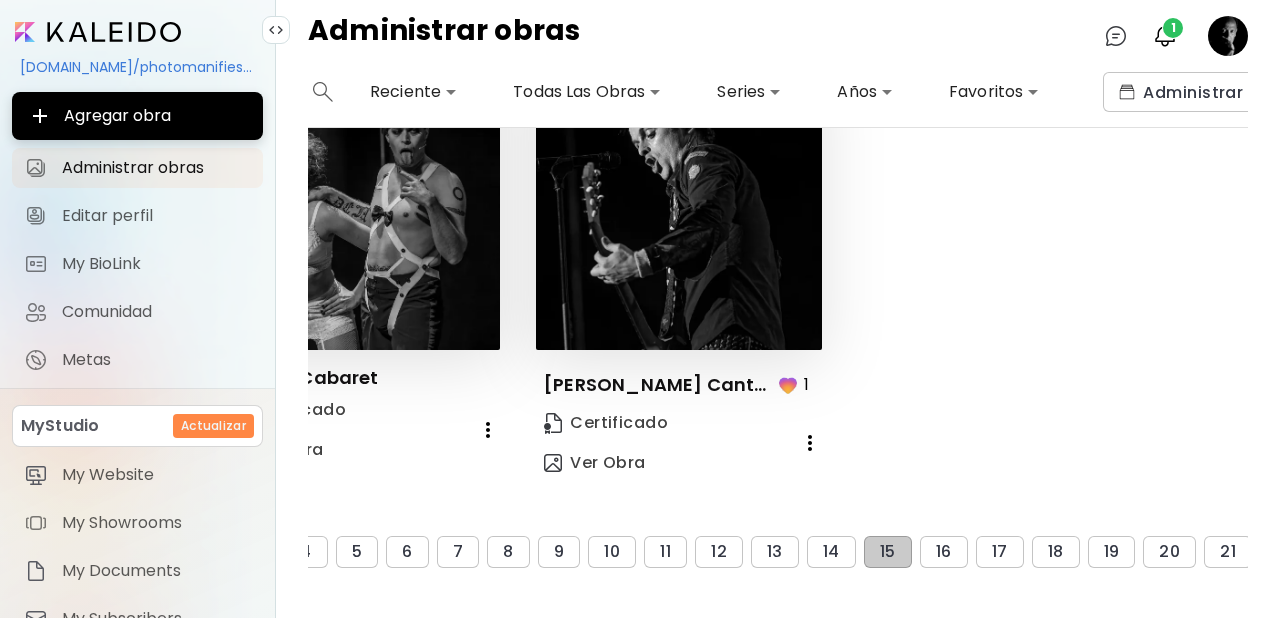 scroll, scrollTop: 1439, scrollLeft: 451, axis: both 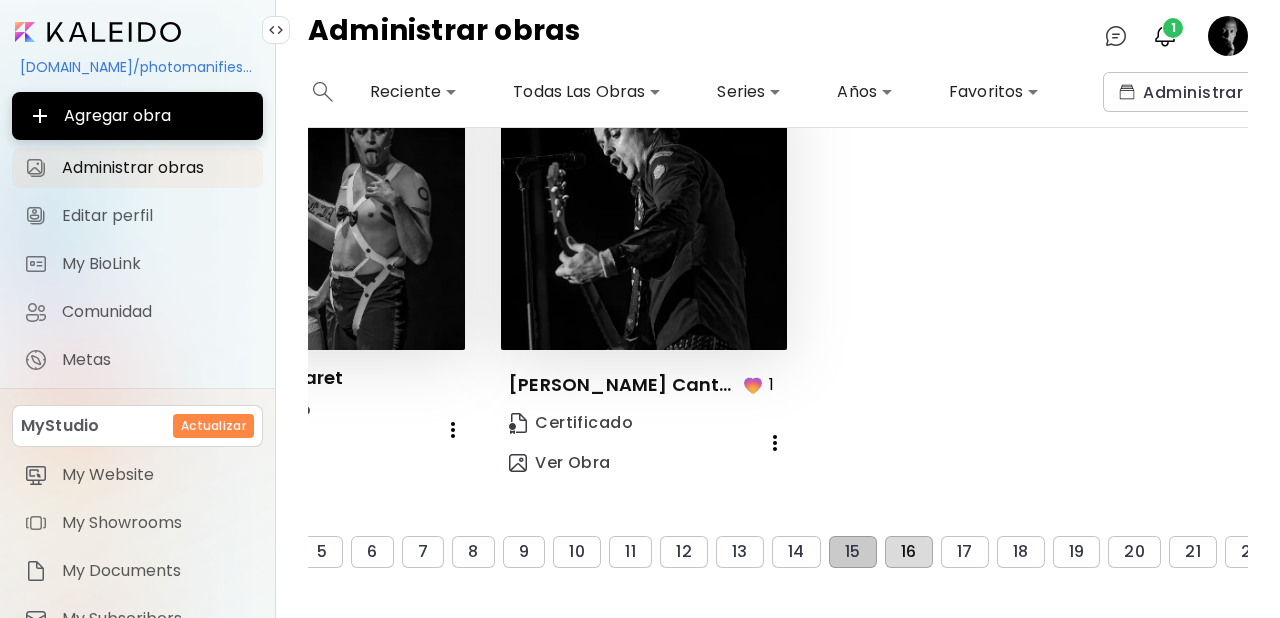click on "16" at bounding box center (909, 552) 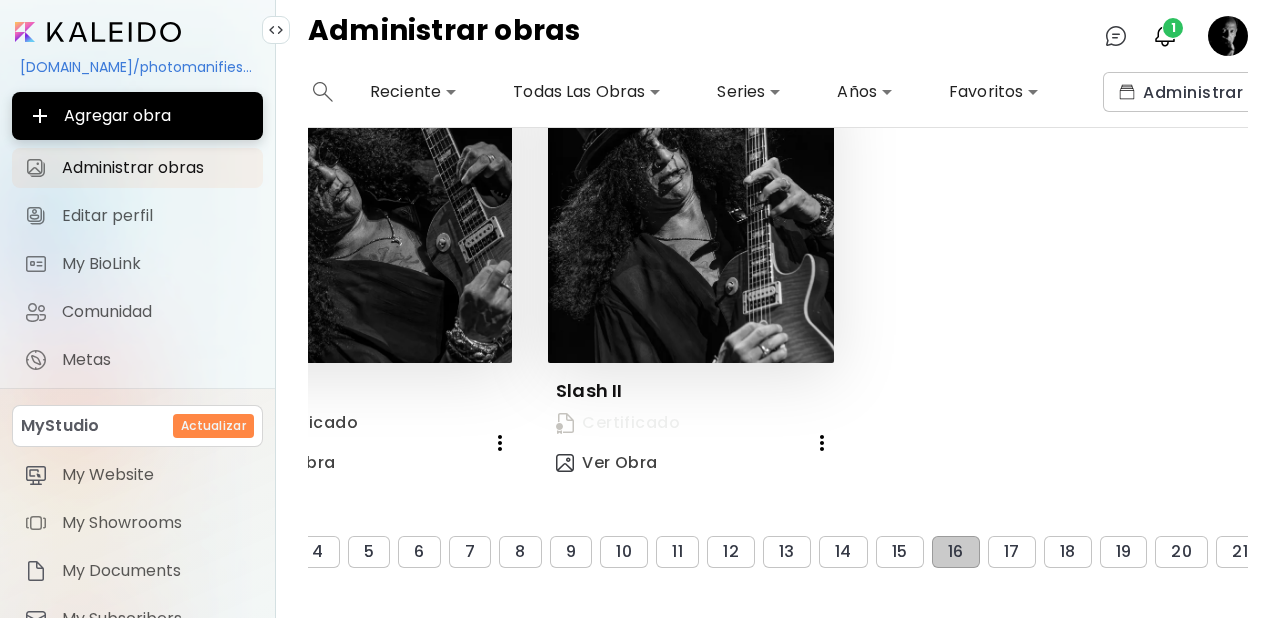 scroll, scrollTop: 1426, scrollLeft: 417, axis: both 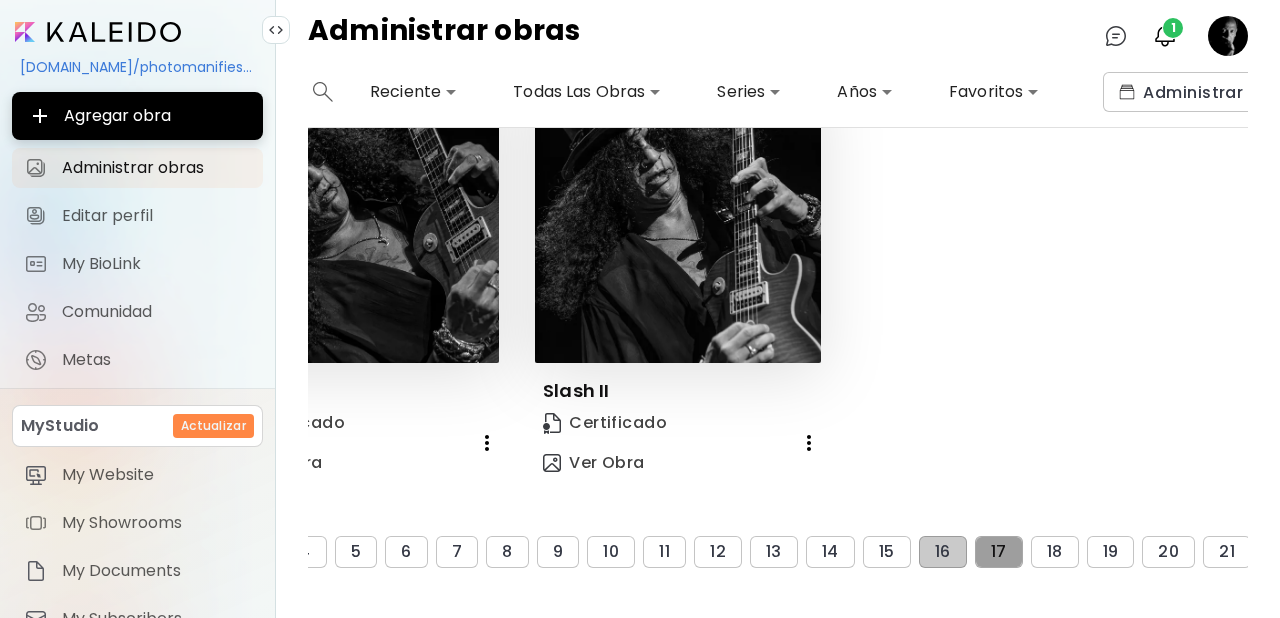 click on "17" at bounding box center (999, 552) 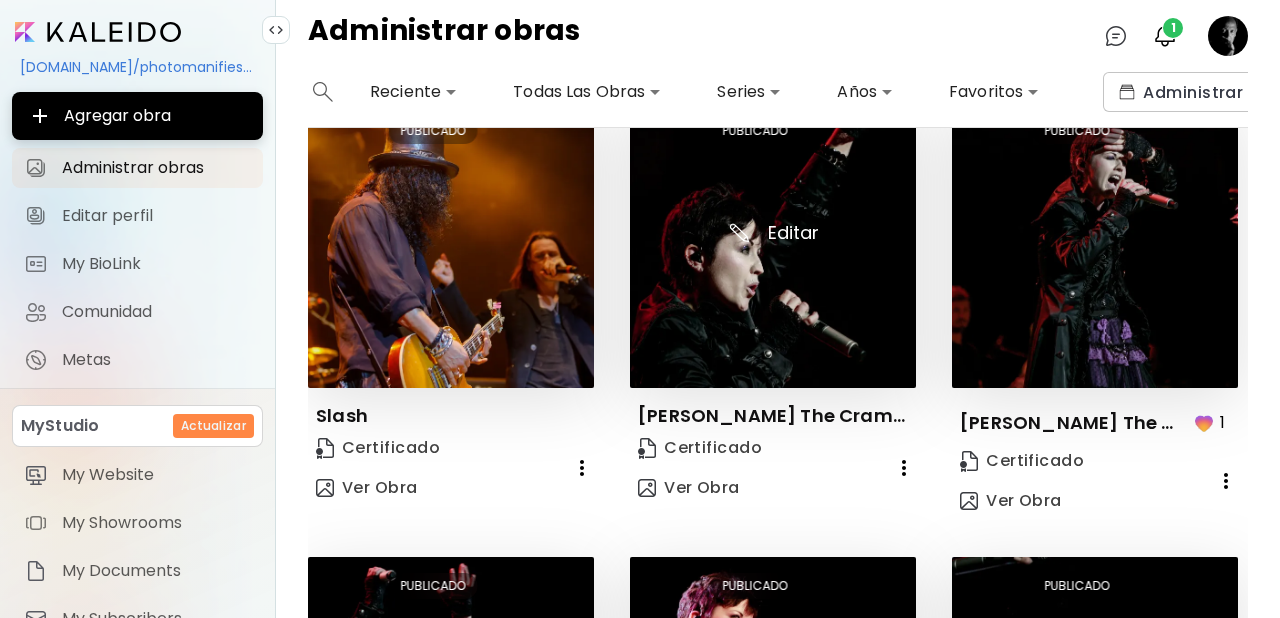scroll, scrollTop: 0, scrollLeft: 0, axis: both 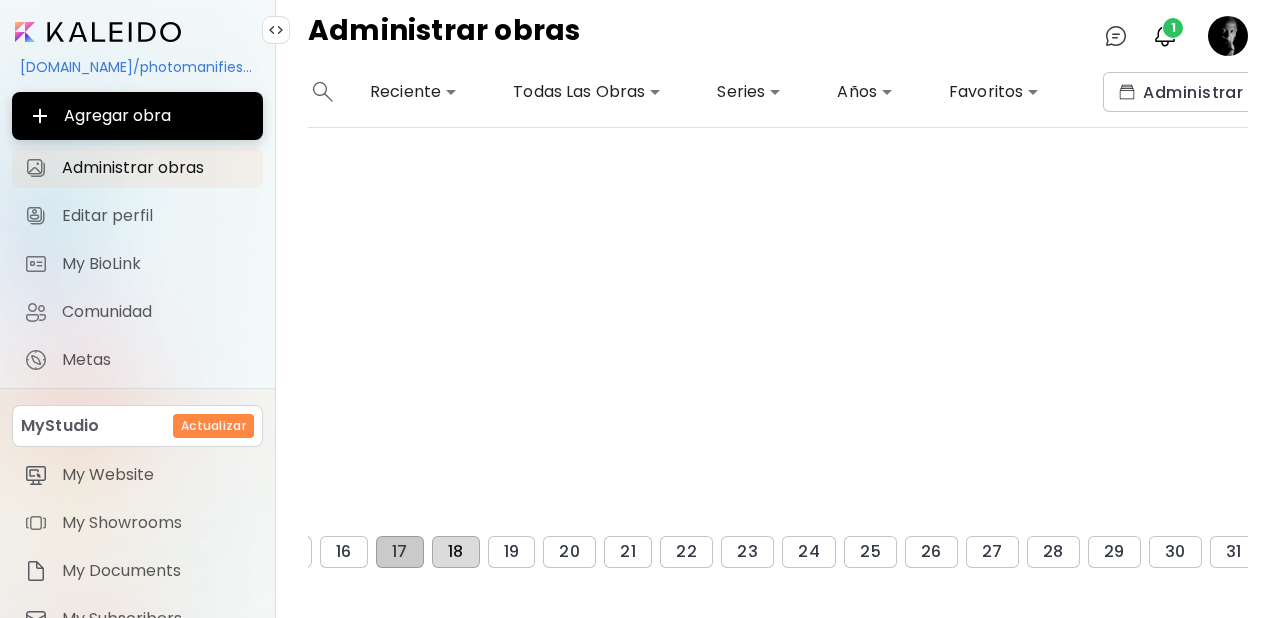 click on "18" at bounding box center [456, 552] 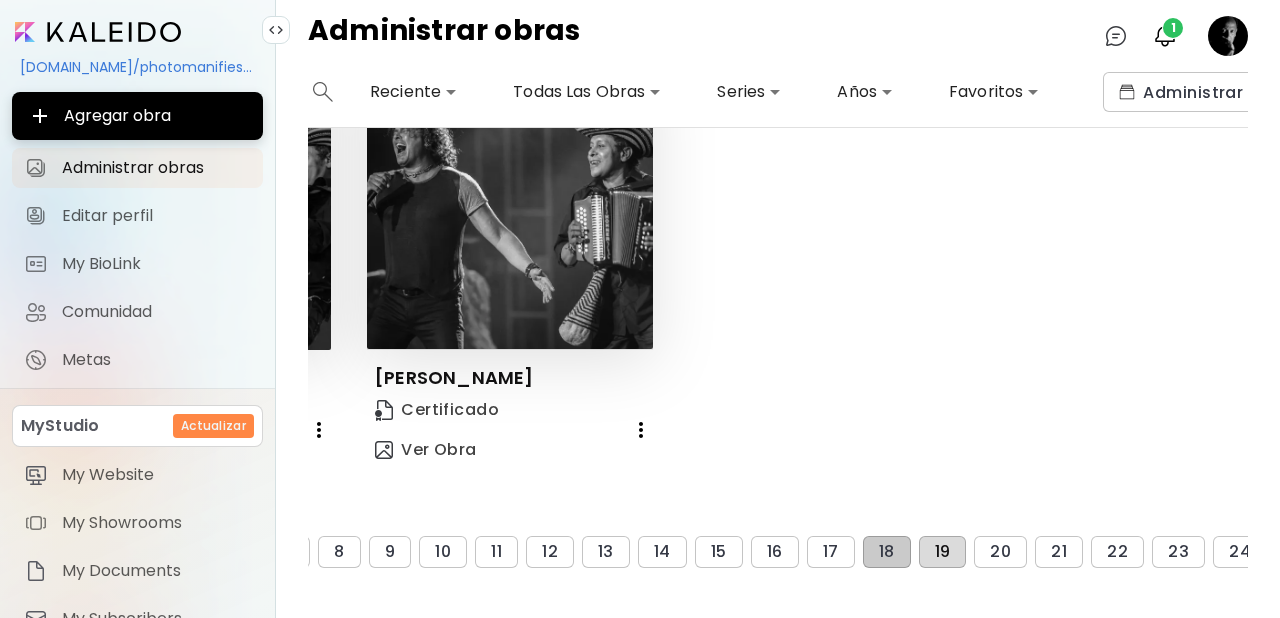 click on "19" at bounding box center [943, 552] 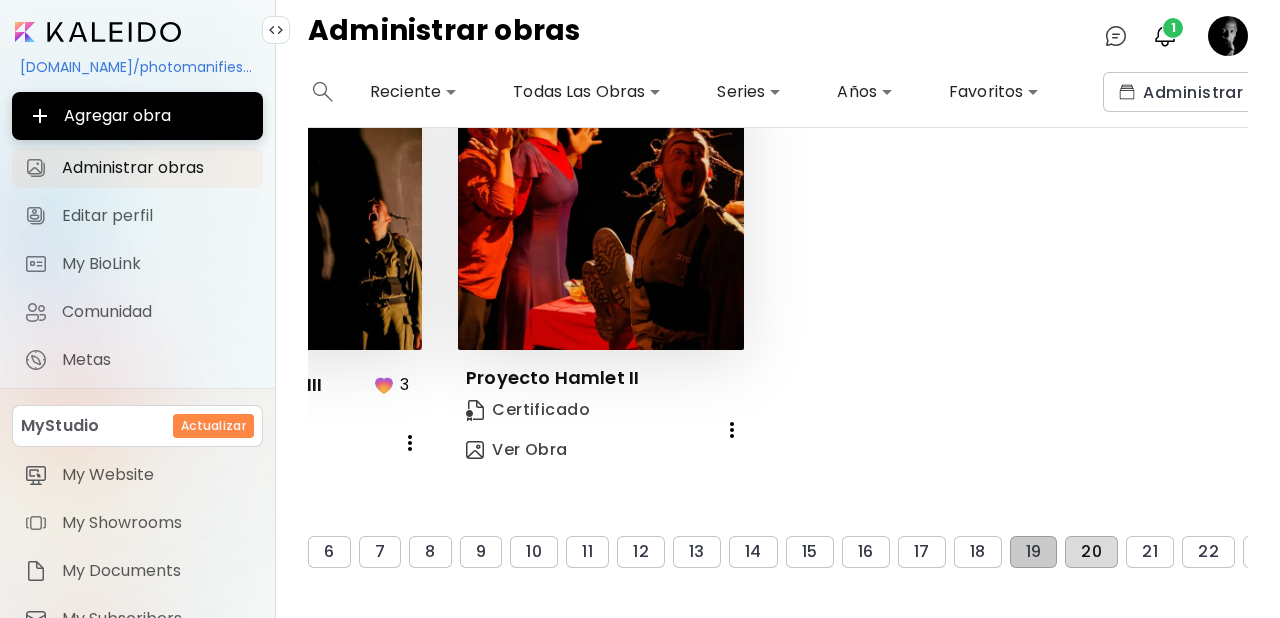click on "20" at bounding box center [1091, 552] 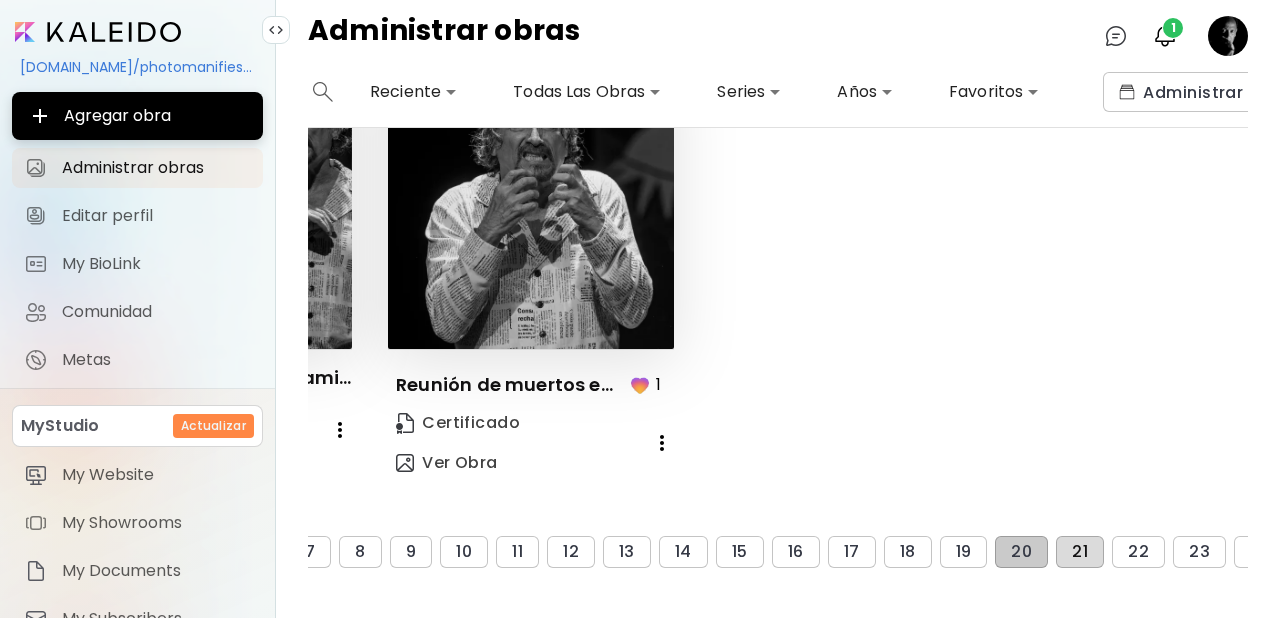 click on "21" at bounding box center [1080, 552] 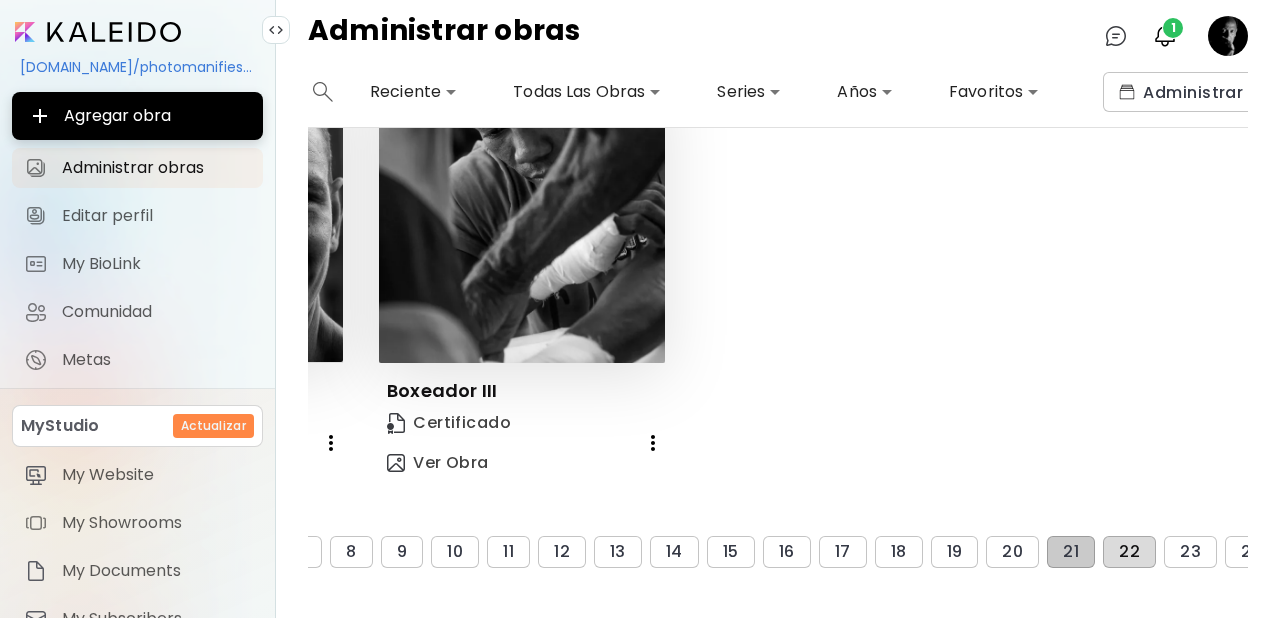 click on "22" at bounding box center [1129, 552] 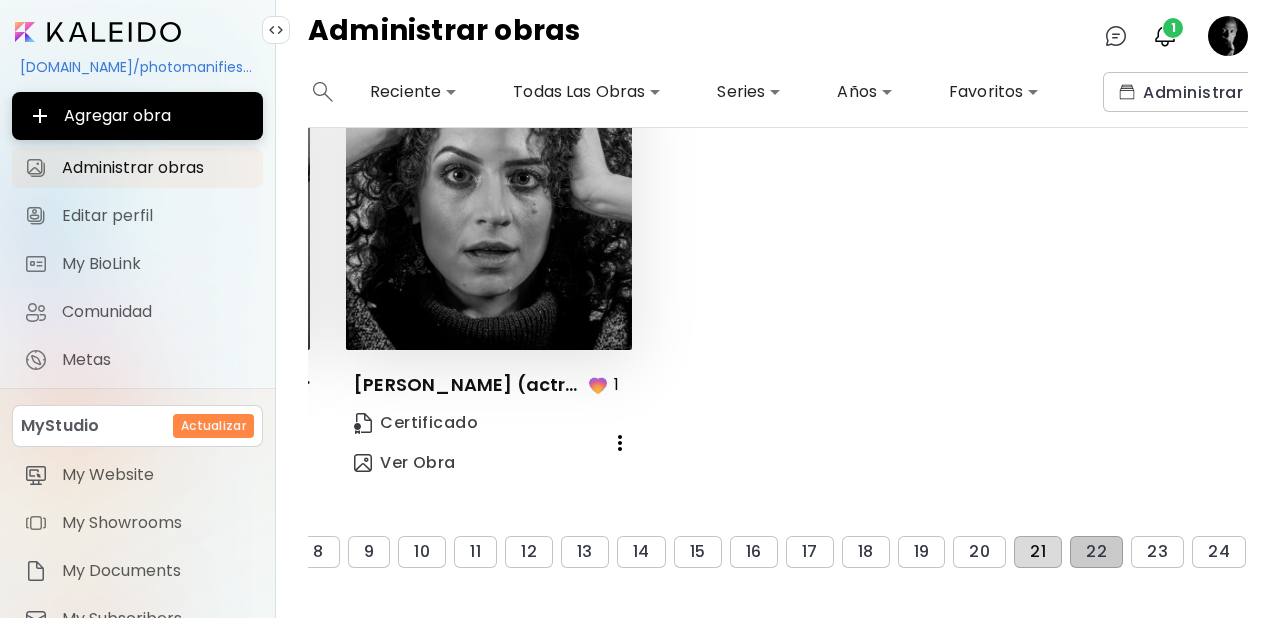 click on "21" at bounding box center [1038, 552] 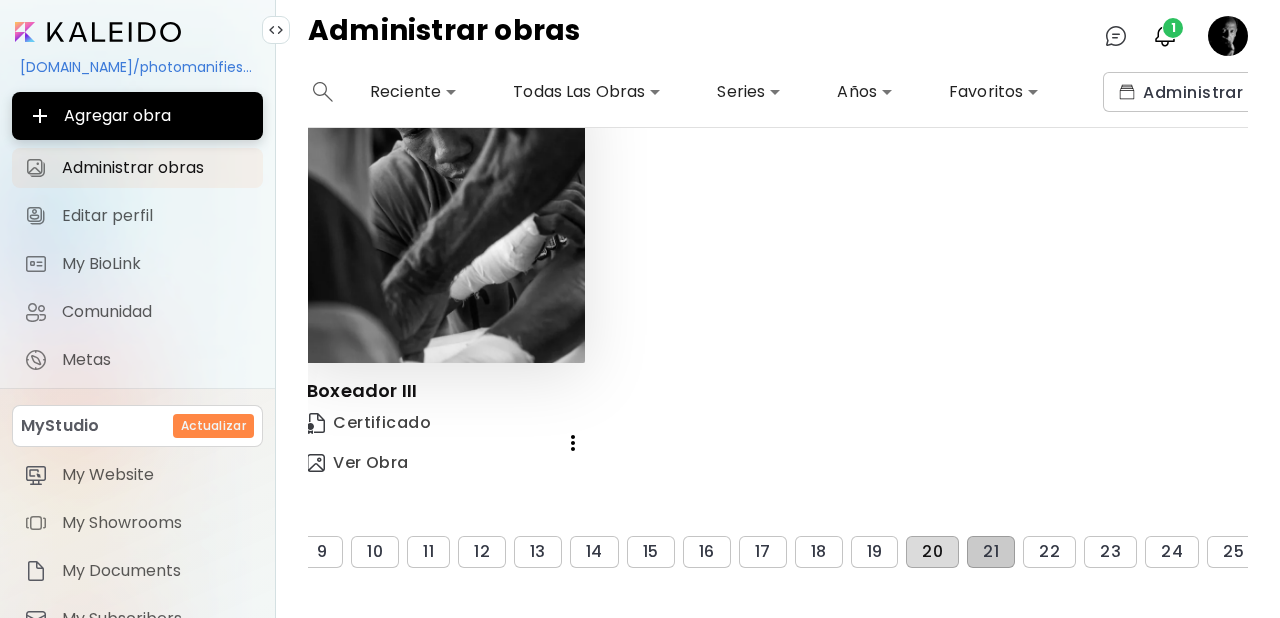 click on "20" at bounding box center [932, 552] 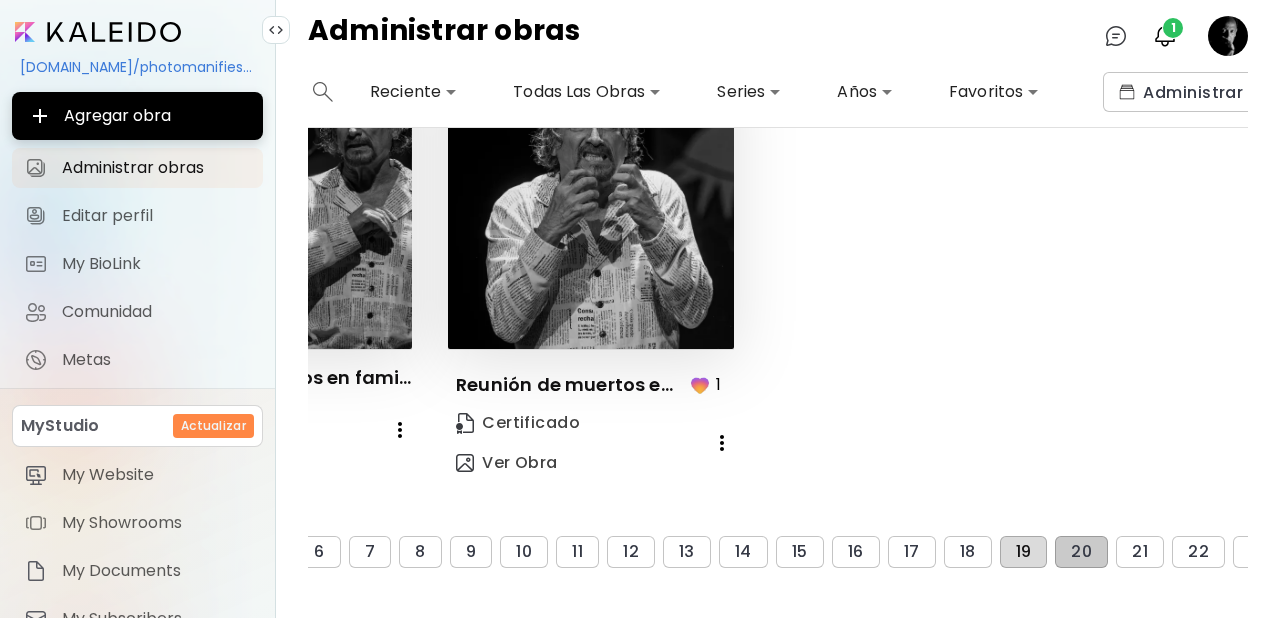 click on "19" at bounding box center (1024, 552) 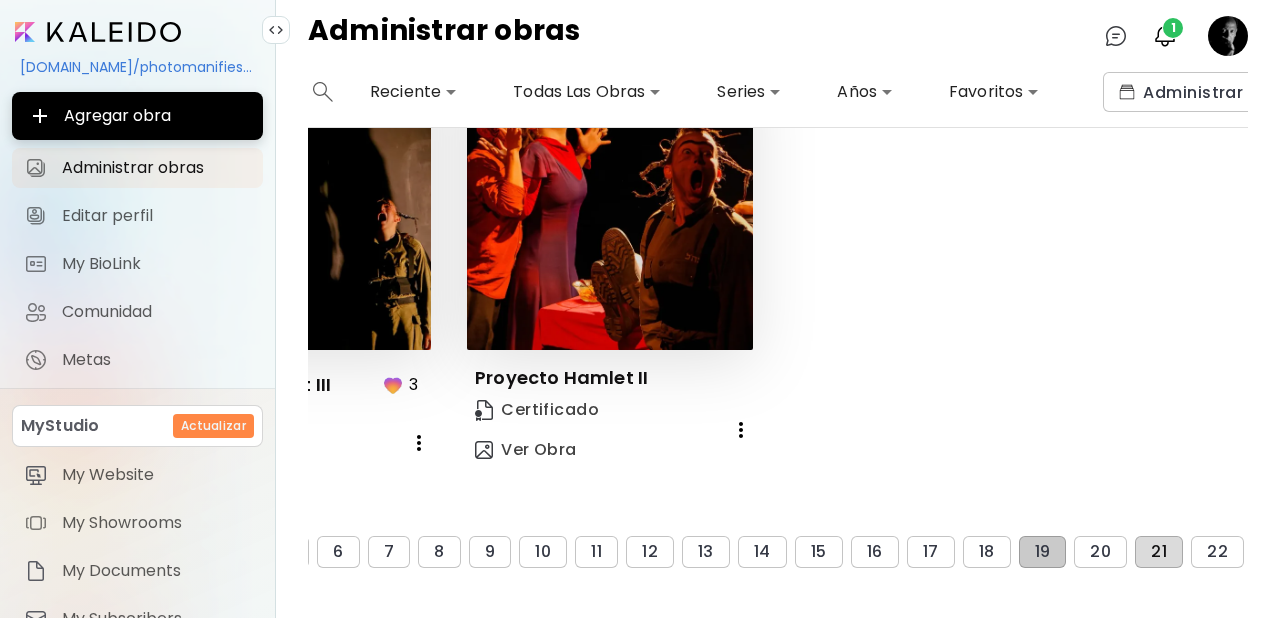 click on "21" at bounding box center (1159, 552) 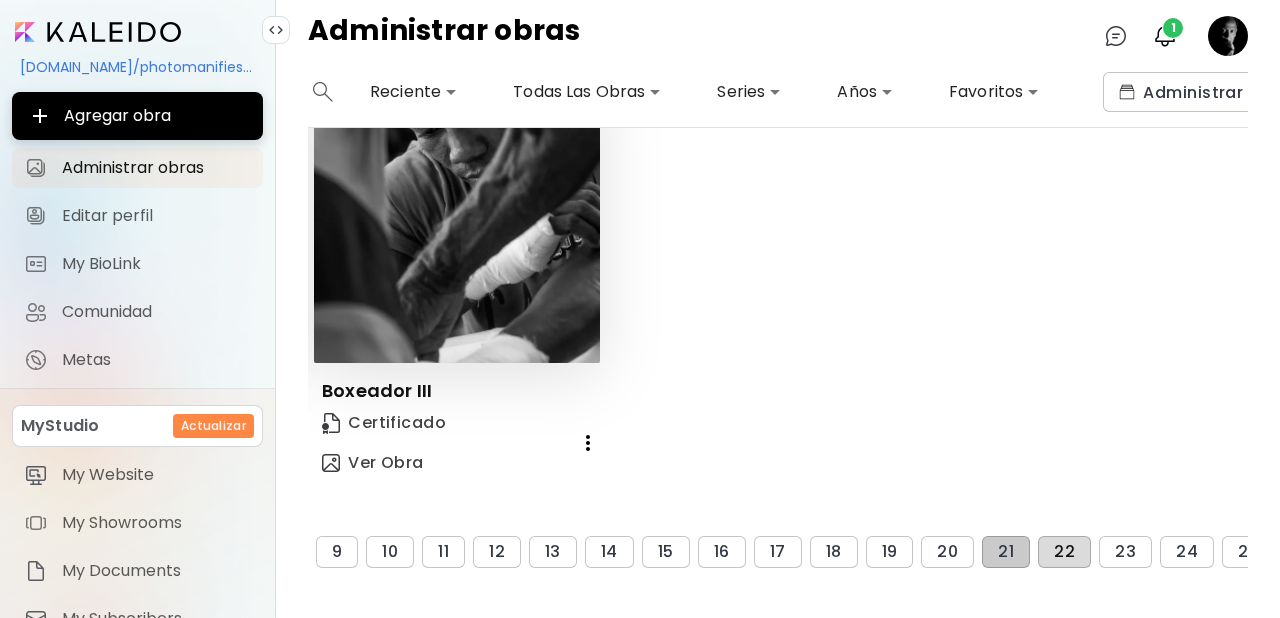 click on "22" at bounding box center [1064, 552] 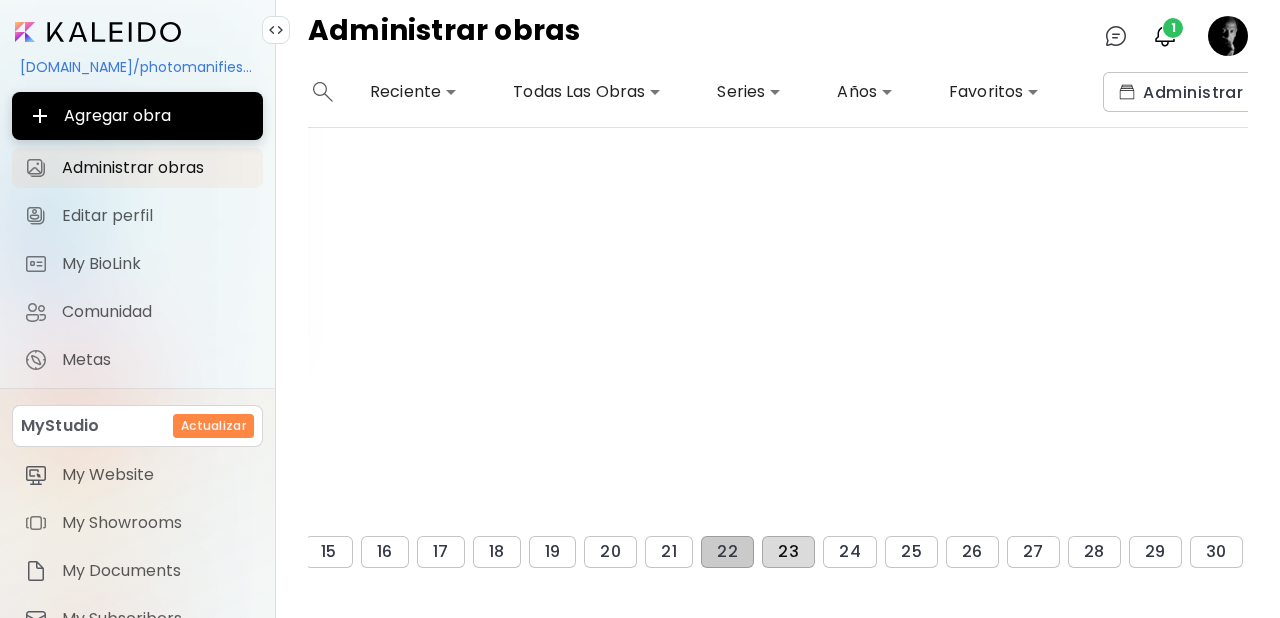 click on "23" at bounding box center (788, 552) 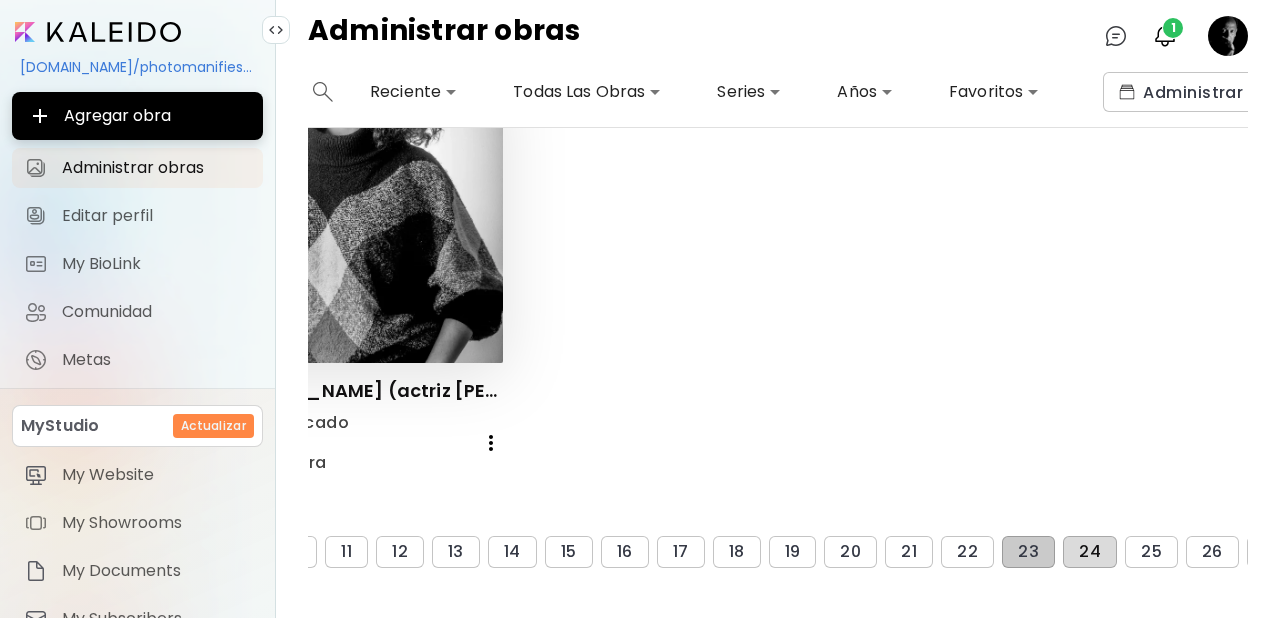 click on "24" at bounding box center (1090, 552) 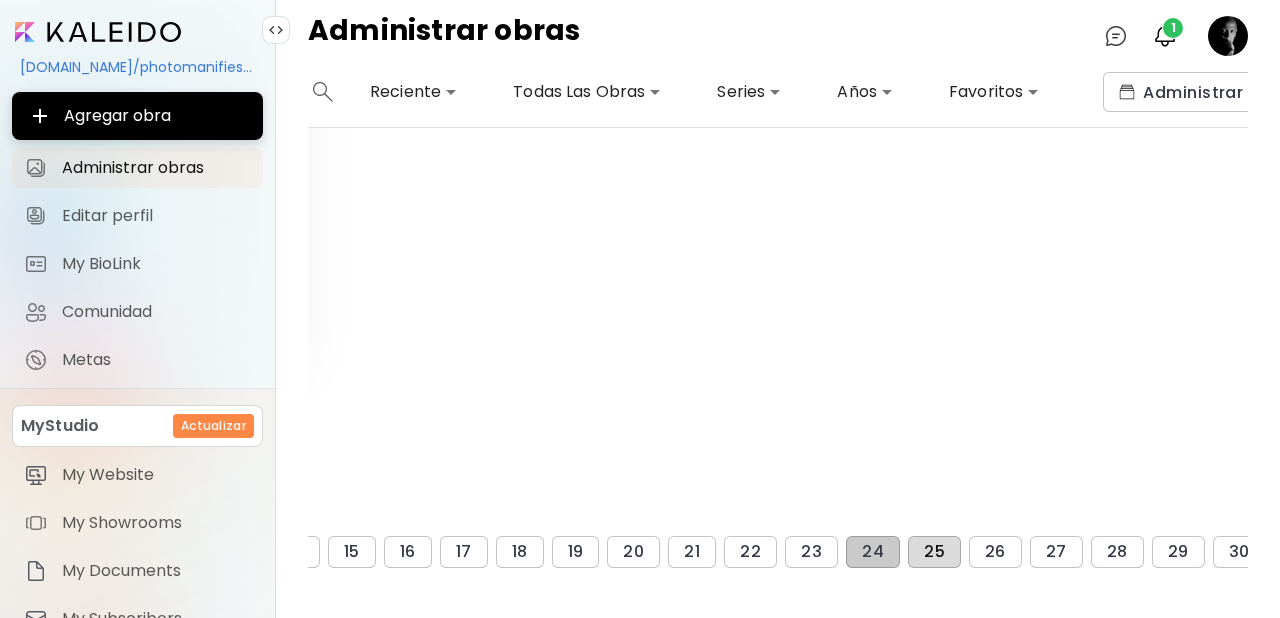 click on "25" at bounding box center (934, 552) 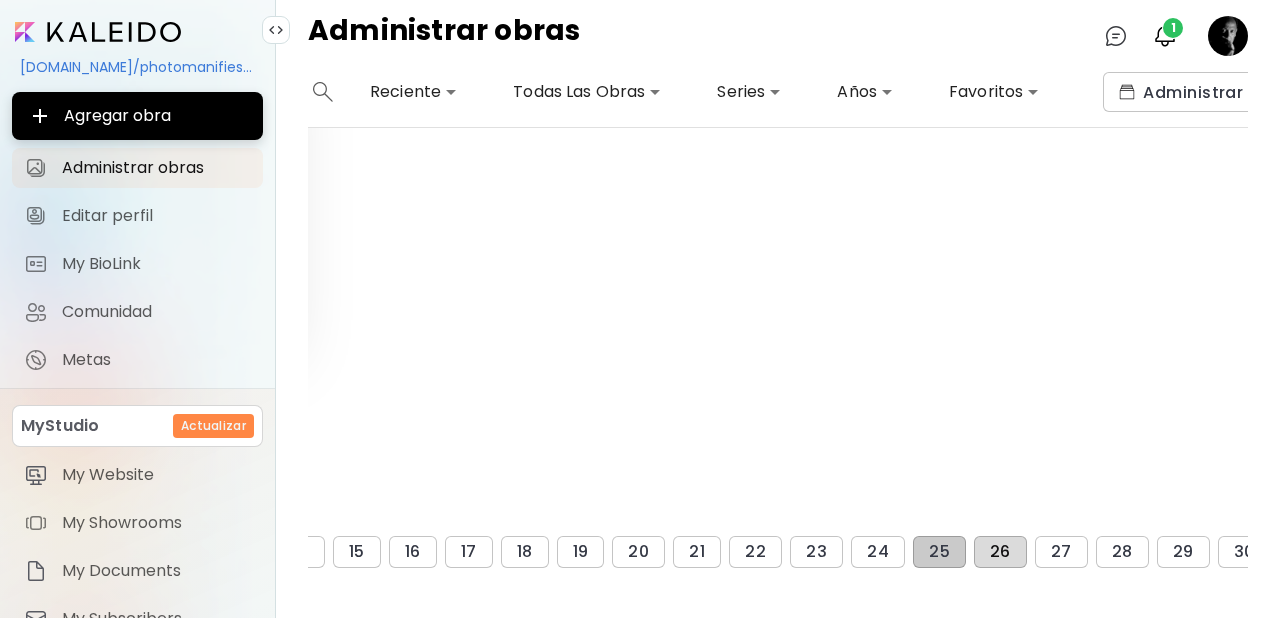 click on "26" at bounding box center [1000, 552] 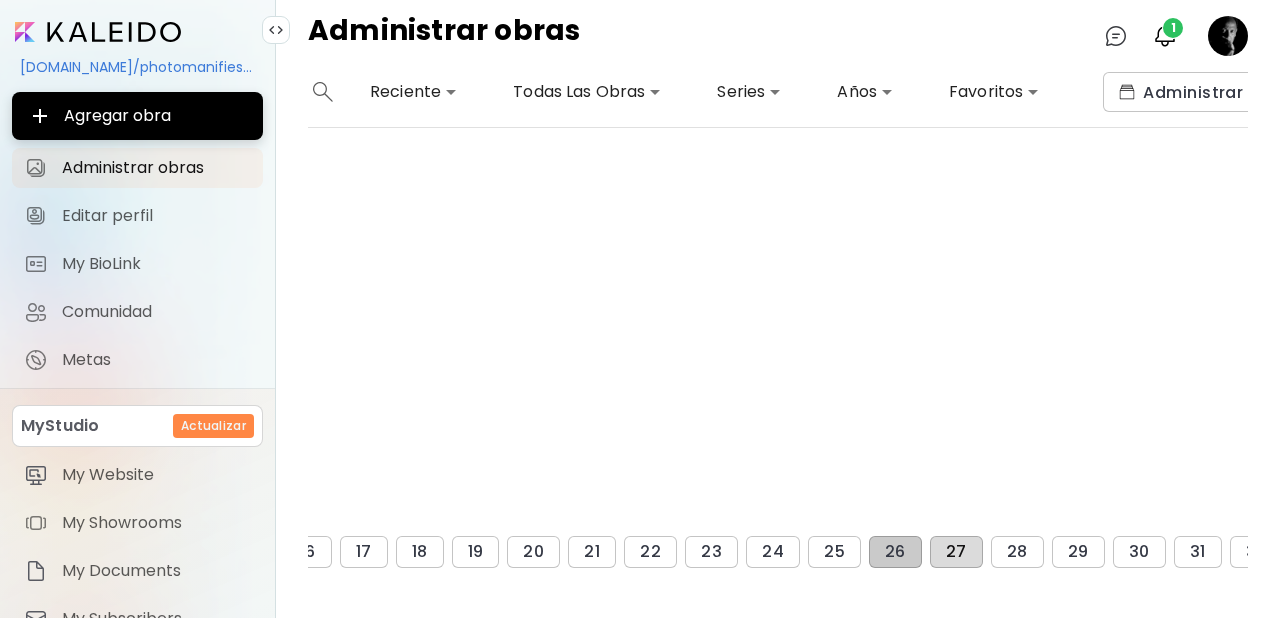 click on "27" at bounding box center [956, 552] 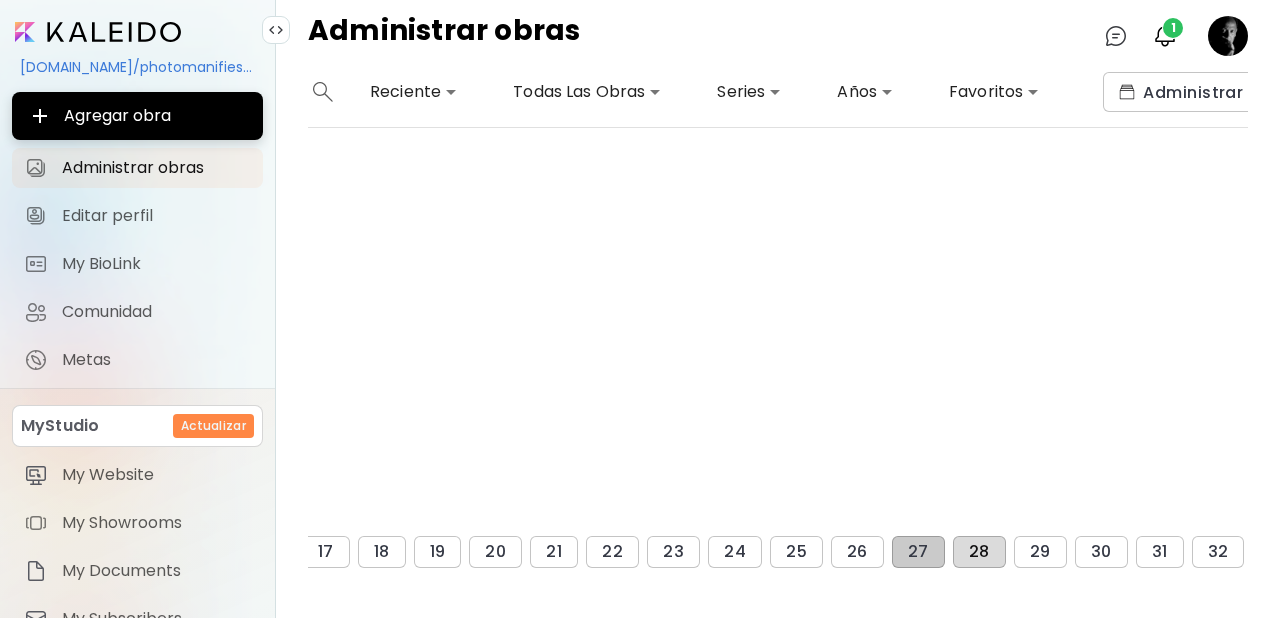 click on "28" at bounding box center [979, 552] 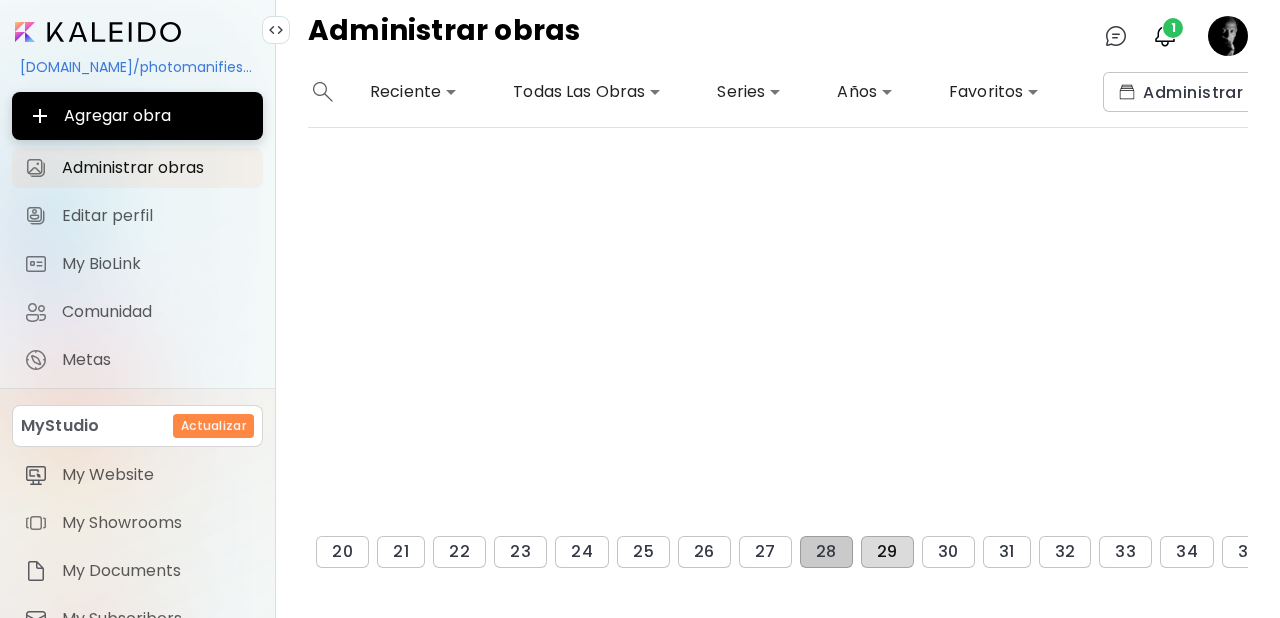 click on "29" at bounding box center [887, 552] 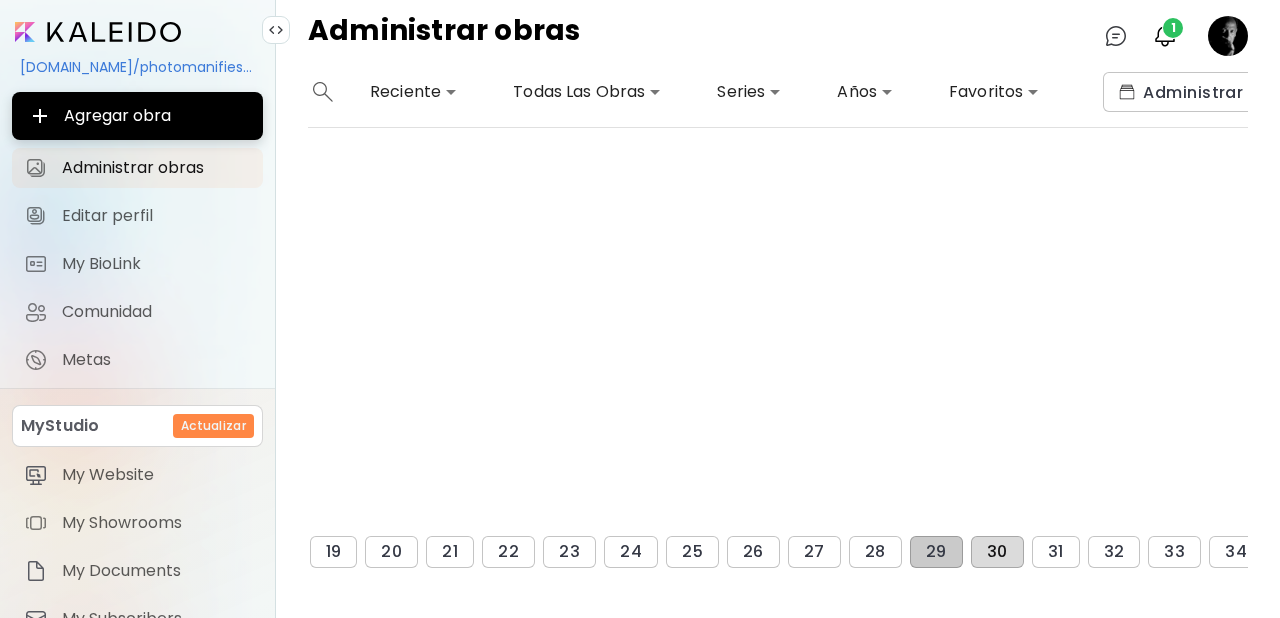 click on "30" at bounding box center [997, 552] 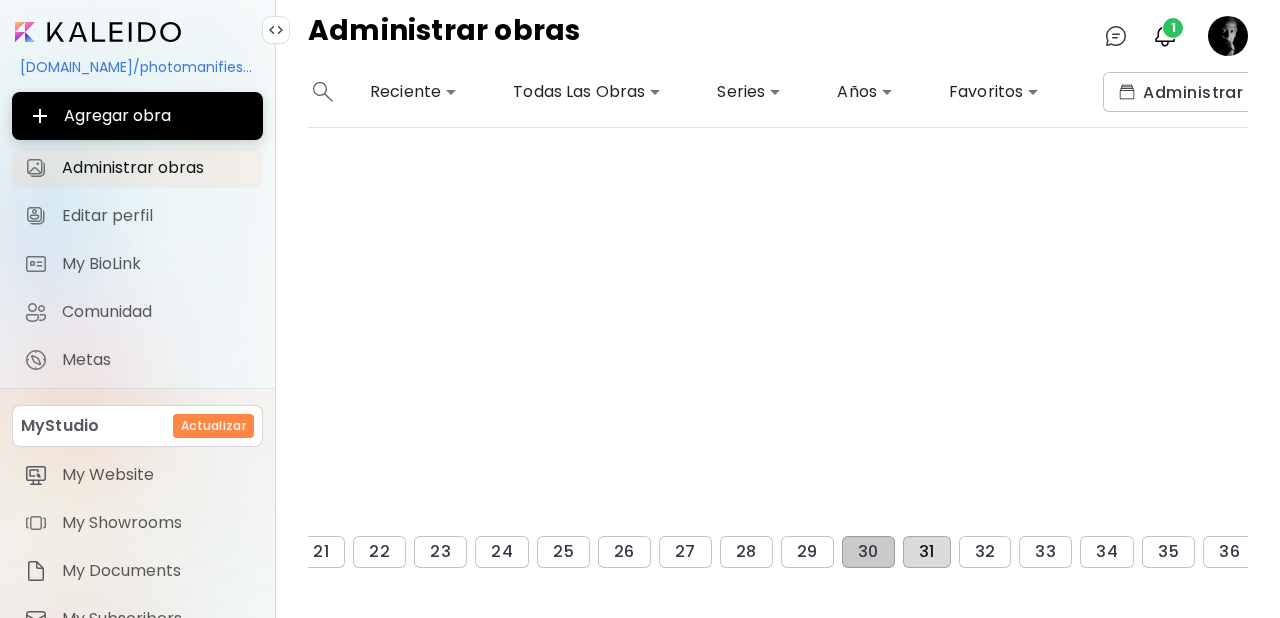 click on "31" at bounding box center (927, 552) 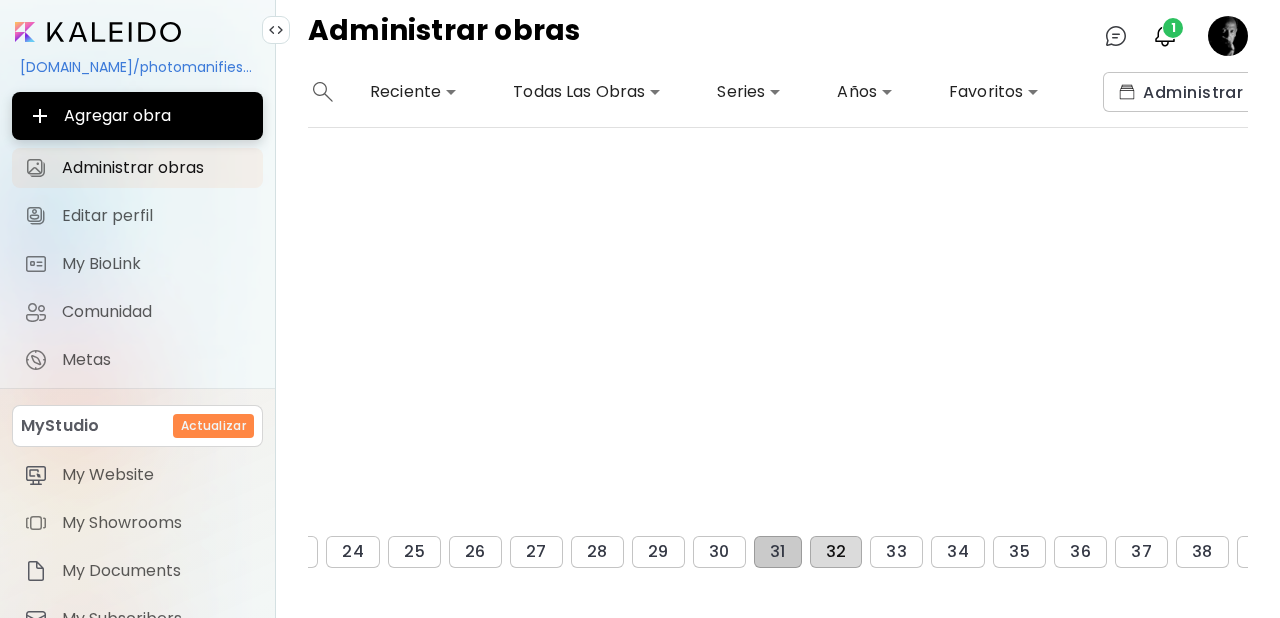 click on "32" at bounding box center [836, 552] 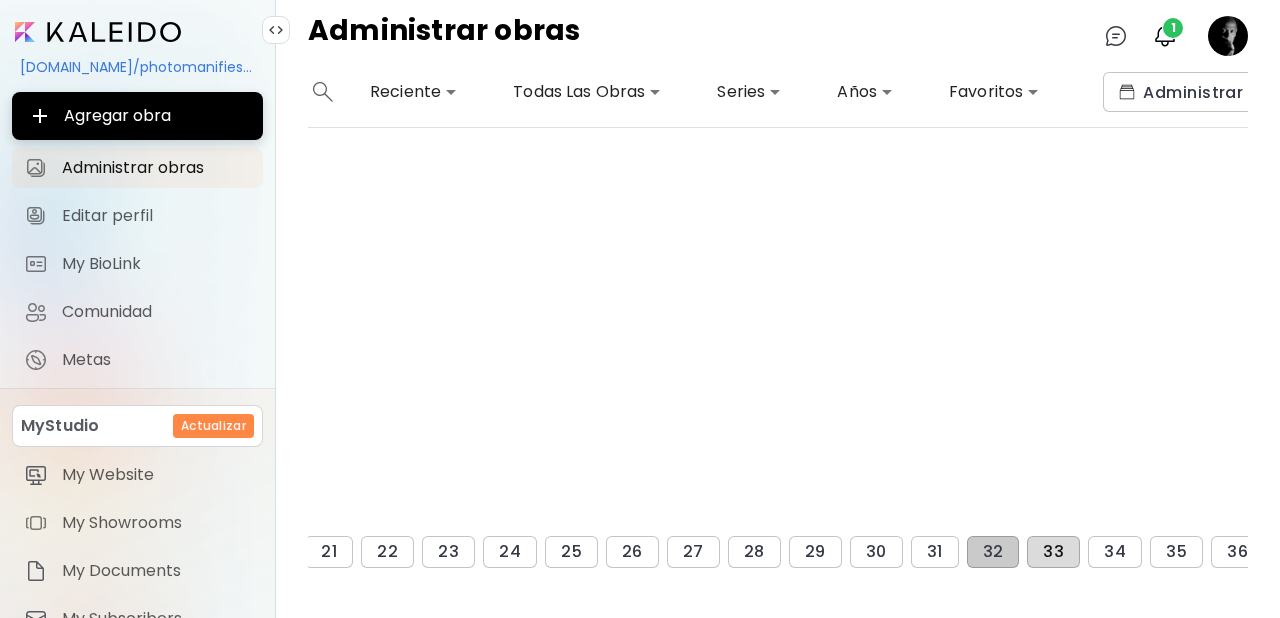 click on "33" at bounding box center [1053, 552] 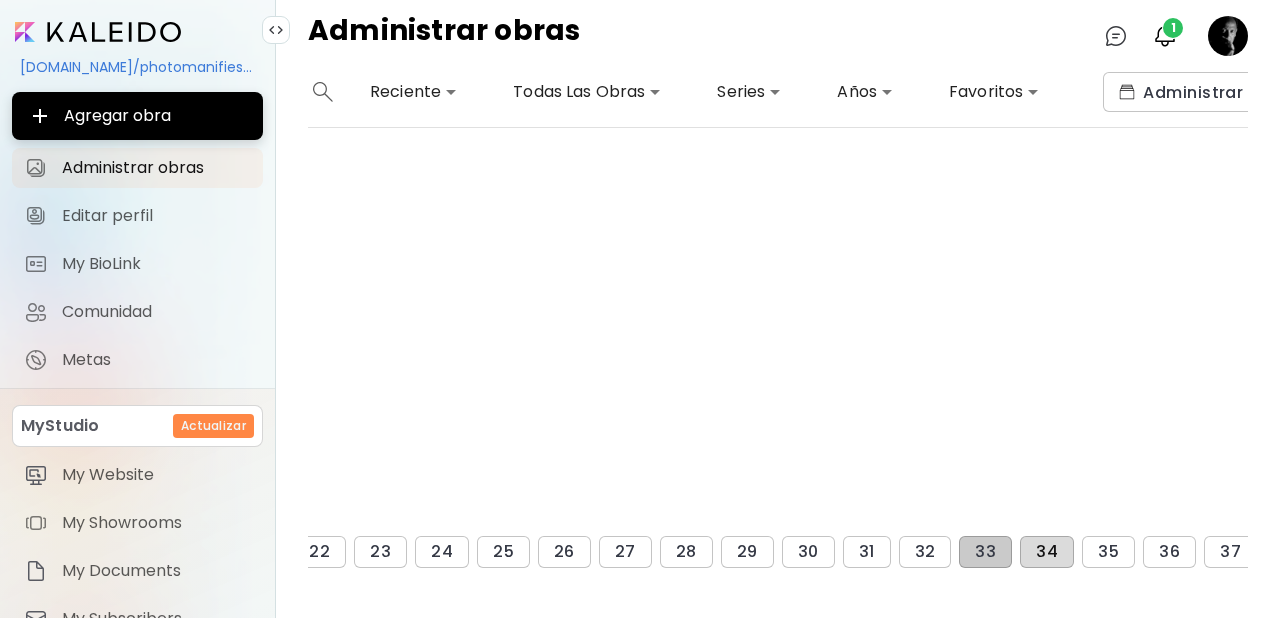 click on "34" at bounding box center (1047, 552) 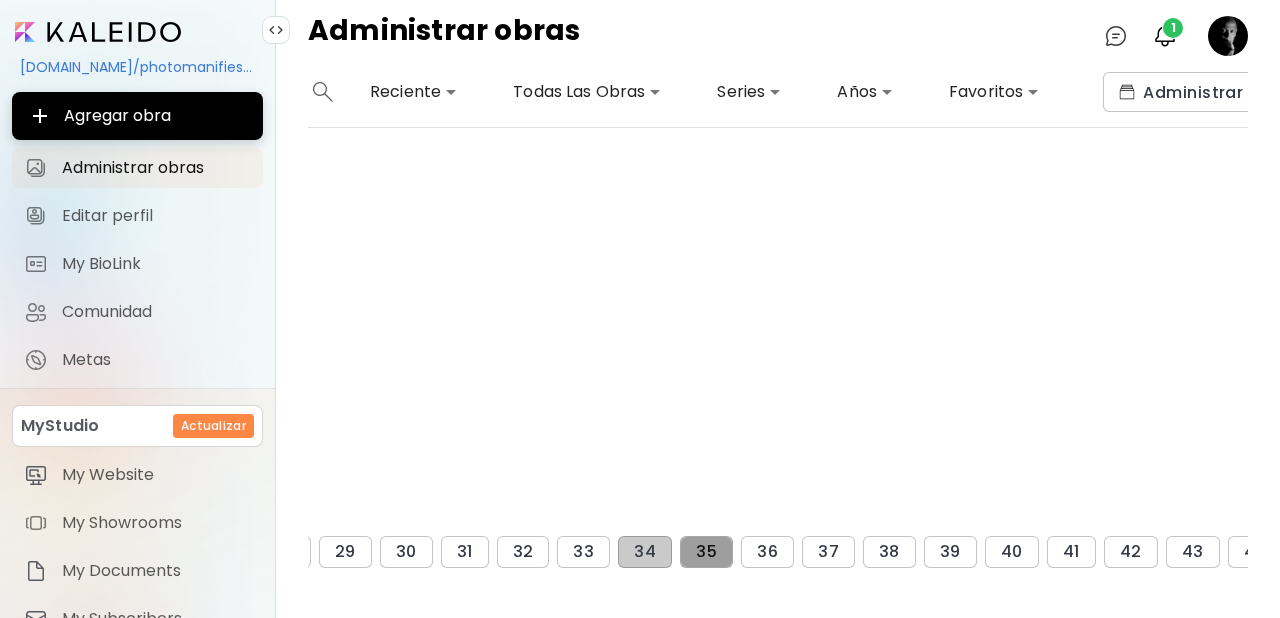 click on "35" at bounding box center (706, 552) 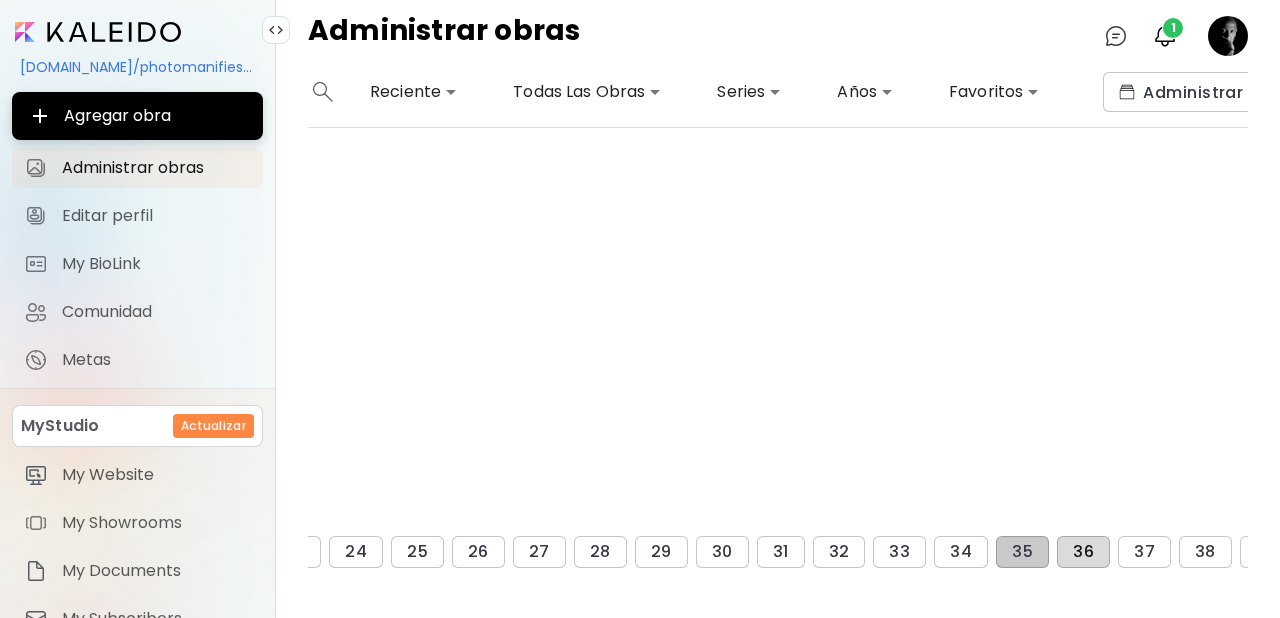 click on "36" at bounding box center [1083, 552] 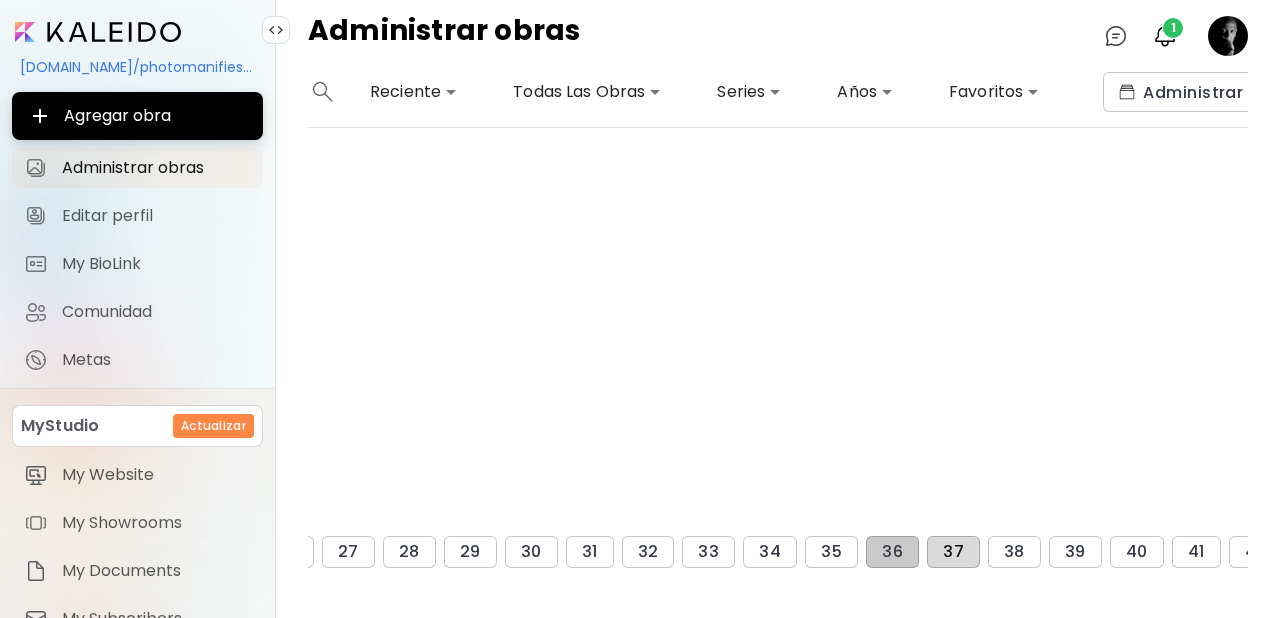 click on "37" at bounding box center [953, 552] 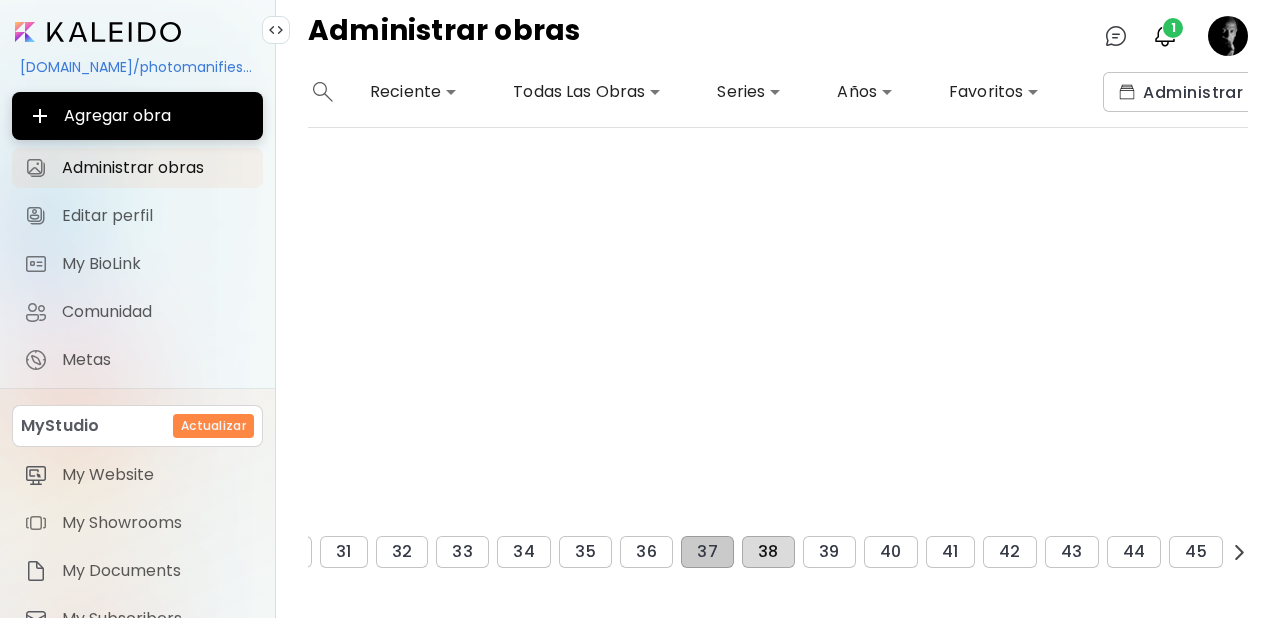 click on "38" at bounding box center (768, 552) 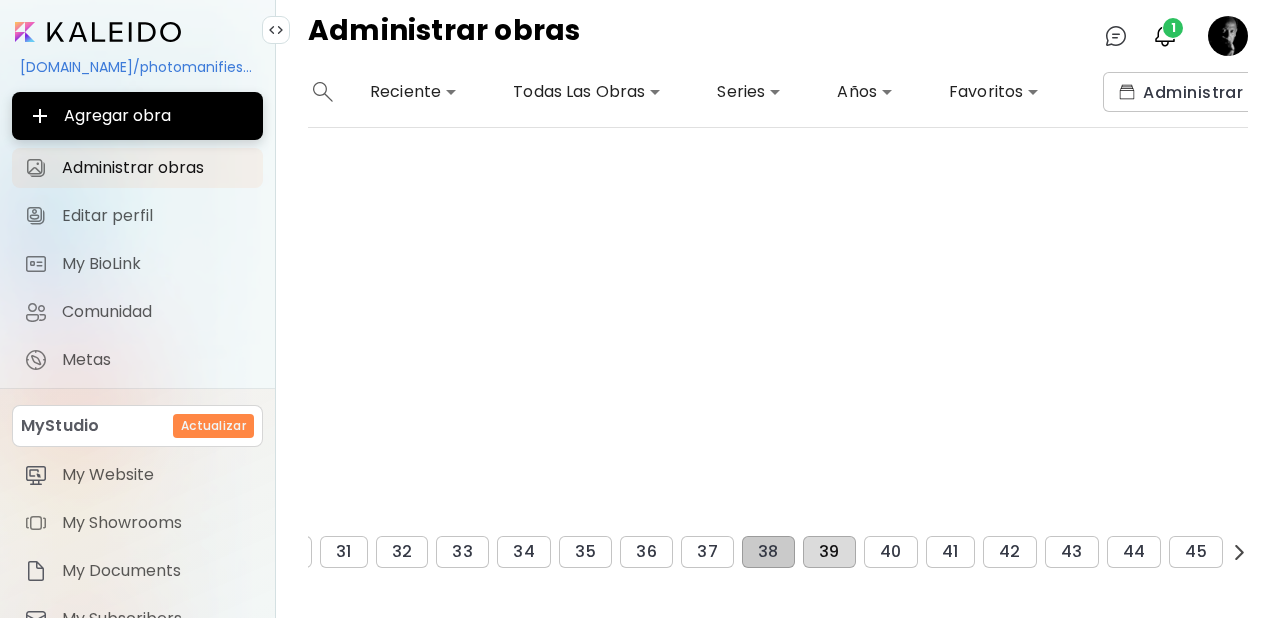 click on "39" at bounding box center [829, 552] 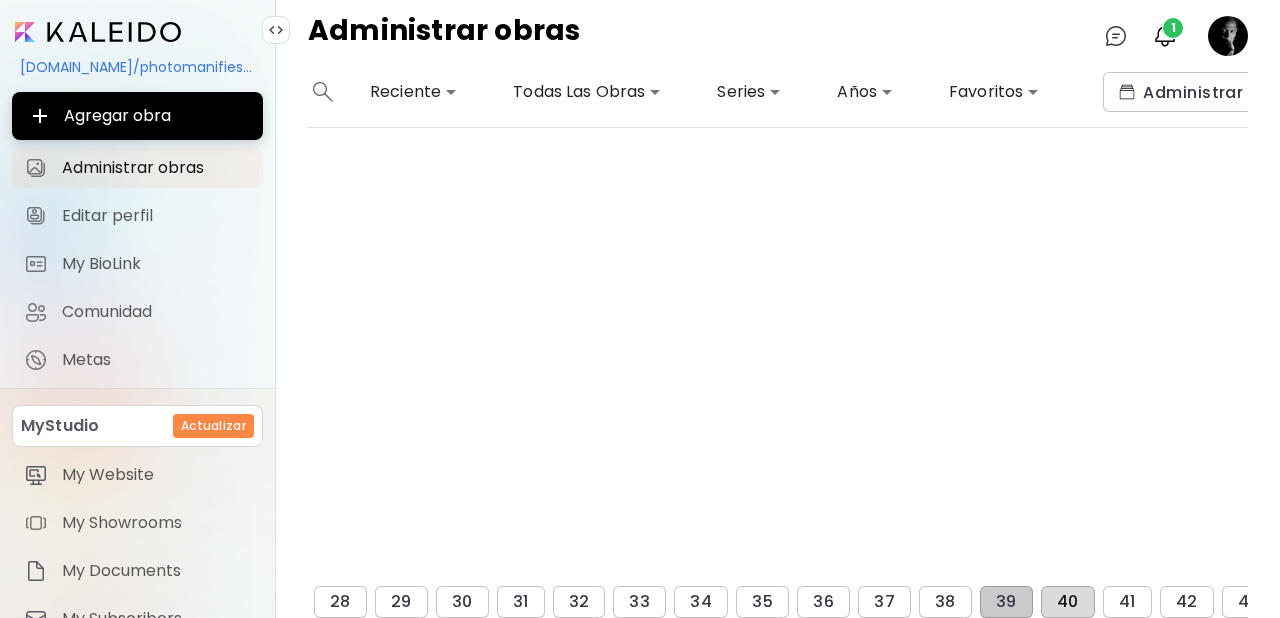 click on "40" at bounding box center [1068, 602] 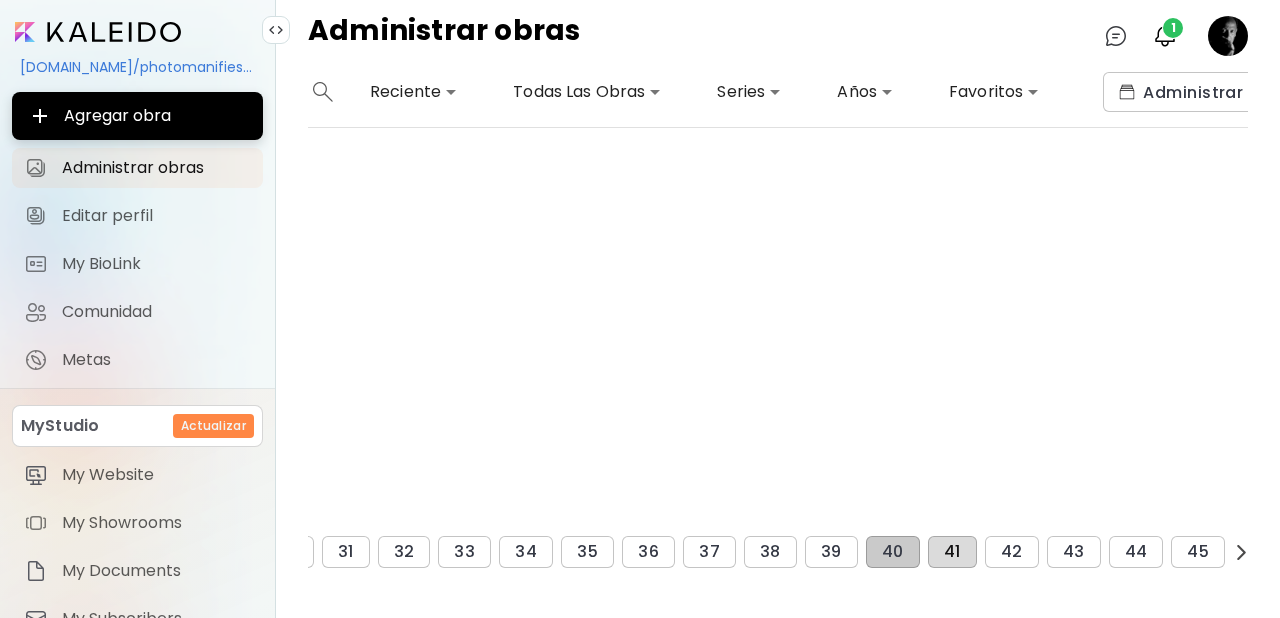 click on "41" at bounding box center (952, 552) 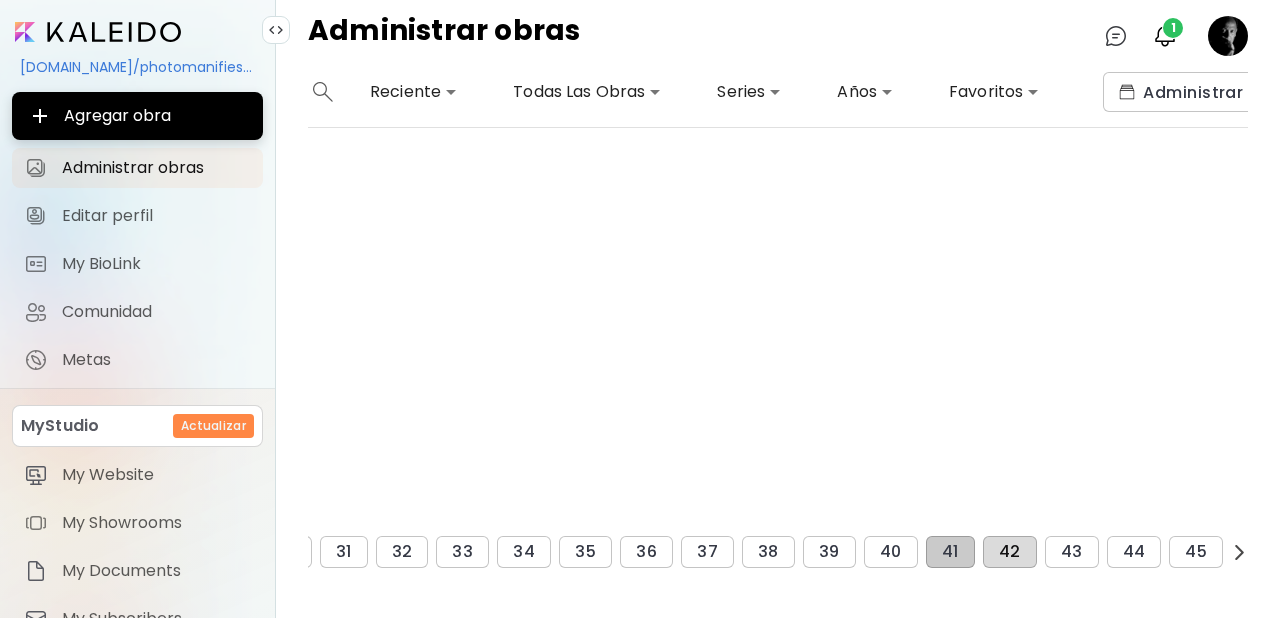 click on "42" at bounding box center (1010, 552) 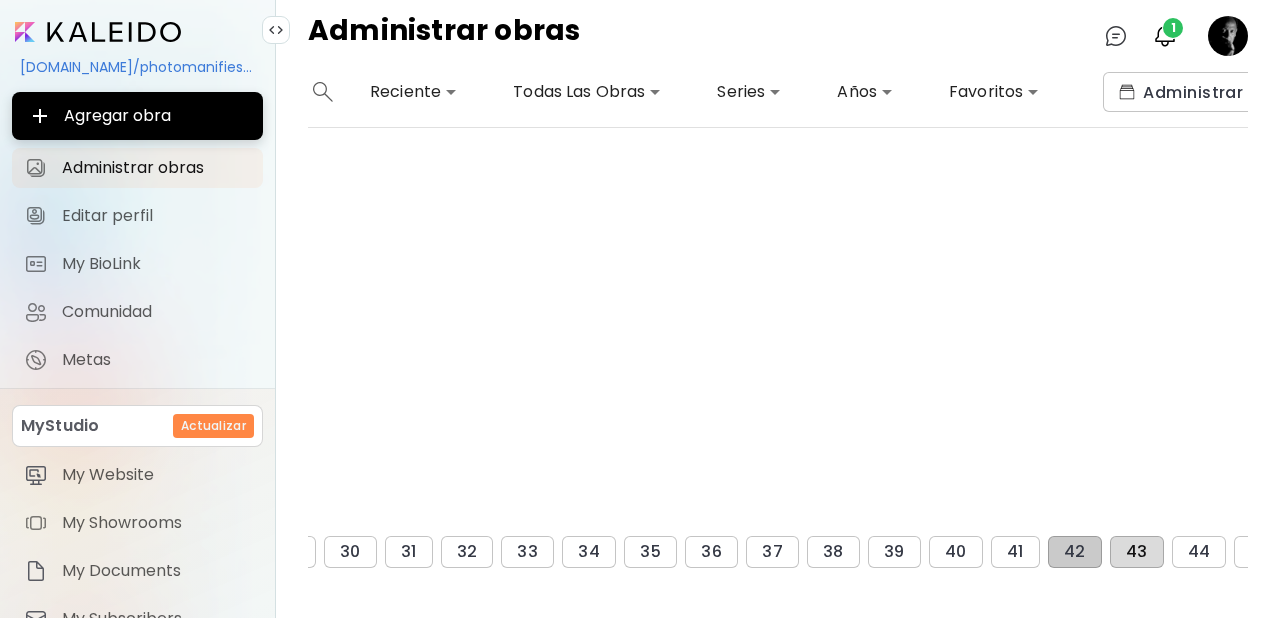 click on "43" at bounding box center (1137, 552) 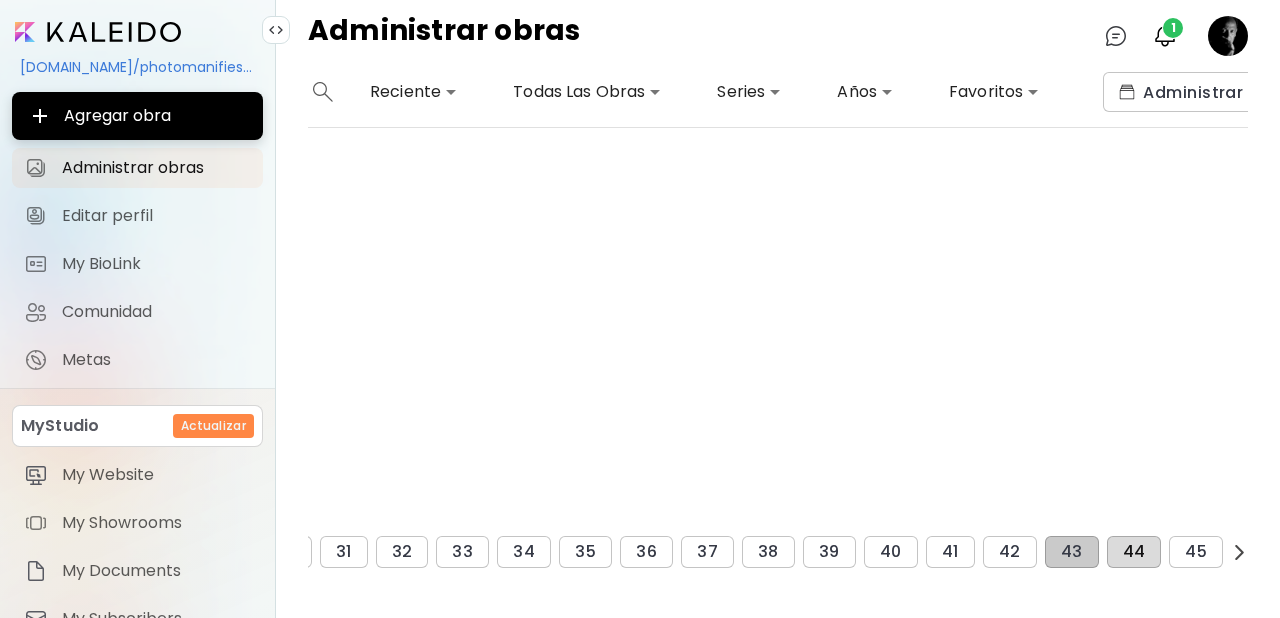 click on "44" at bounding box center (1134, 552) 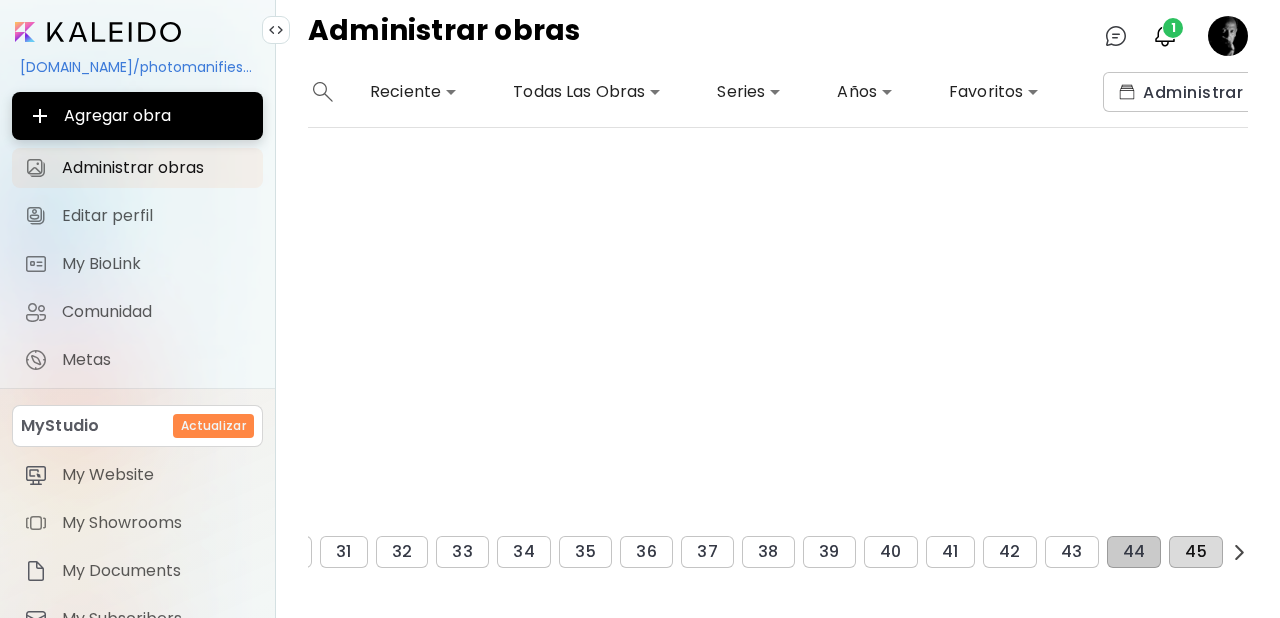 click on "45" at bounding box center (1196, 552) 